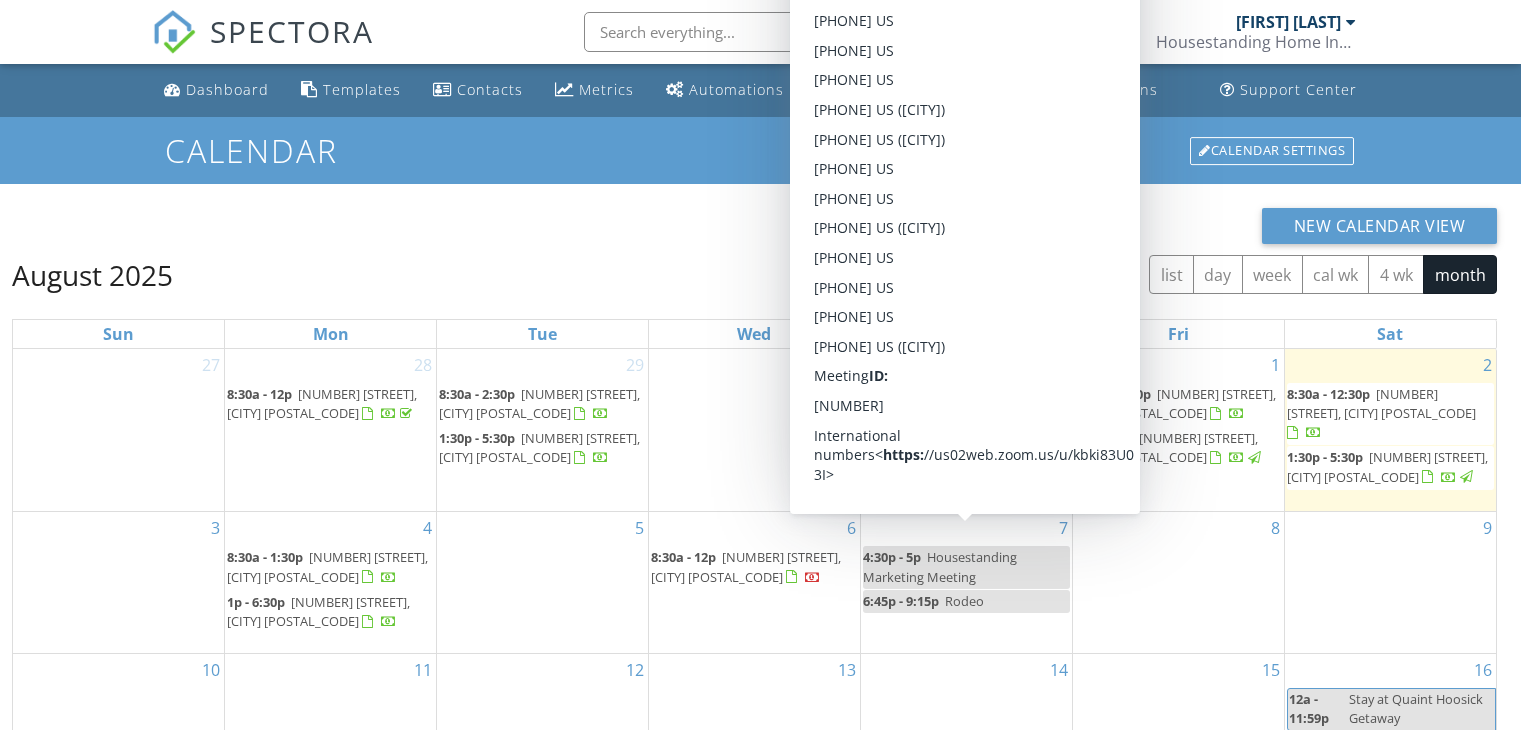 scroll, scrollTop: 0, scrollLeft: 0, axis: both 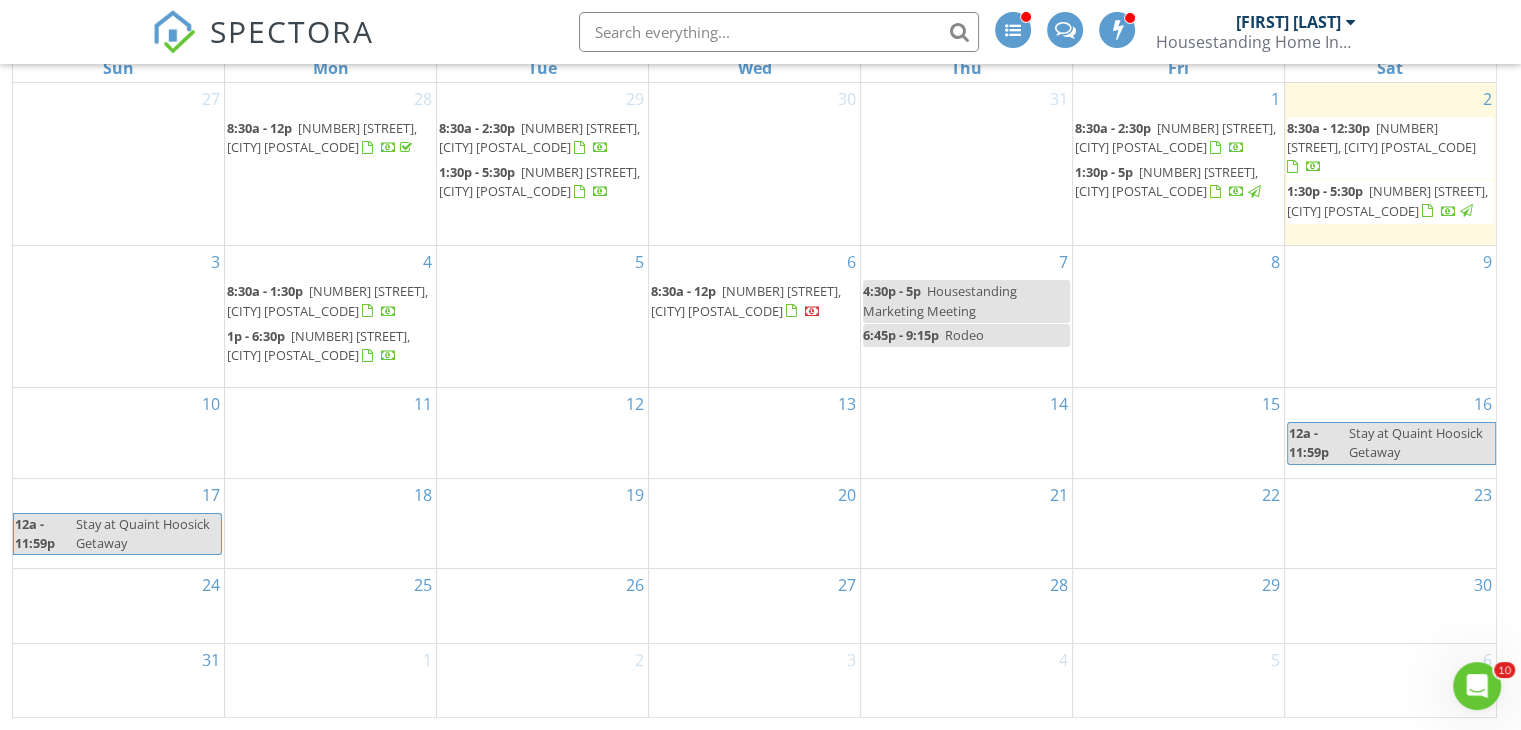 click on "8:30a - 12:30p
485 Country Pl Dr, Tobyhanna 18466" at bounding box center [1390, 148] 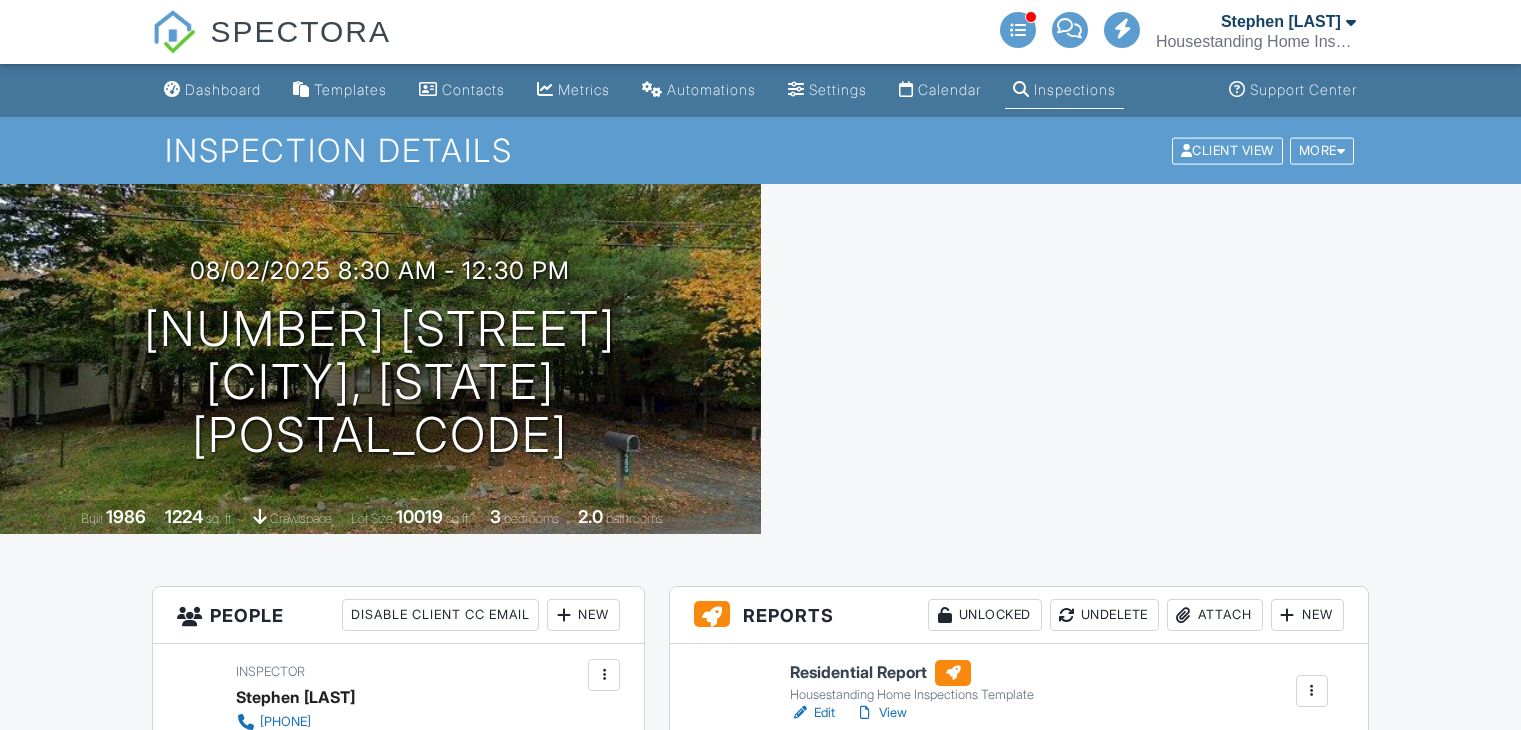 scroll, scrollTop: 0, scrollLeft: 0, axis: both 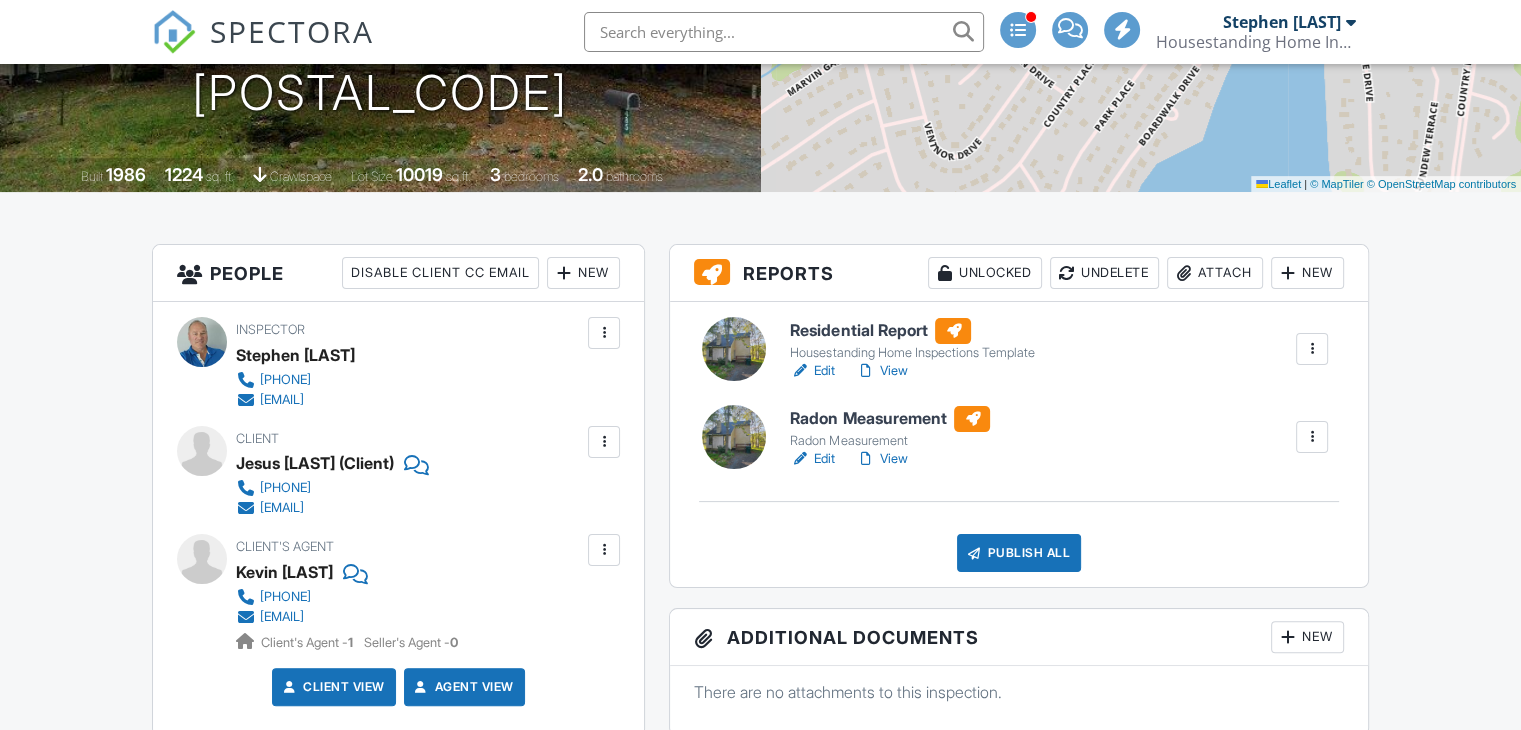 click on "SPECTORA
Stephen Scott
Housestanding Home Inspections
Role:
Inspector
Change Role
Dashboard
New Inspection
Inspections
Calendar
Template Editor
Contacts
Automations
Team
Metrics
Payments
Data Exports
Billing
Conversations
Tasks
Reporting
Advanced
Equipment
Settings
What's New
Sign Out
Change Active Role
Your account has more than one possible role. Please choose how you'd like to view the site:
Company/Agency
City
Role
Dashboard
Templates
Contacts
Metrics
Automations
Settings
Calendar
Inspections
Support Center
Inspection Details
Client View" at bounding box center [760, 1562] 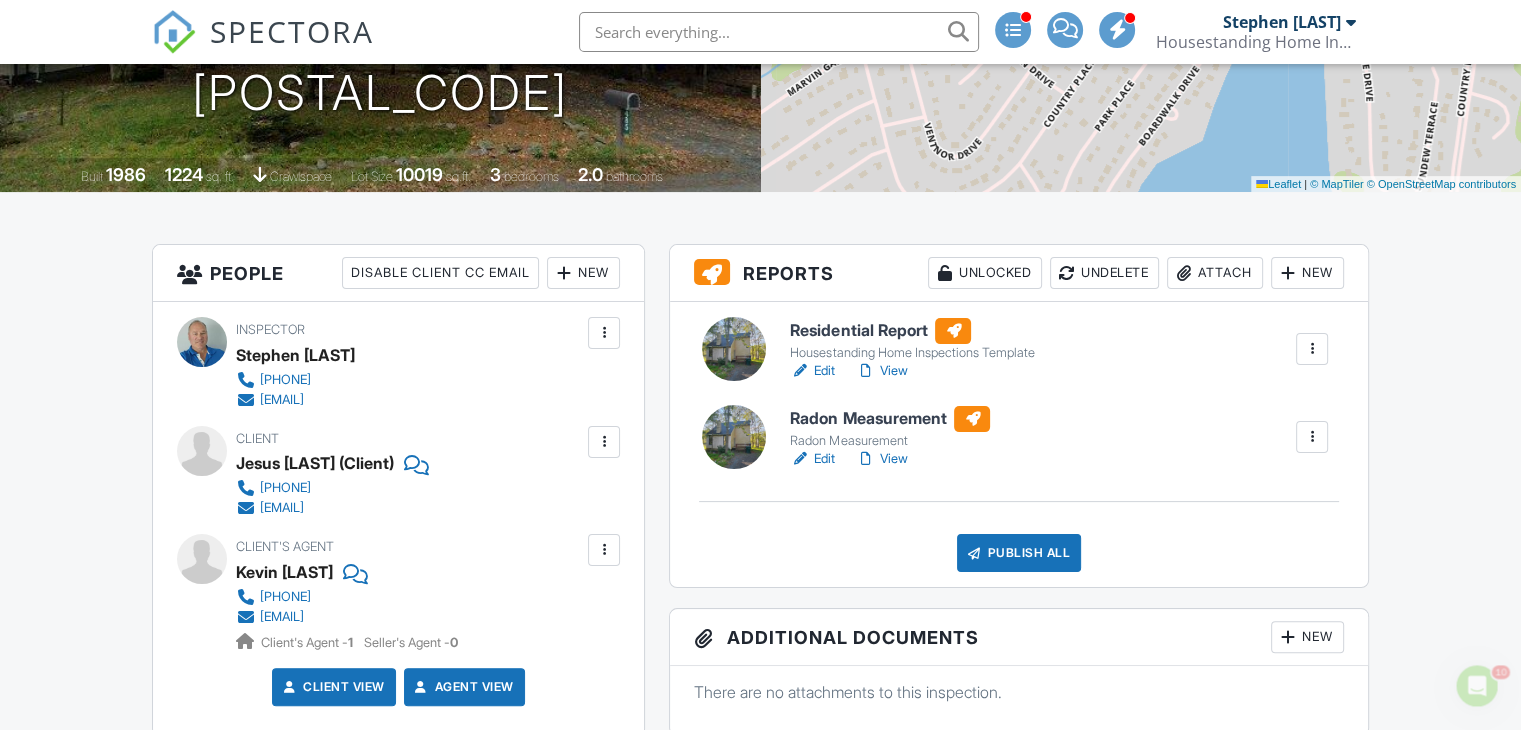 scroll, scrollTop: 0, scrollLeft: 0, axis: both 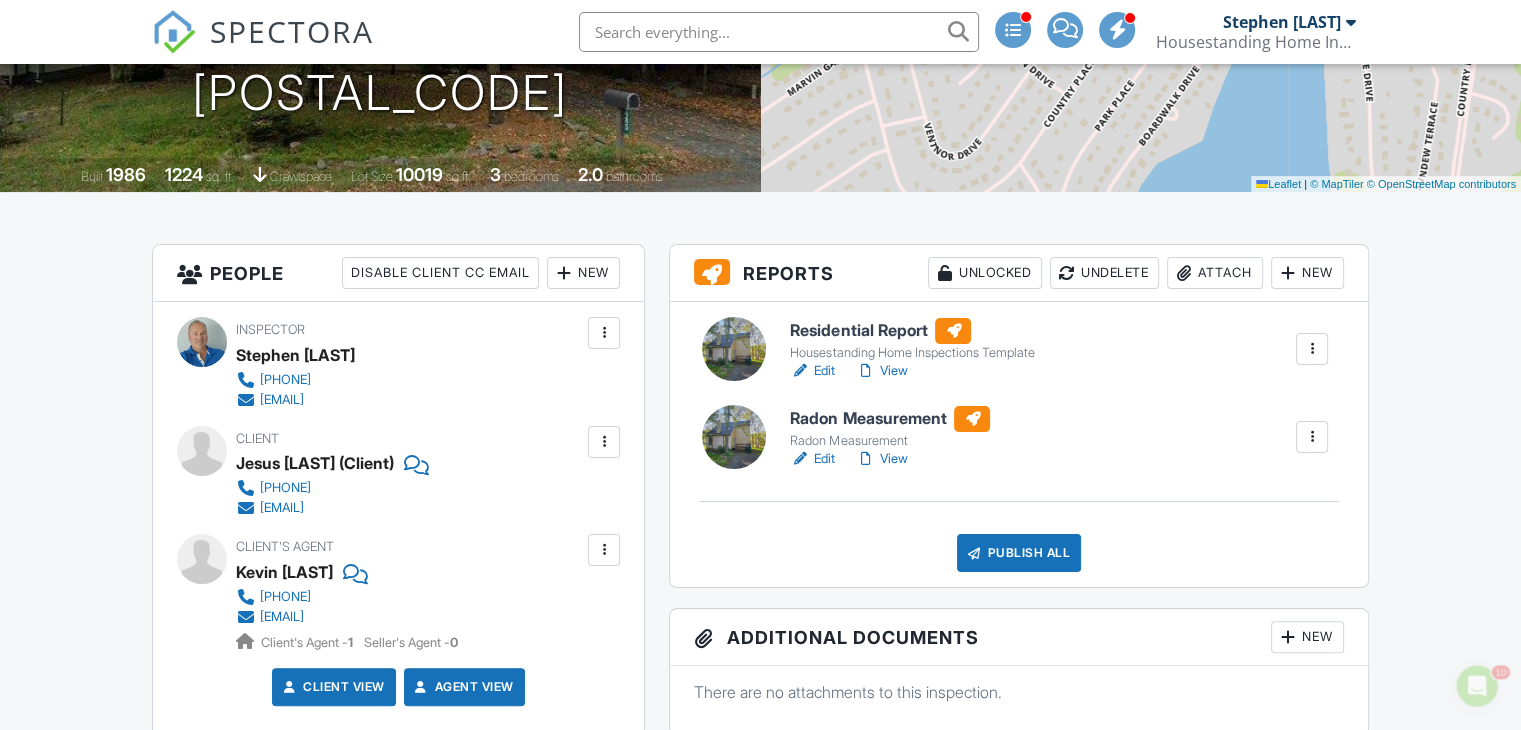 click on "View" at bounding box center [881, 371] 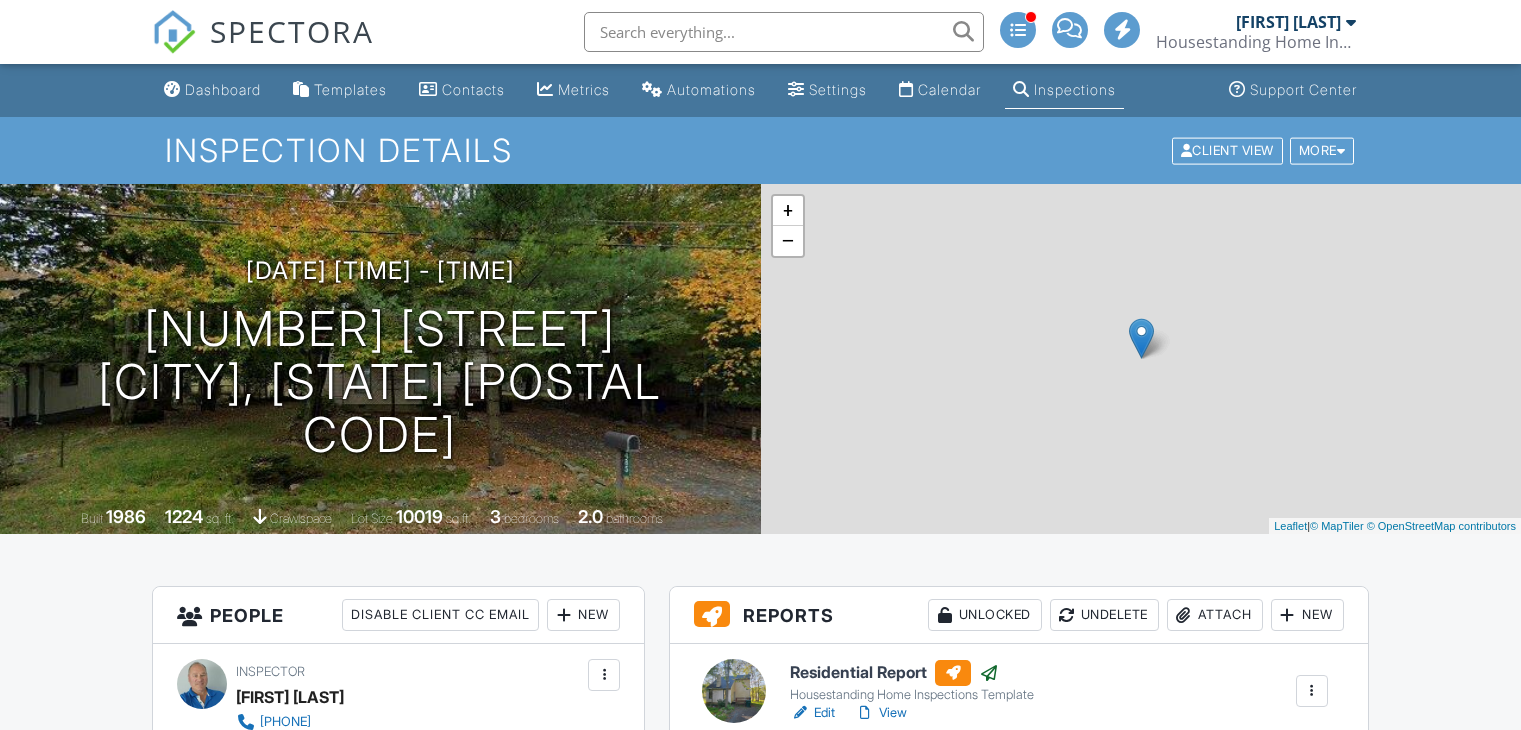 scroll, scrollTop: 0, scrollLeft: 0, axis: both 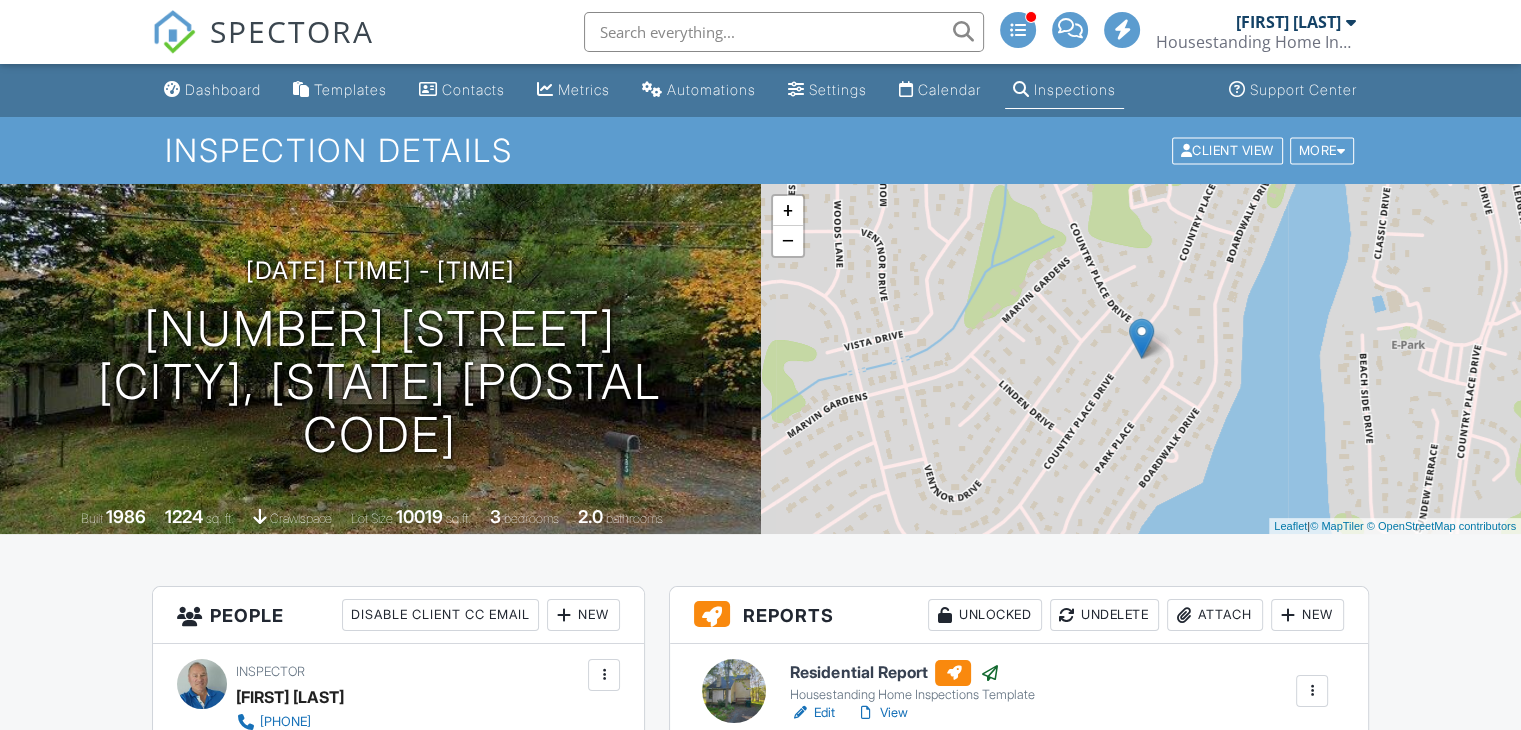 click on "Dashboard" at bounding box center (223, 89) 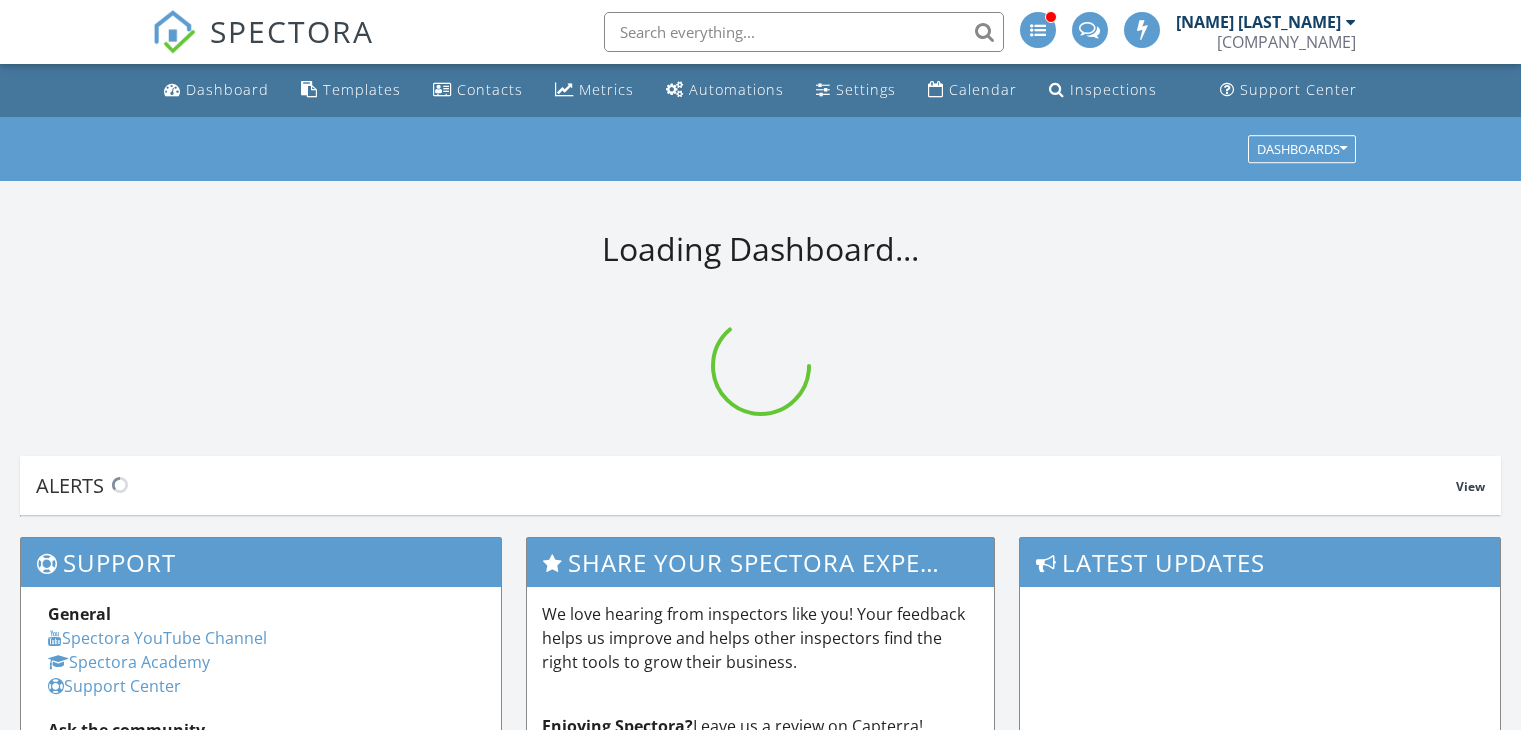 scroll, scrollTop: 0, scrollLeft: 0, axis: both 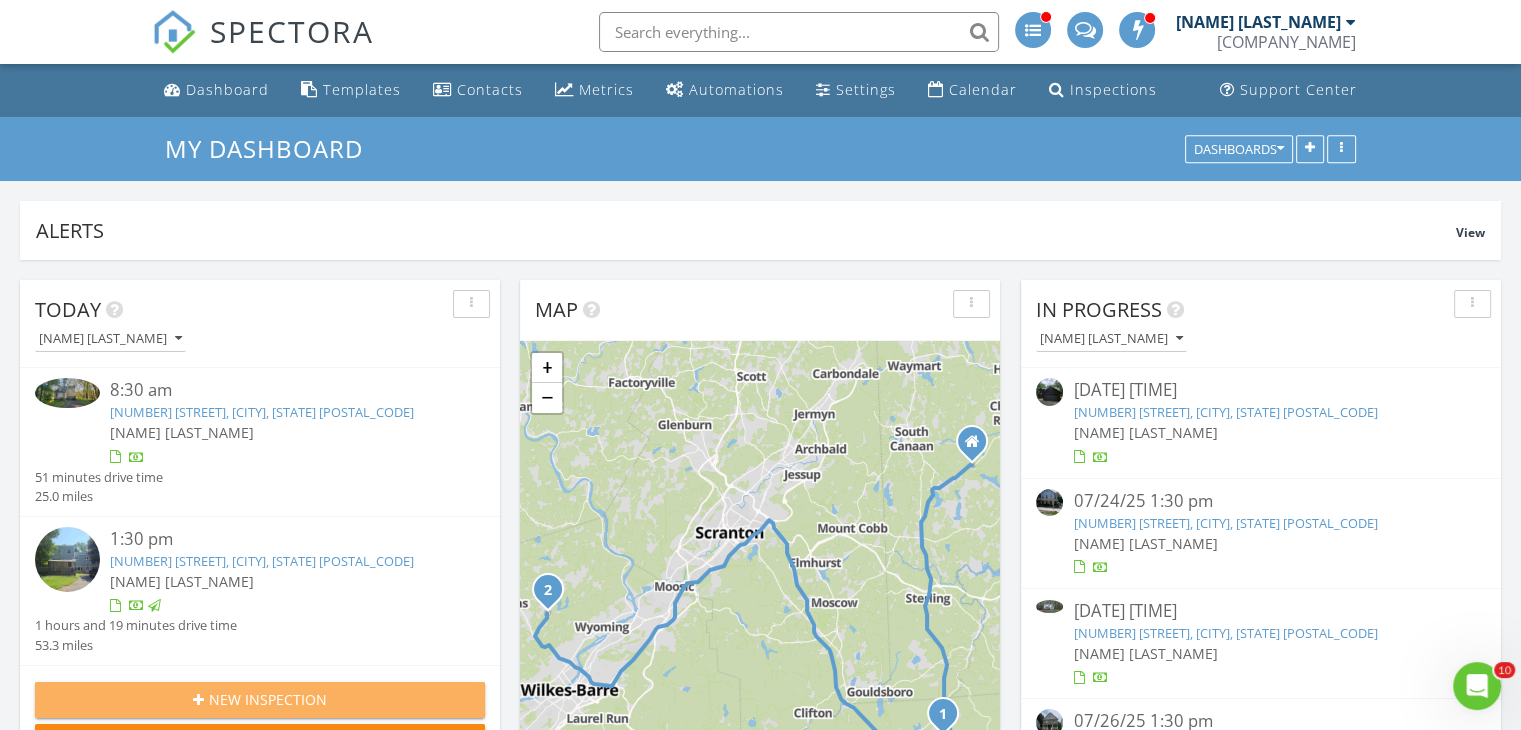 click on "New Inspection" at bounding box center [268, 699] 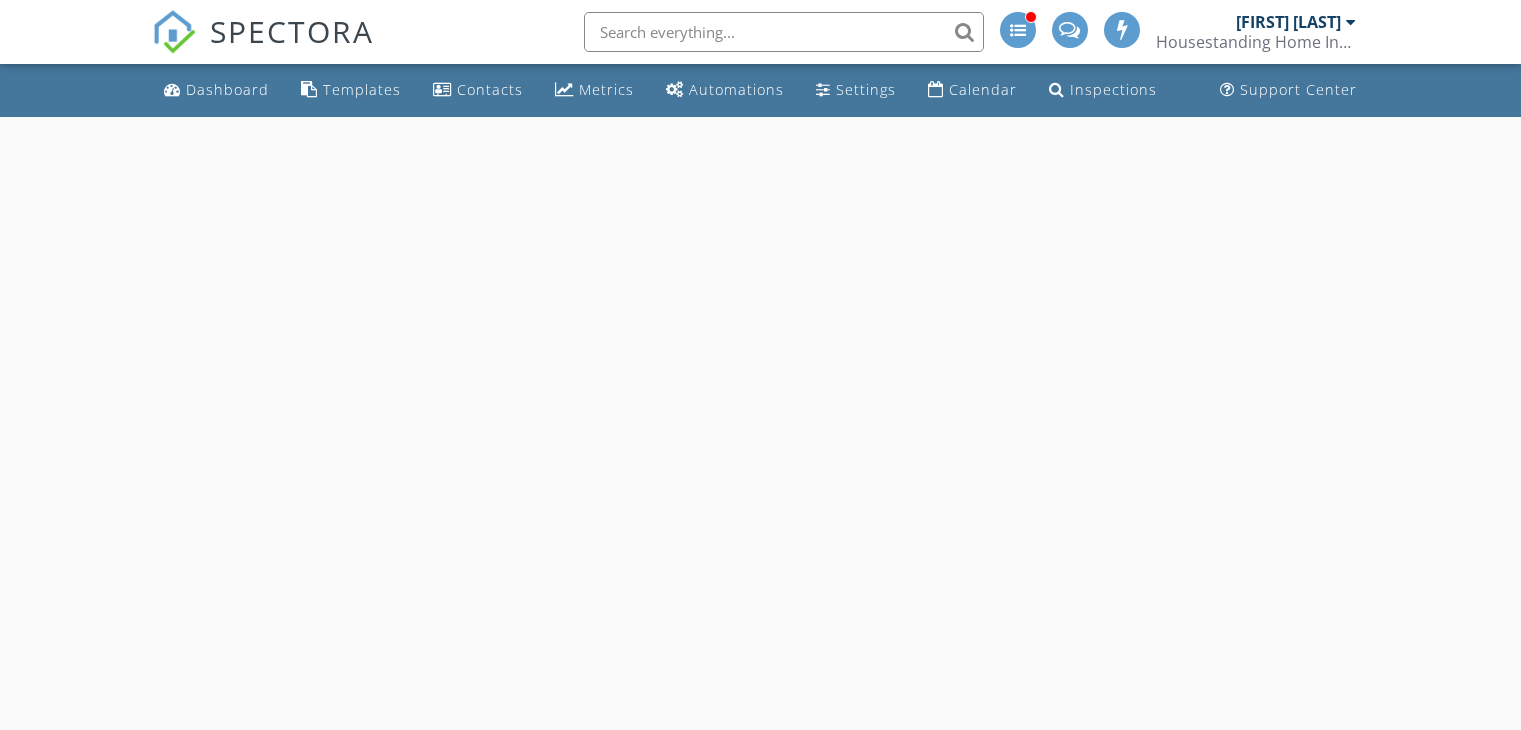 scroll, scrollTop: 0, scrollLeft: 0, axis: both 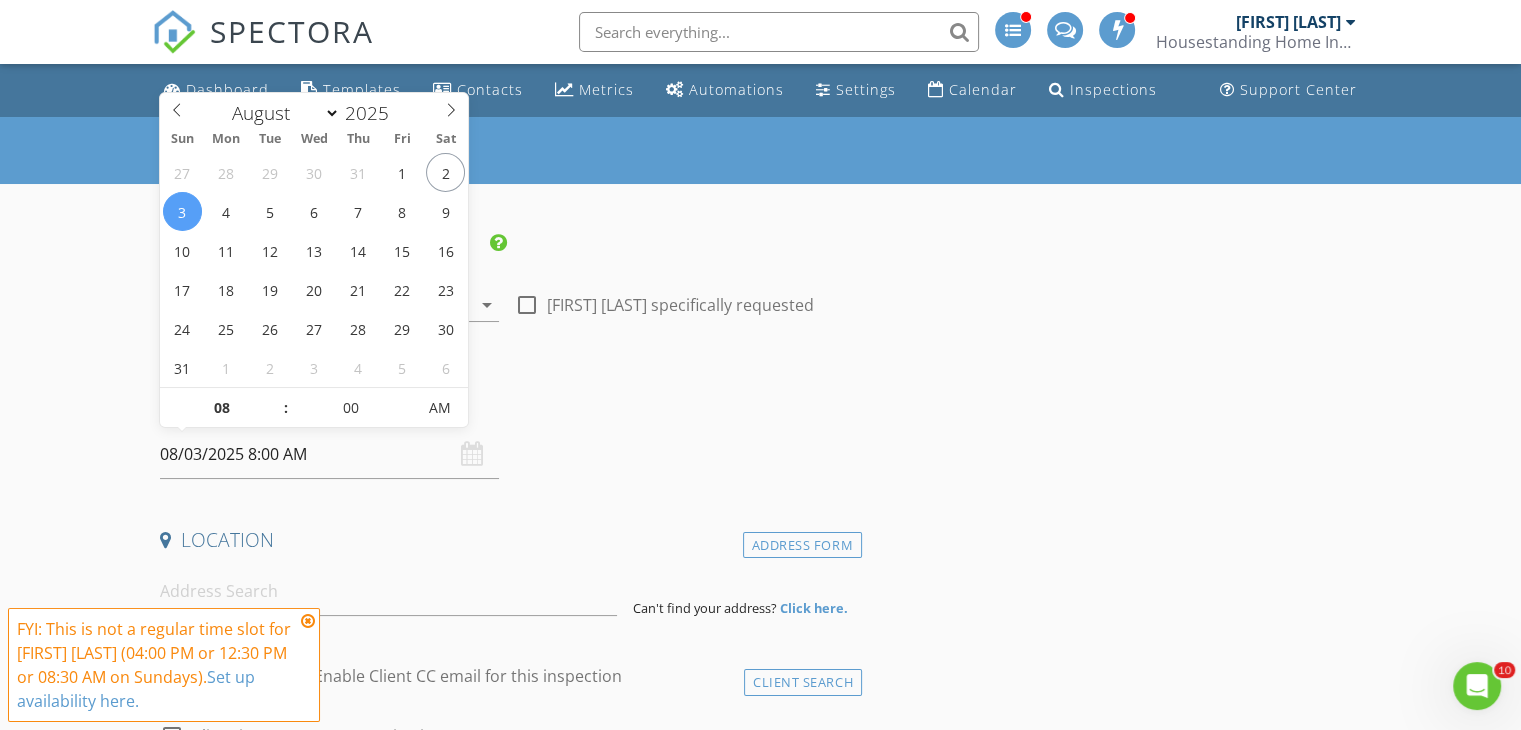 click on "08/03/2025 8:00 AM" at bounding box center (329, 454) 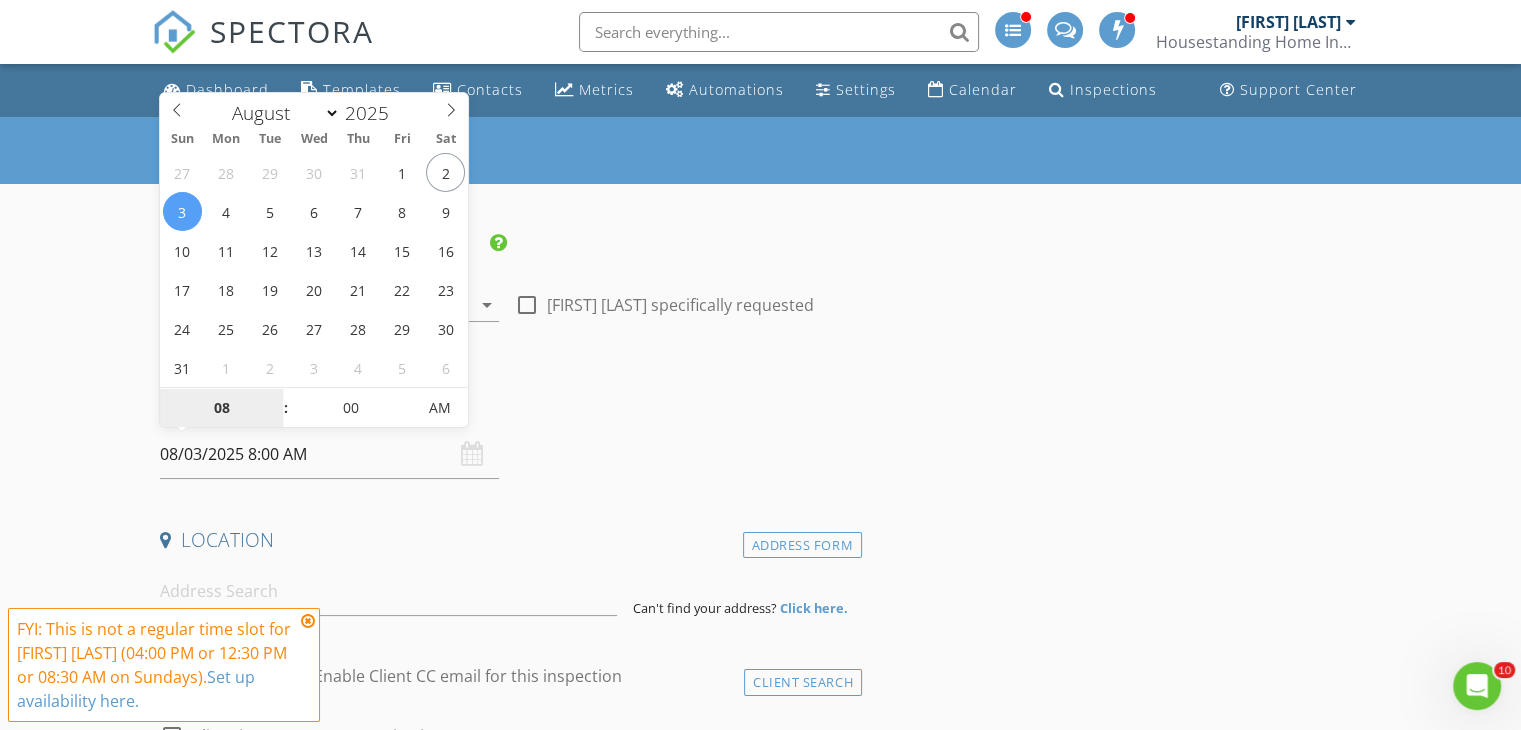 type on "08/06/2025 8:00 AM" 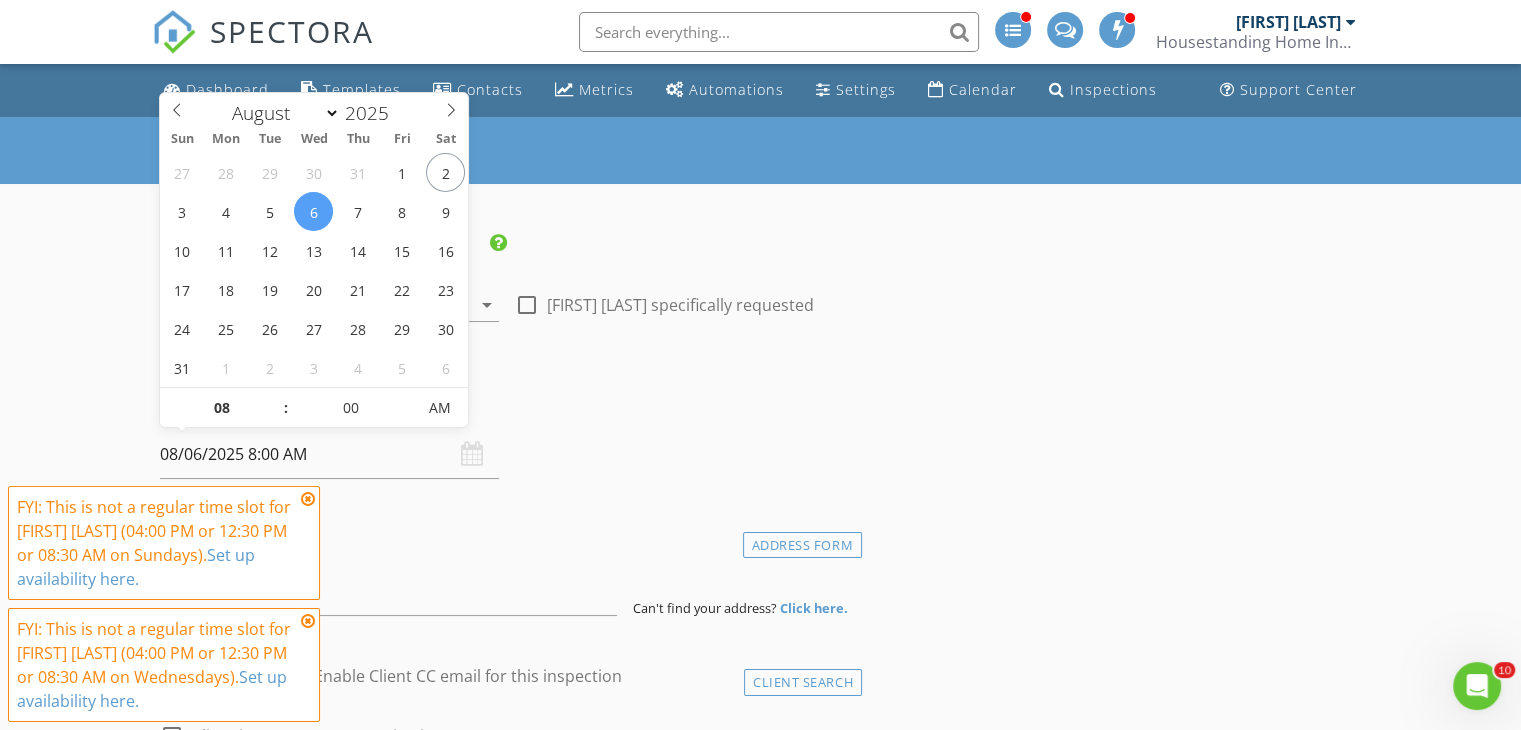 type on "09" 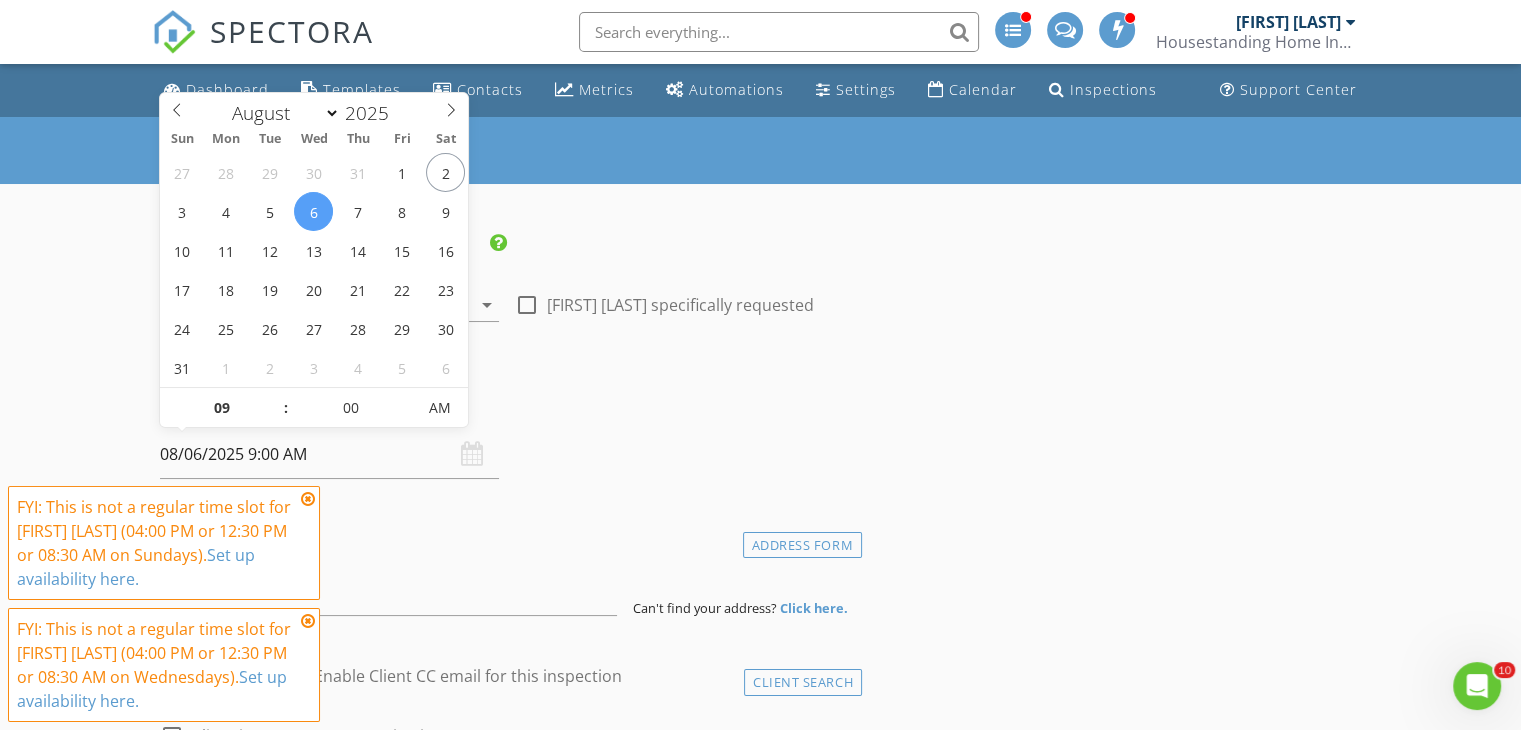 click at bounding box center [276, 398] 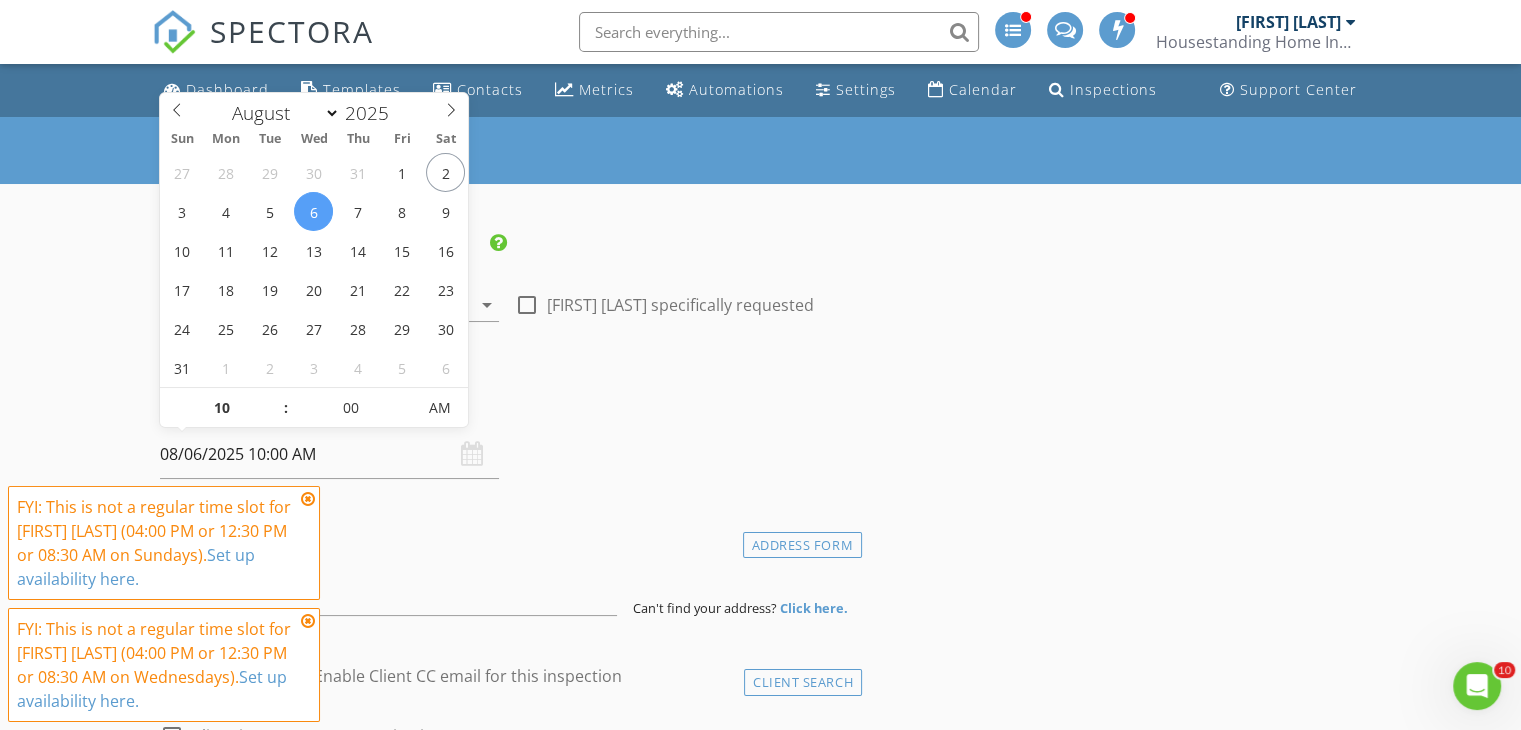 click at bounding box center [276, 398] 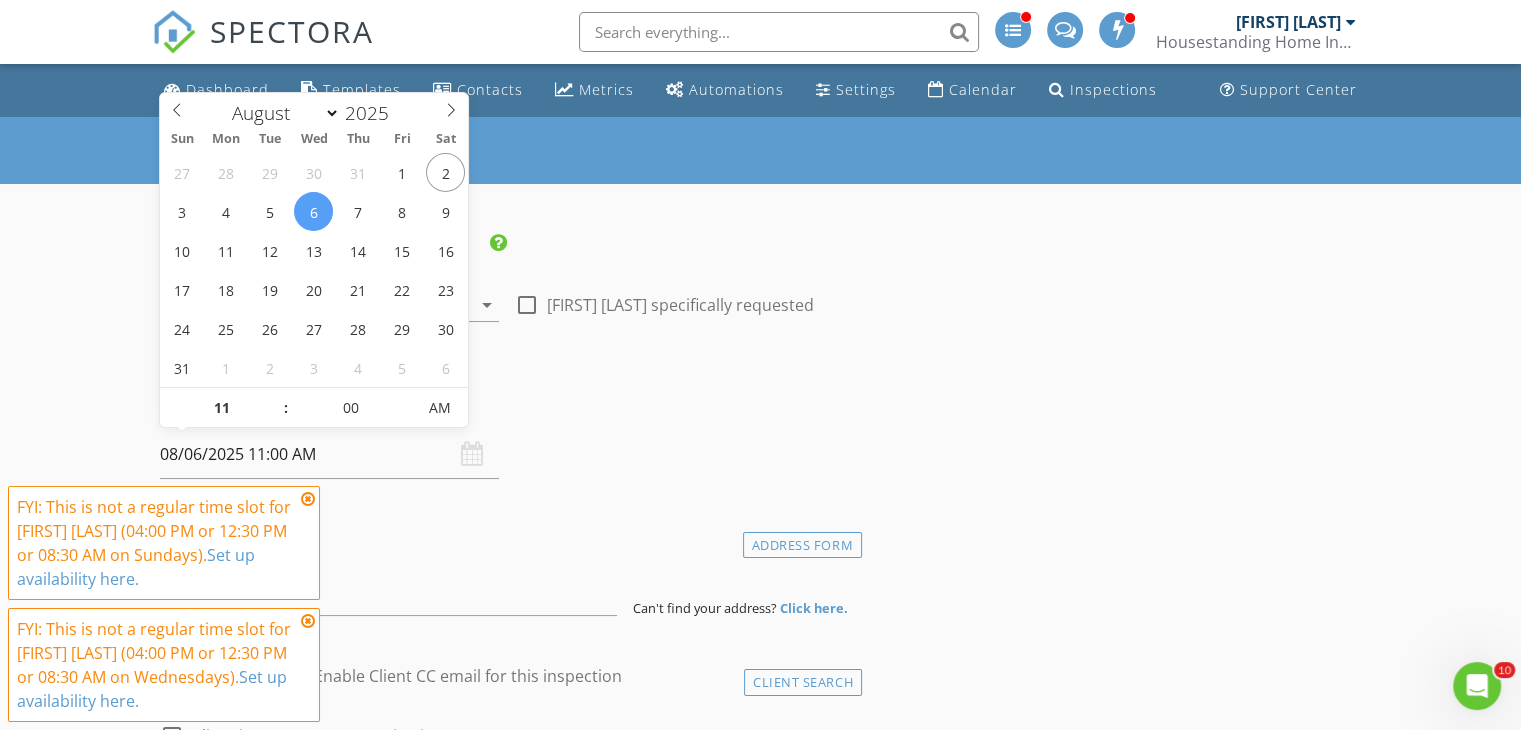 click at bounding box center (276, 398) 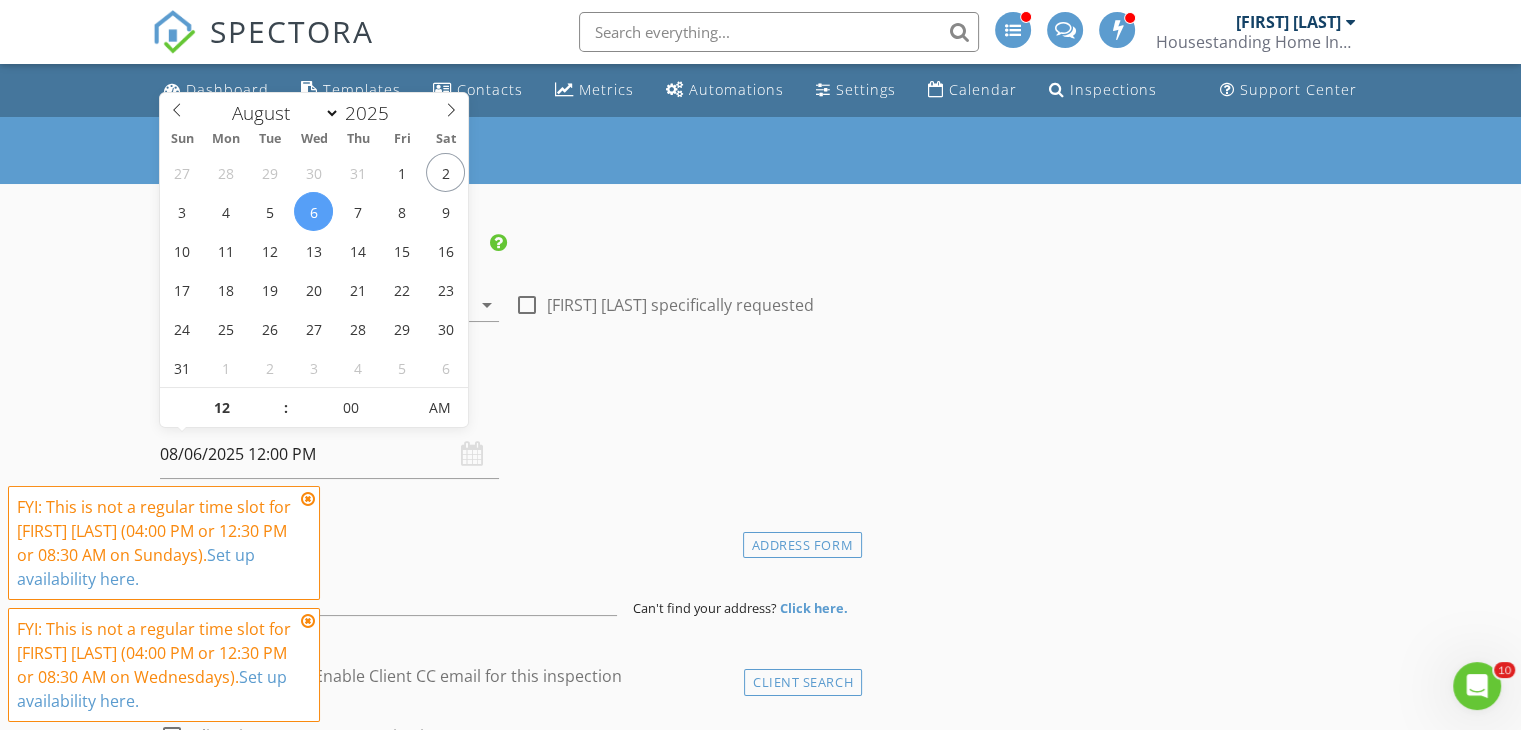 click at bounding box center (276, 398) 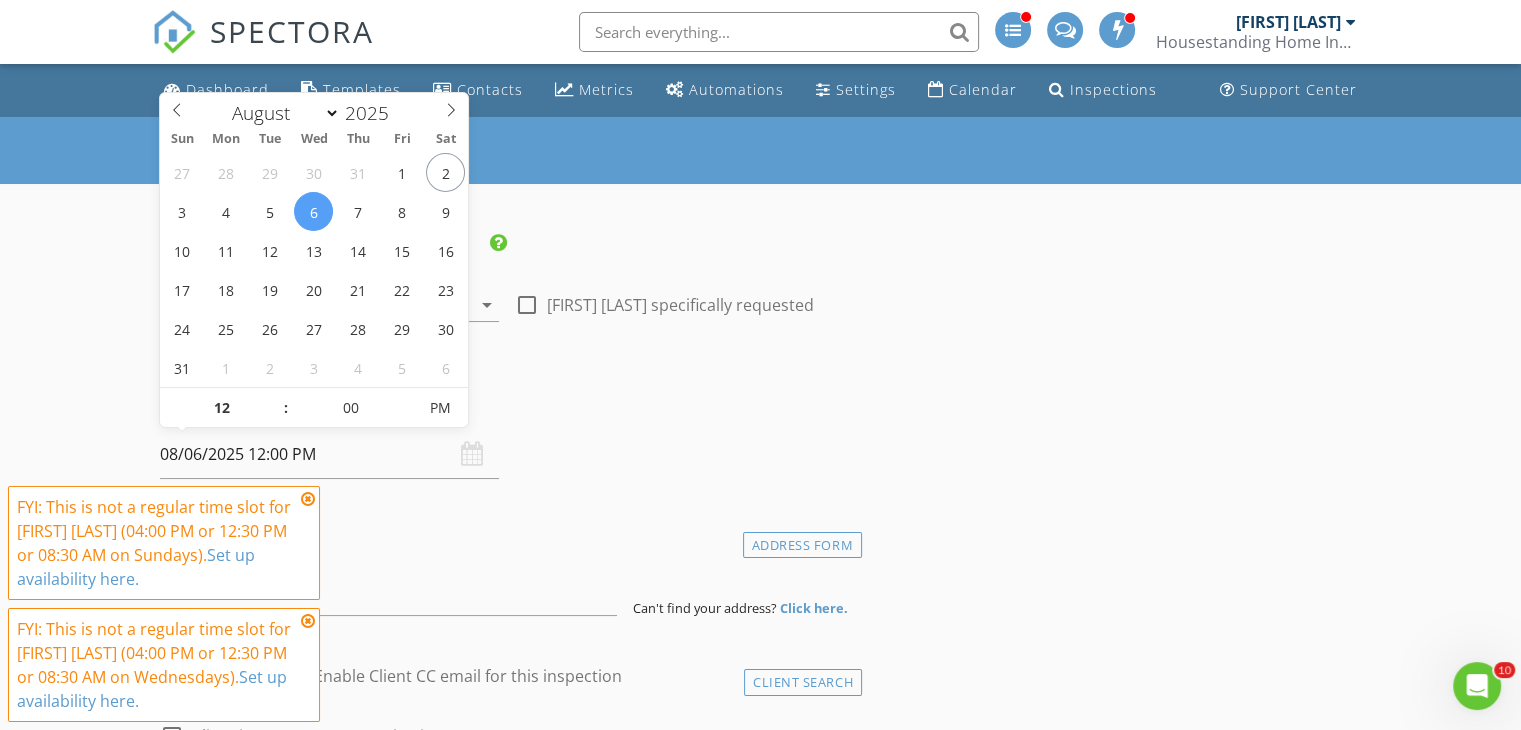 type on "01" 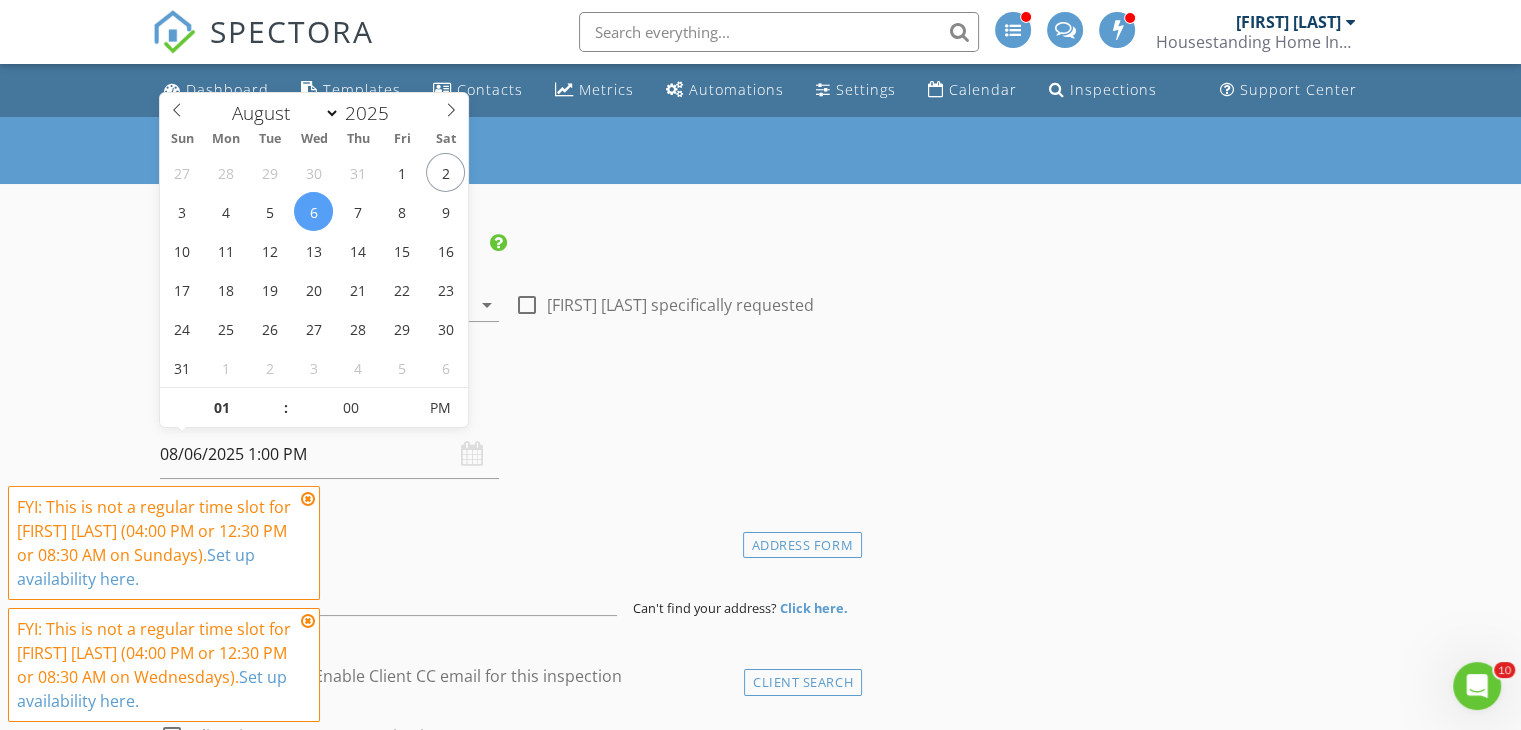 click at bounding box center (276, 398) 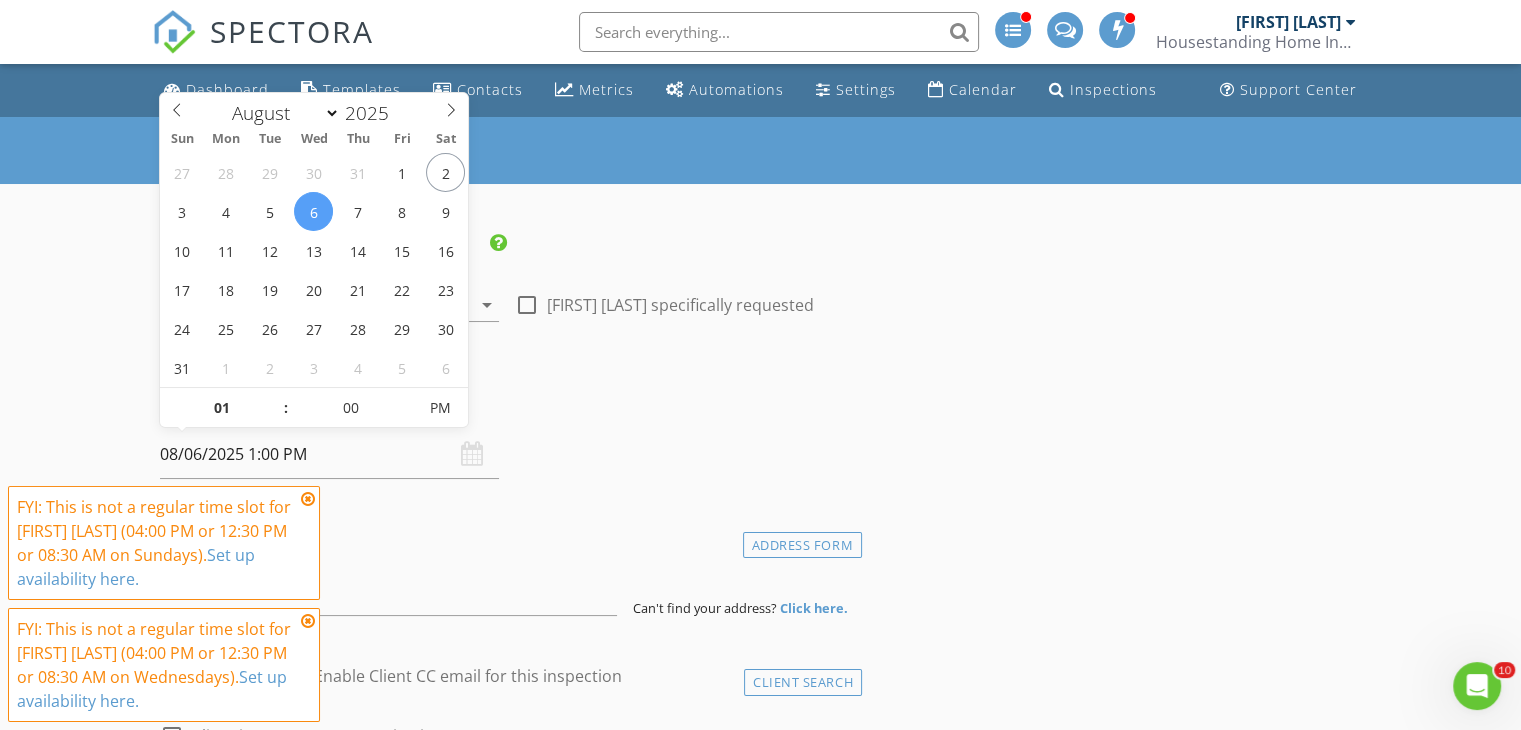 click at bounding box center (308, 499) 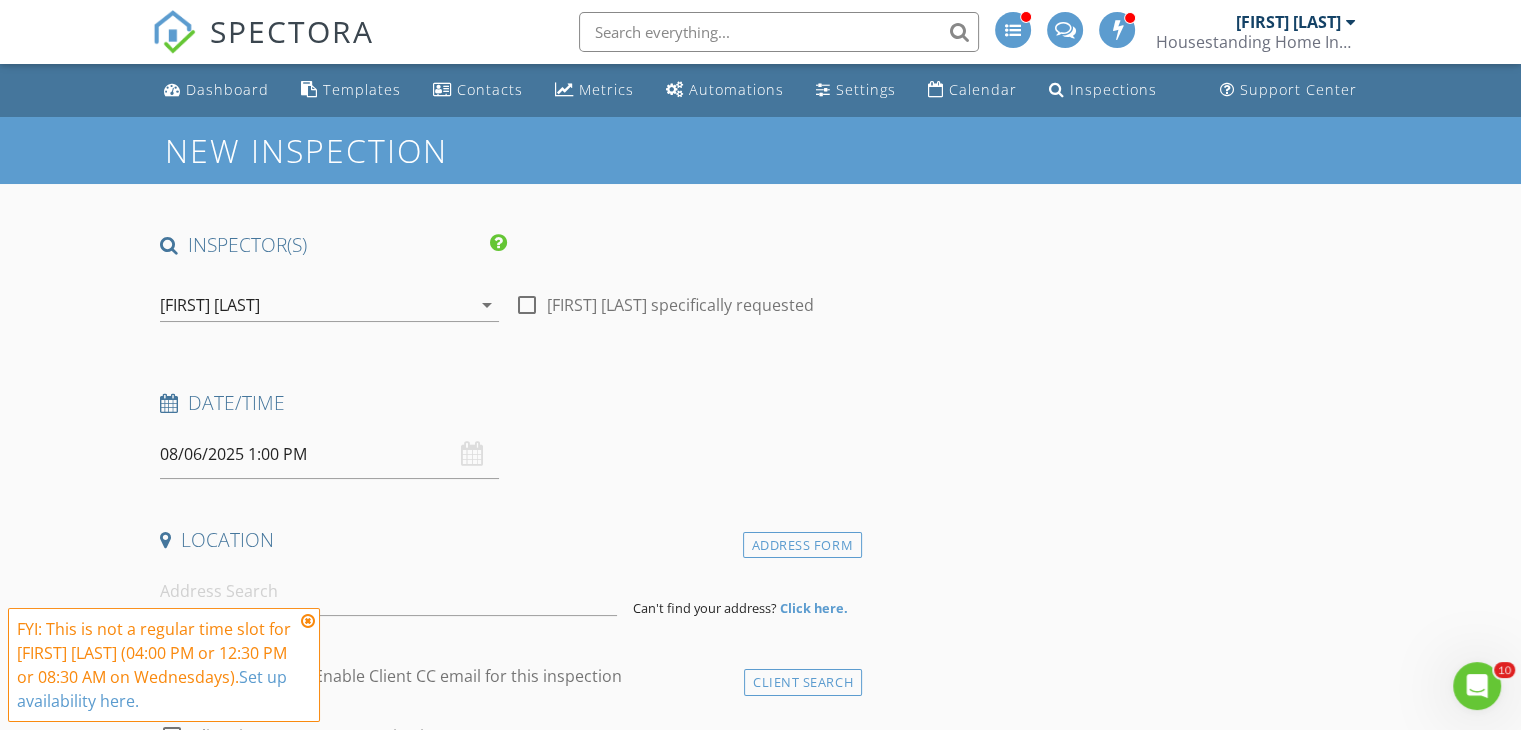 click at bounding box center (308, 621) 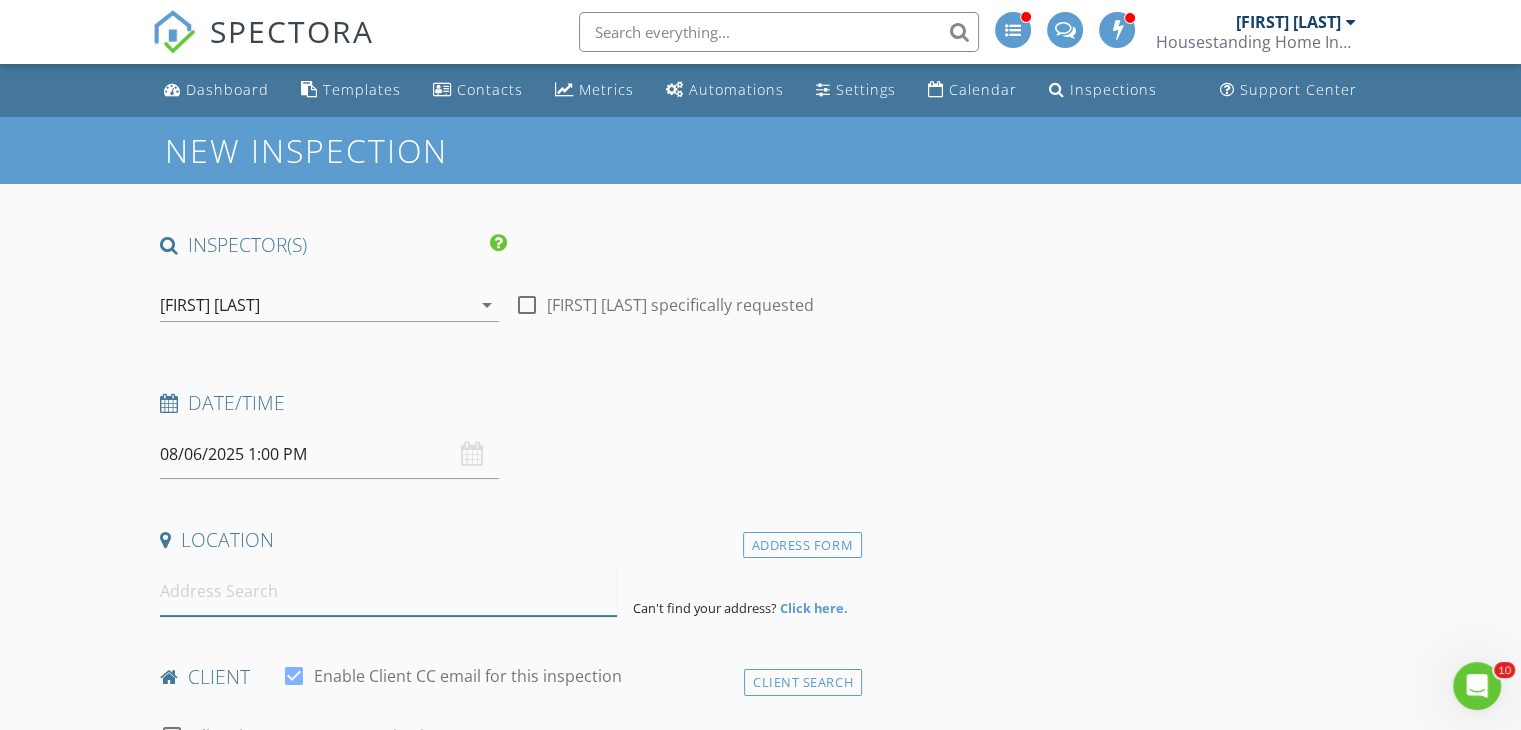 click at bounding box center [388, 591] 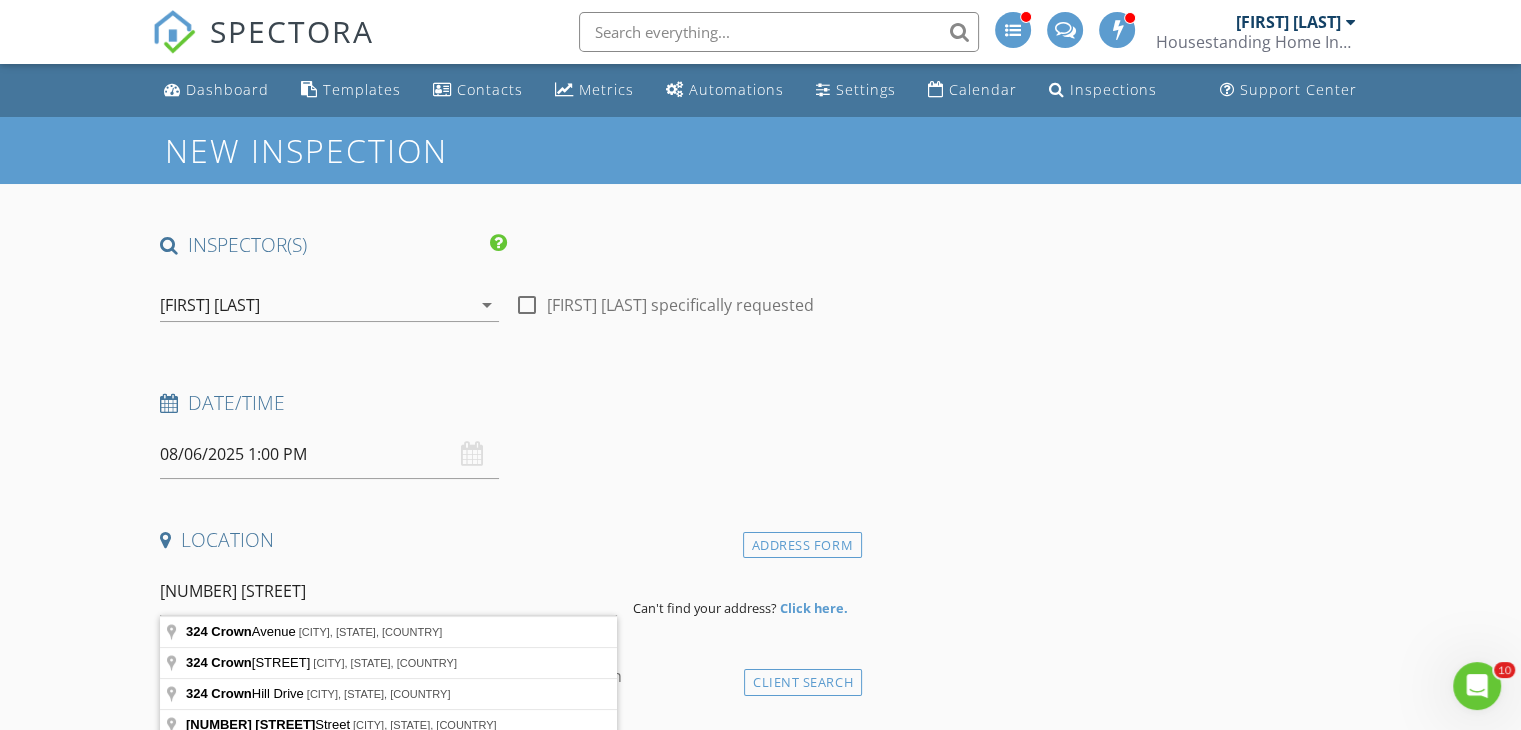 type on "324 Crown Avenue, Scranton, PA, USA" 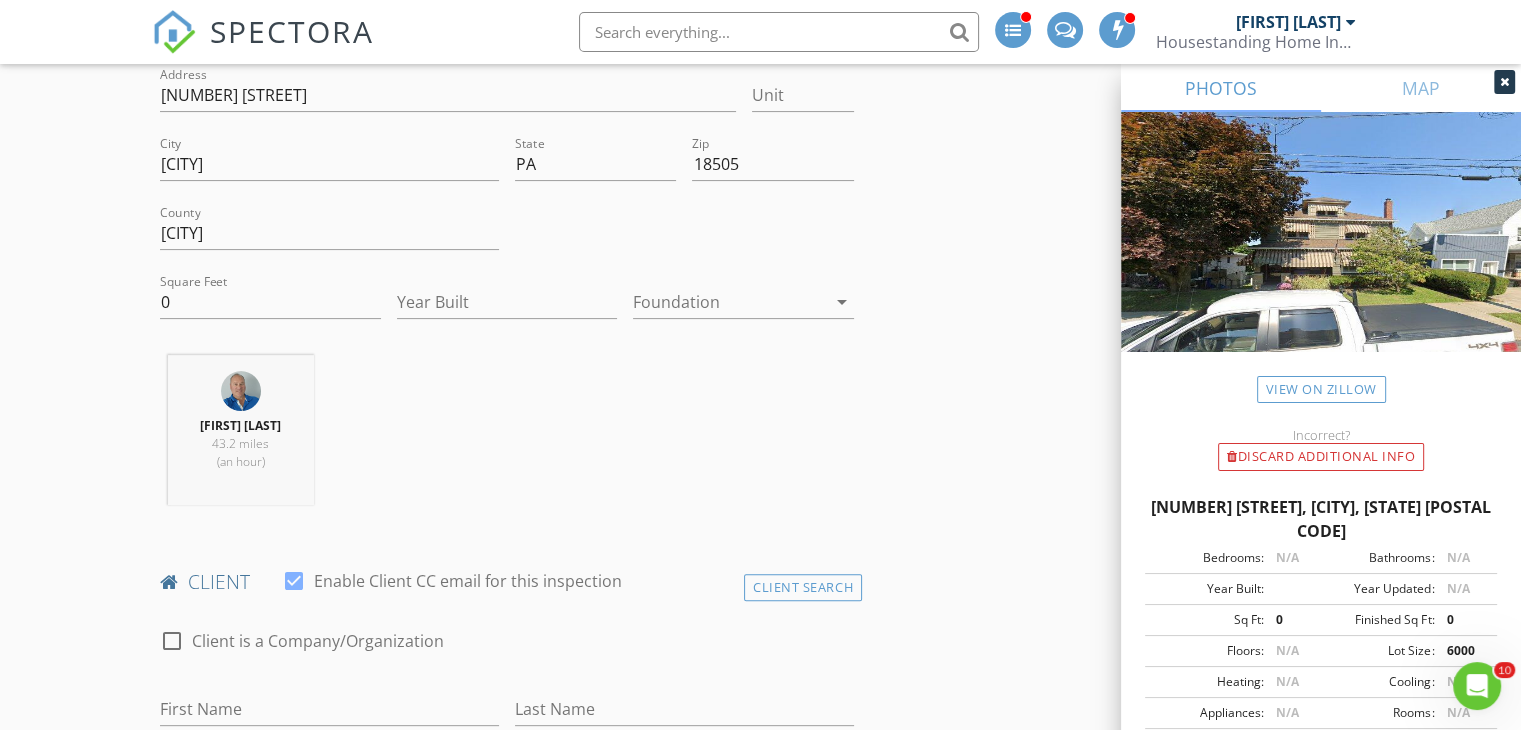 scroll, scrollTop: 513, scrollLeft: 0, axis: vertical 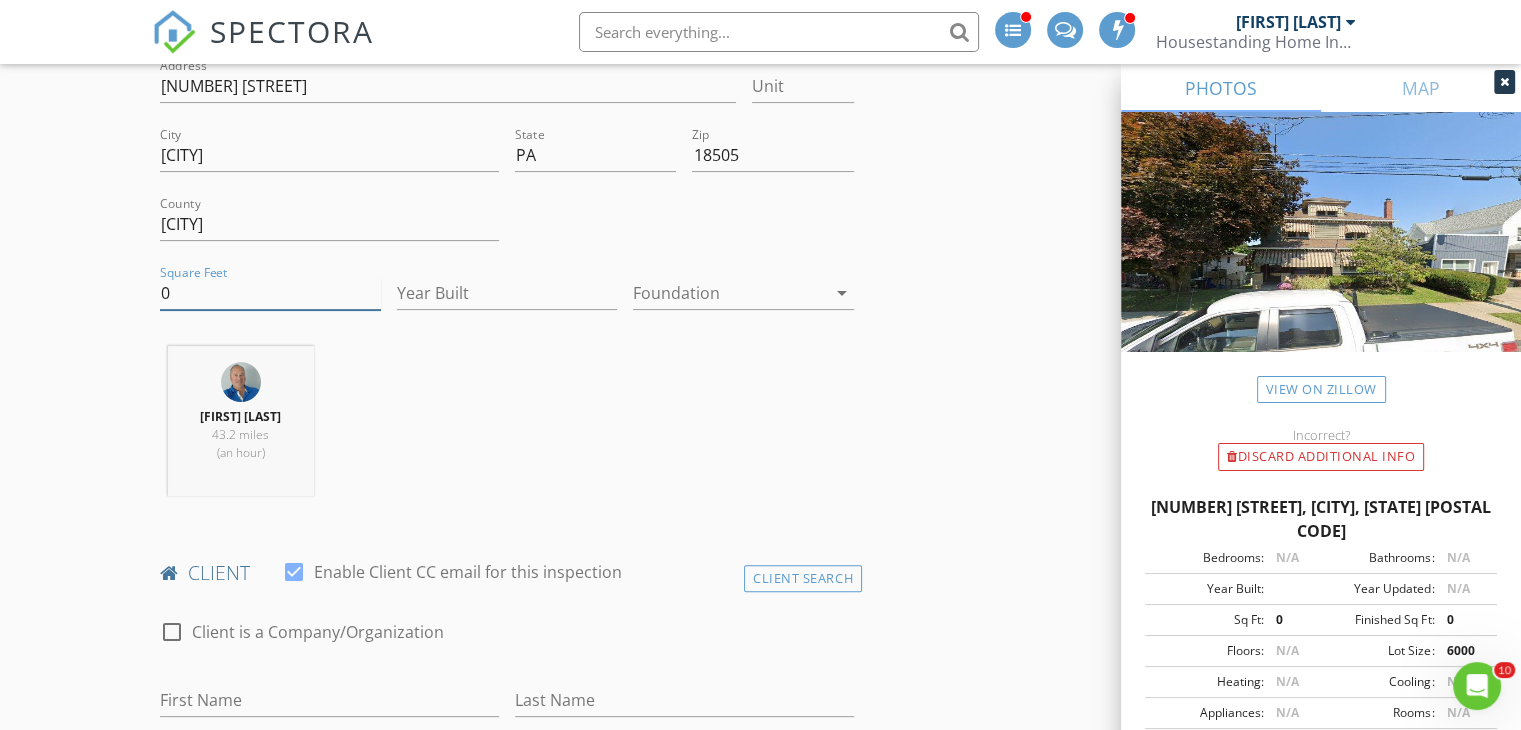 click on "0" at bounding box center (270, 293) 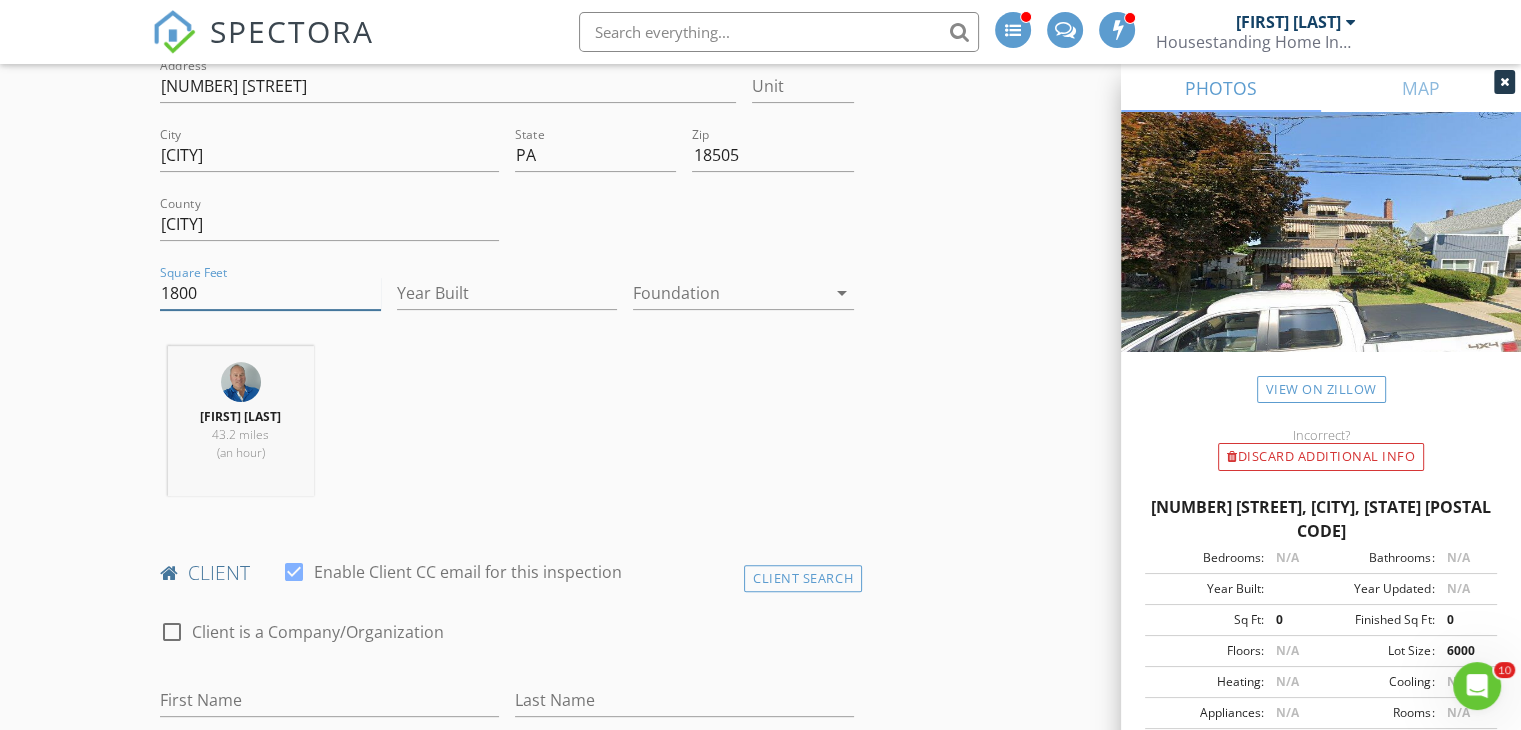 type on "1800" 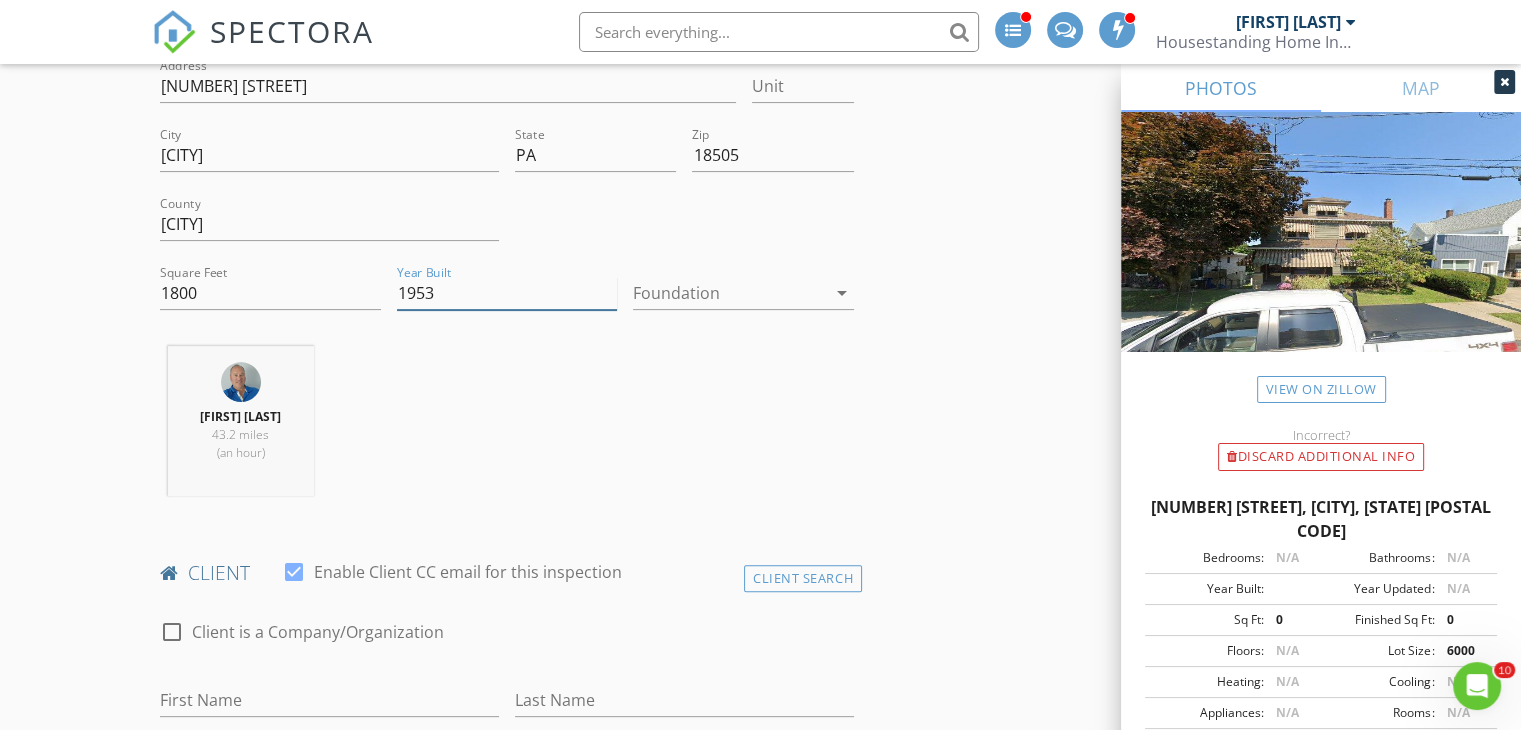 type on "1953" 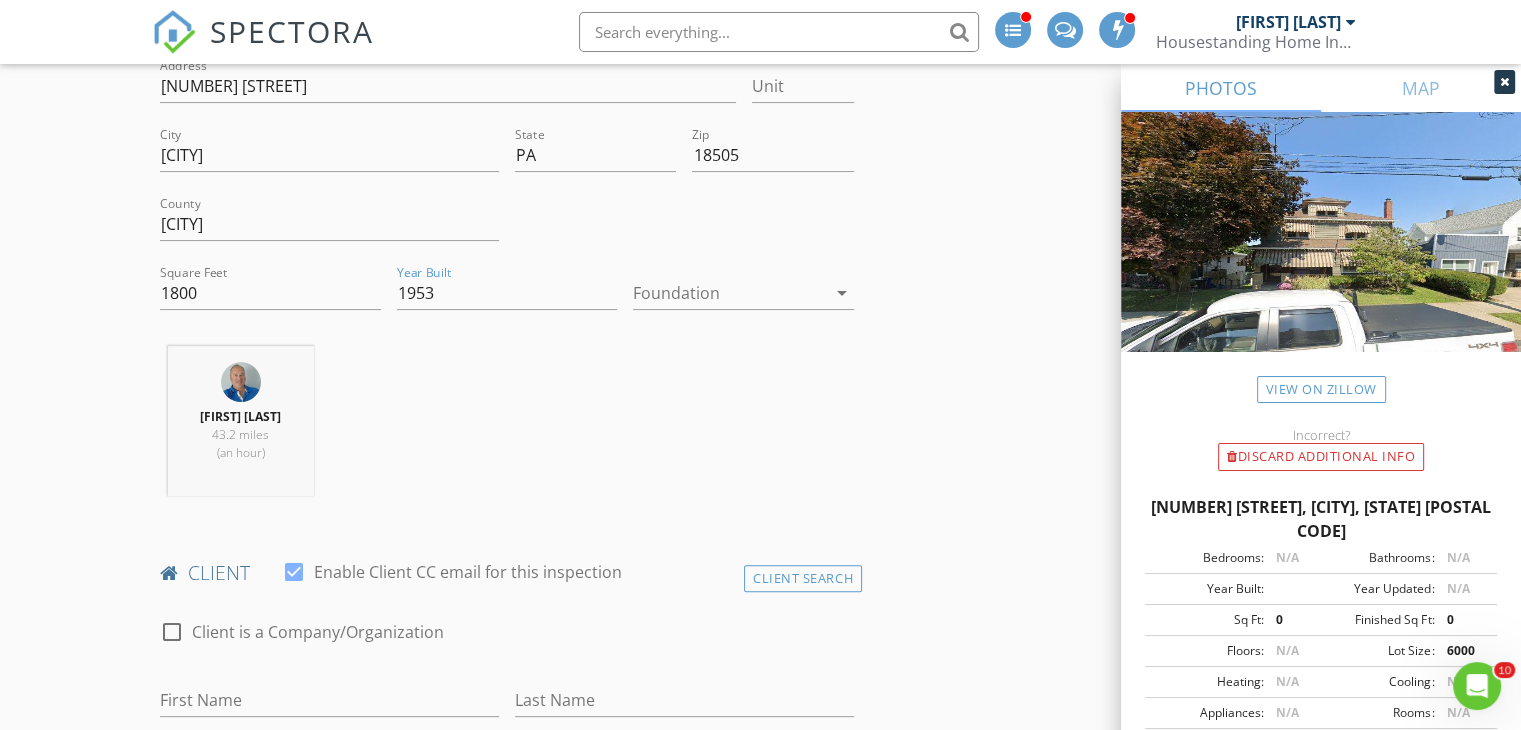 click on "arrow_drop_down" at bounding box center (842, 293) 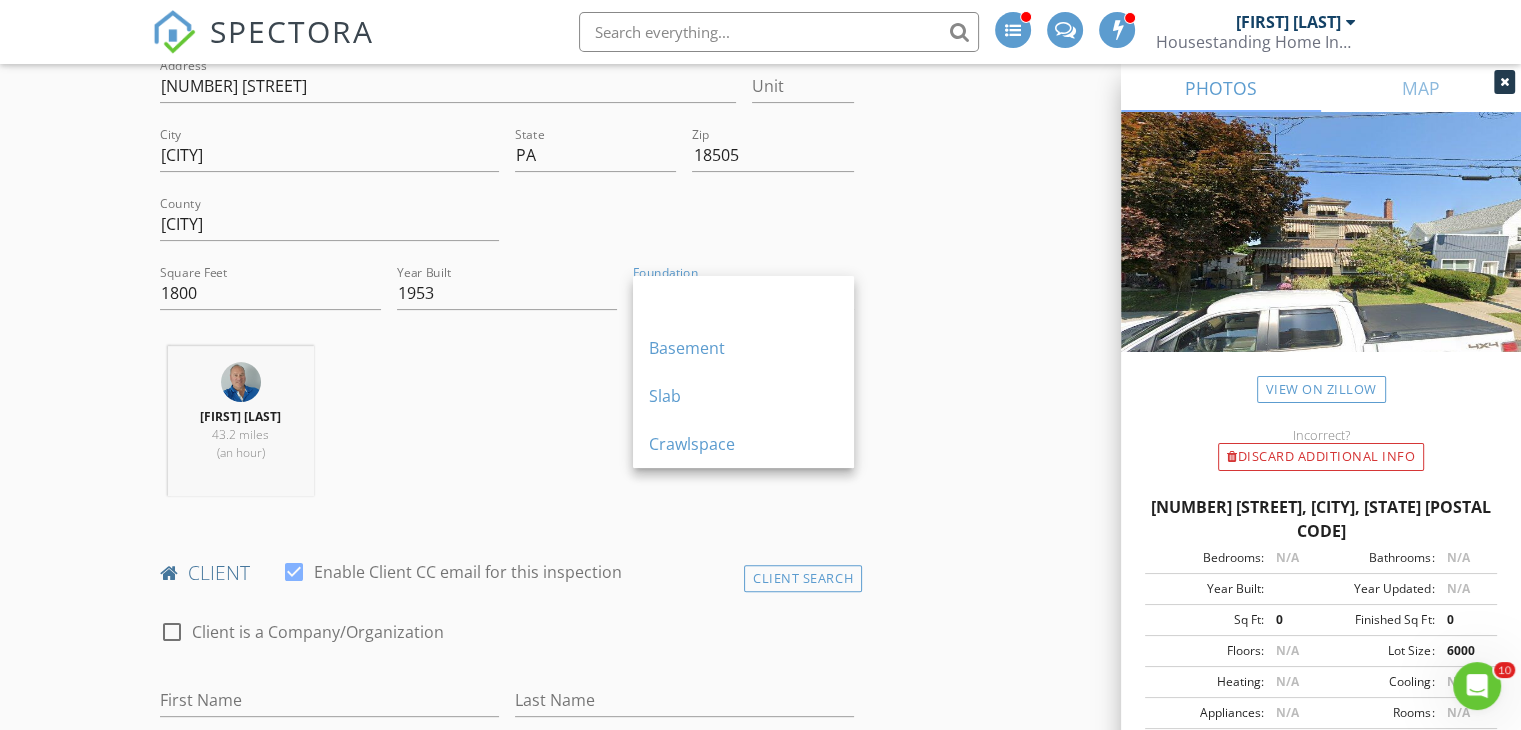 click on "Basement" at bounding box center (743, 348) 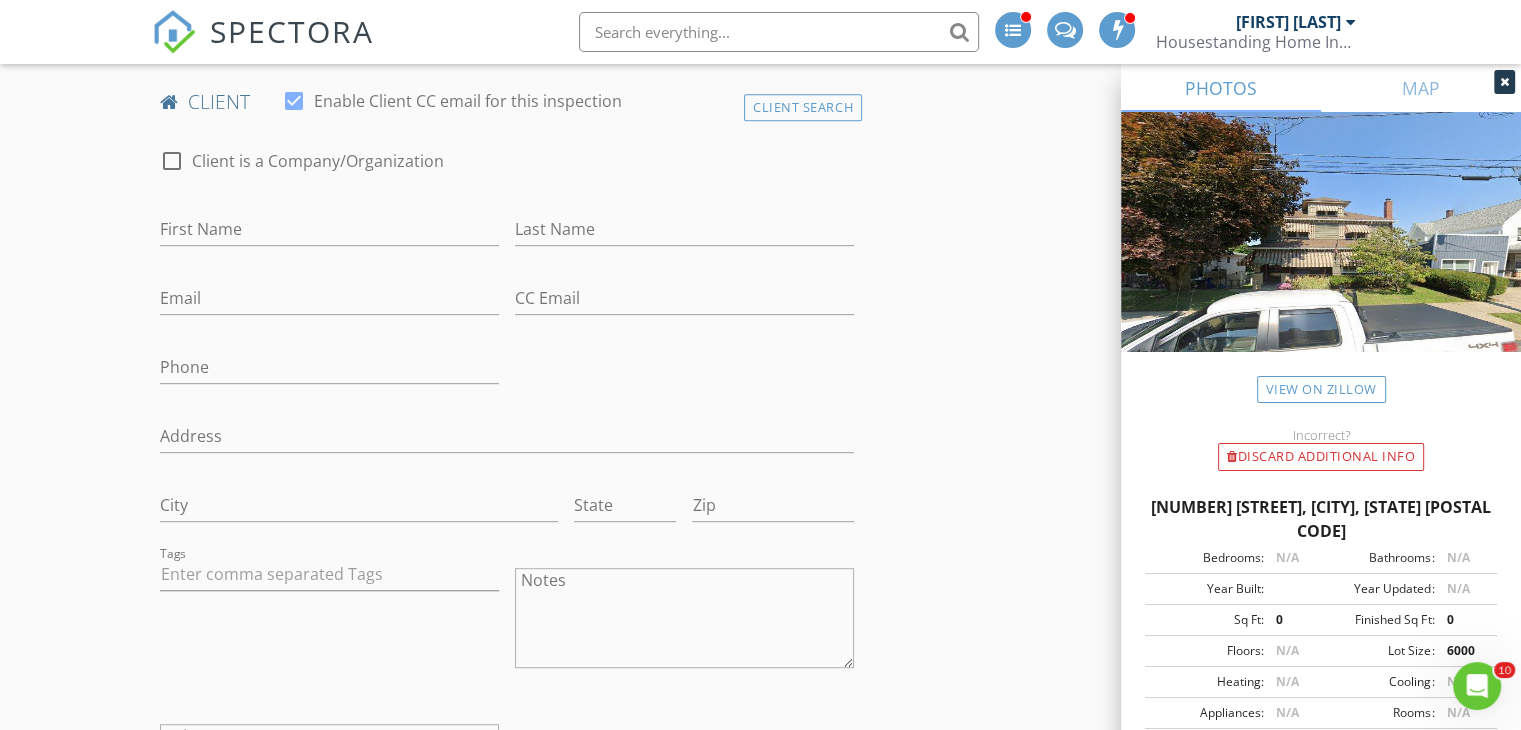scroll, scrollTop: 1008, scrollLeft: 0, axis: vertical 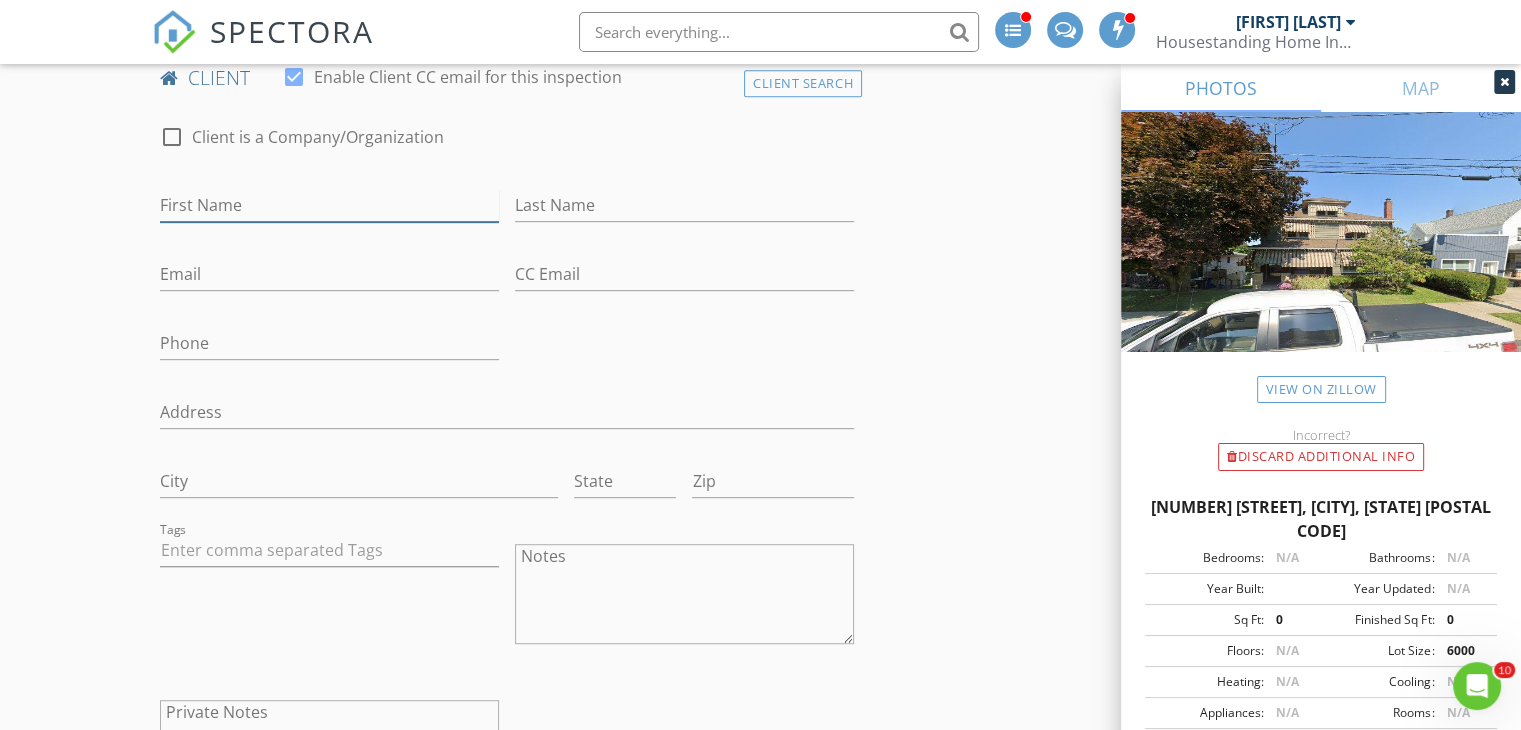 click on "First Name" at bounding box center (329, 205) 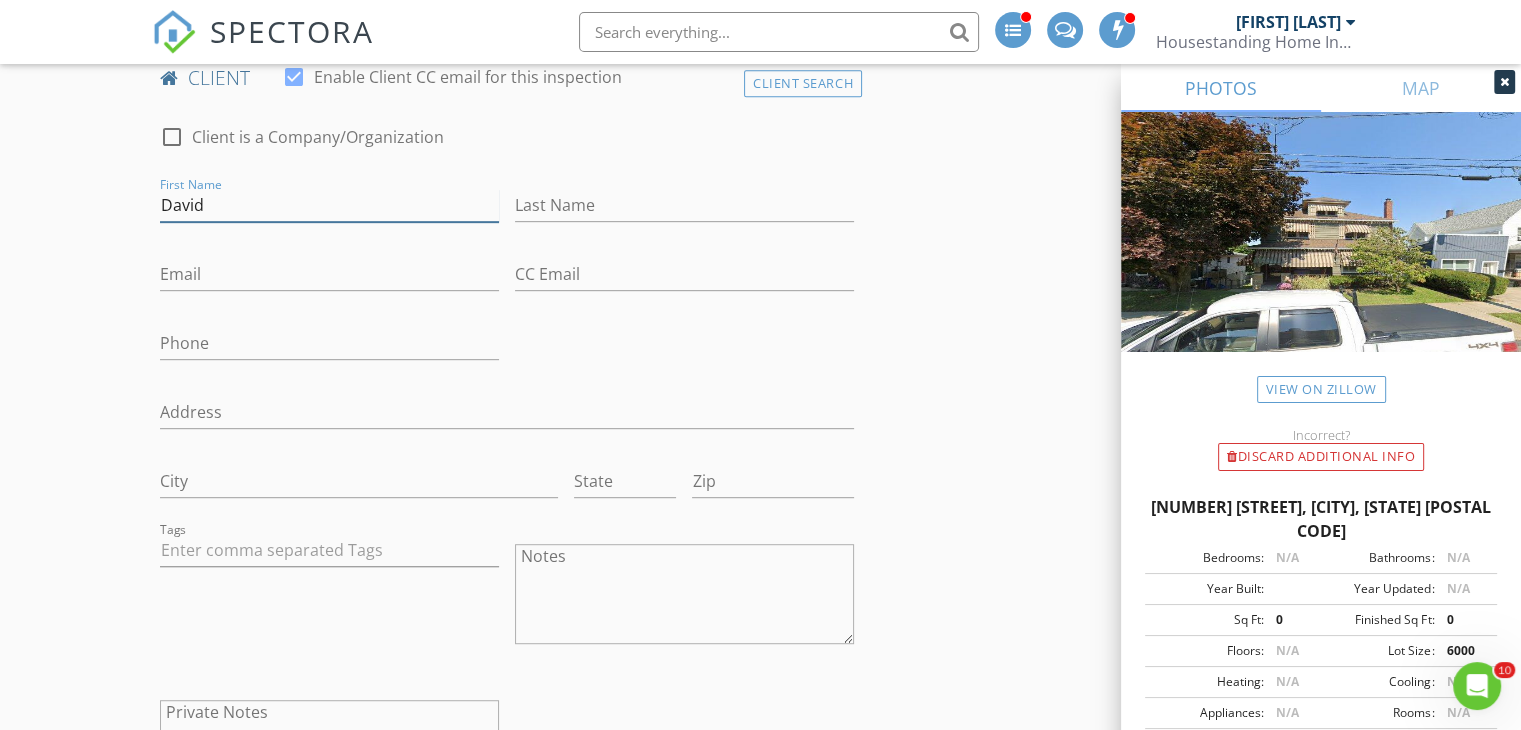 type on "David" 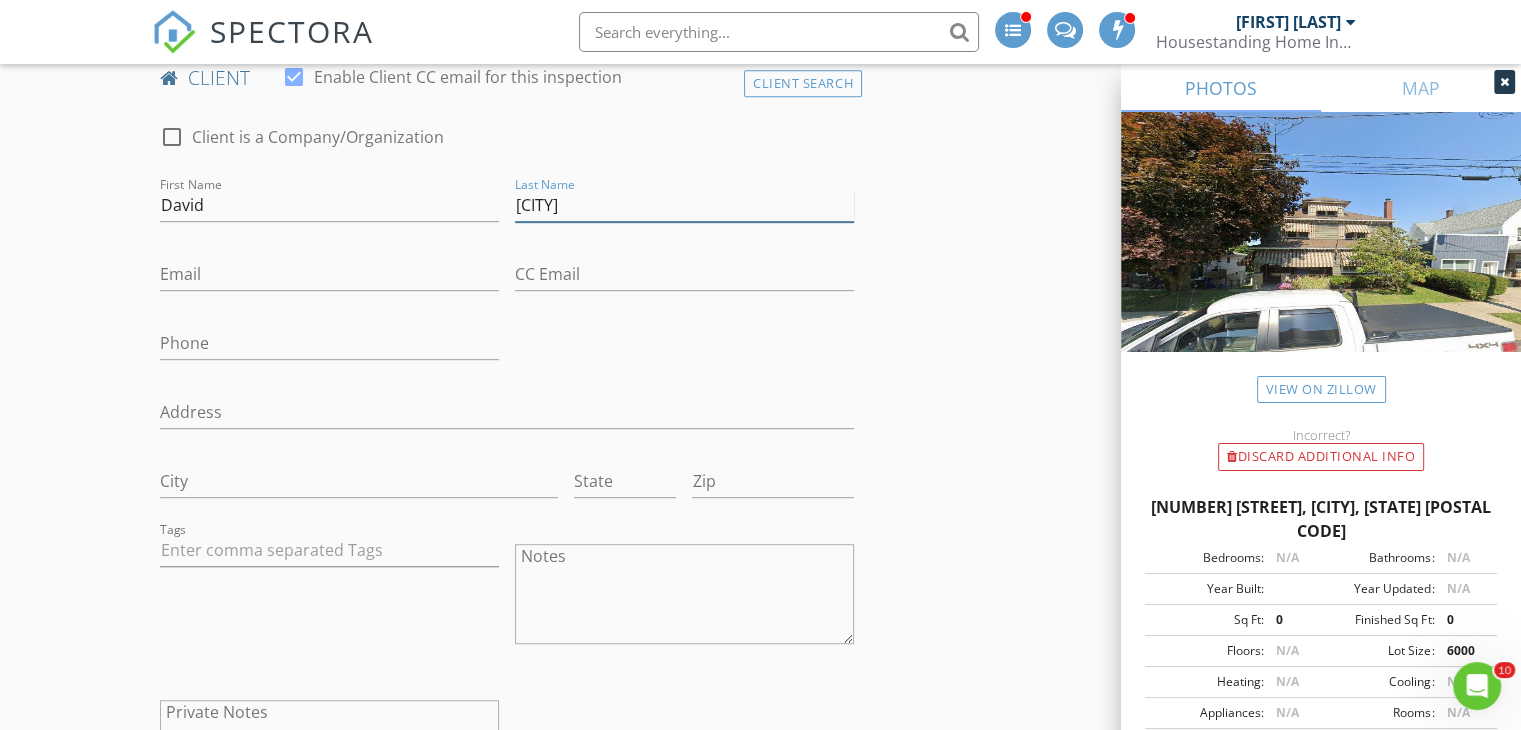 type on "Endara" 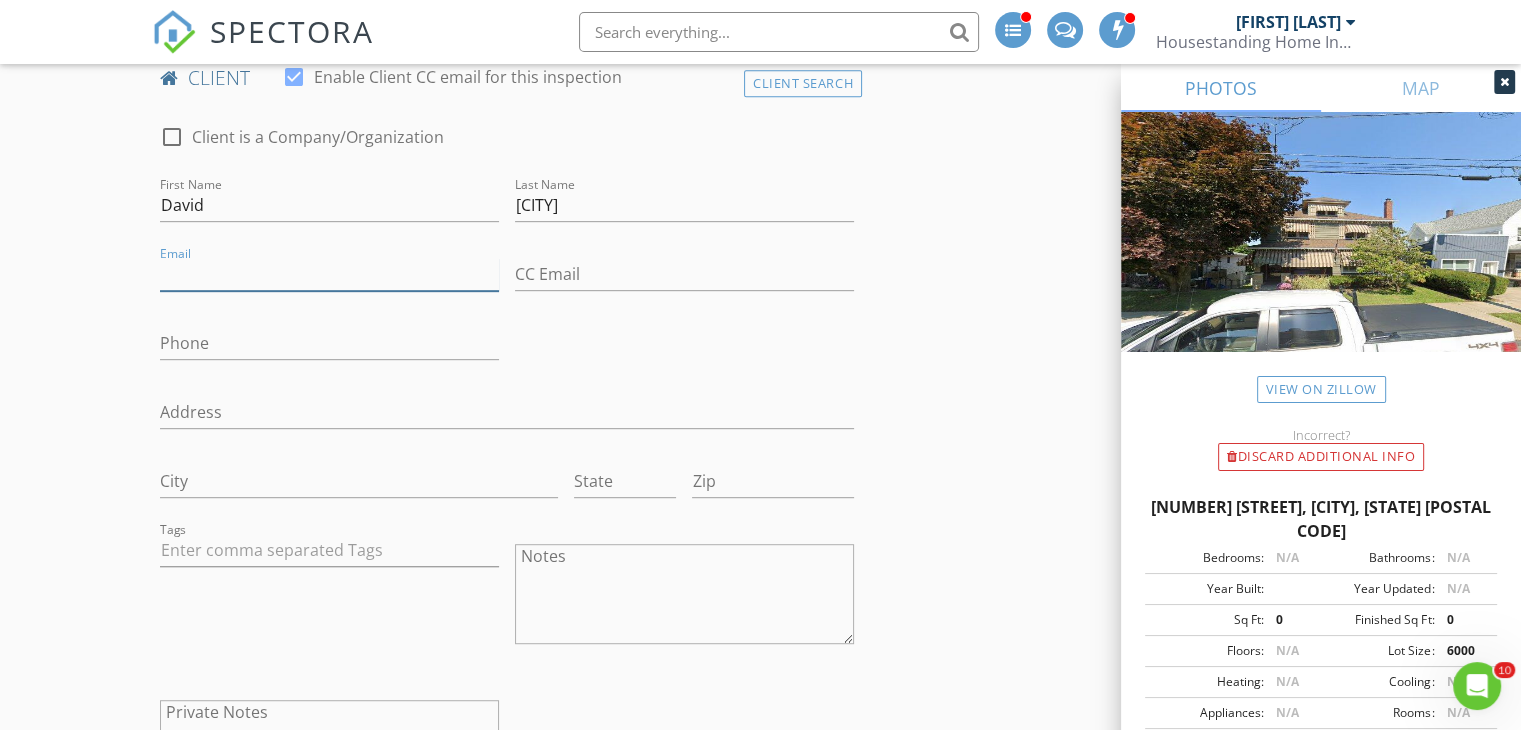 click on "Email" at bounding box center (329, 274) 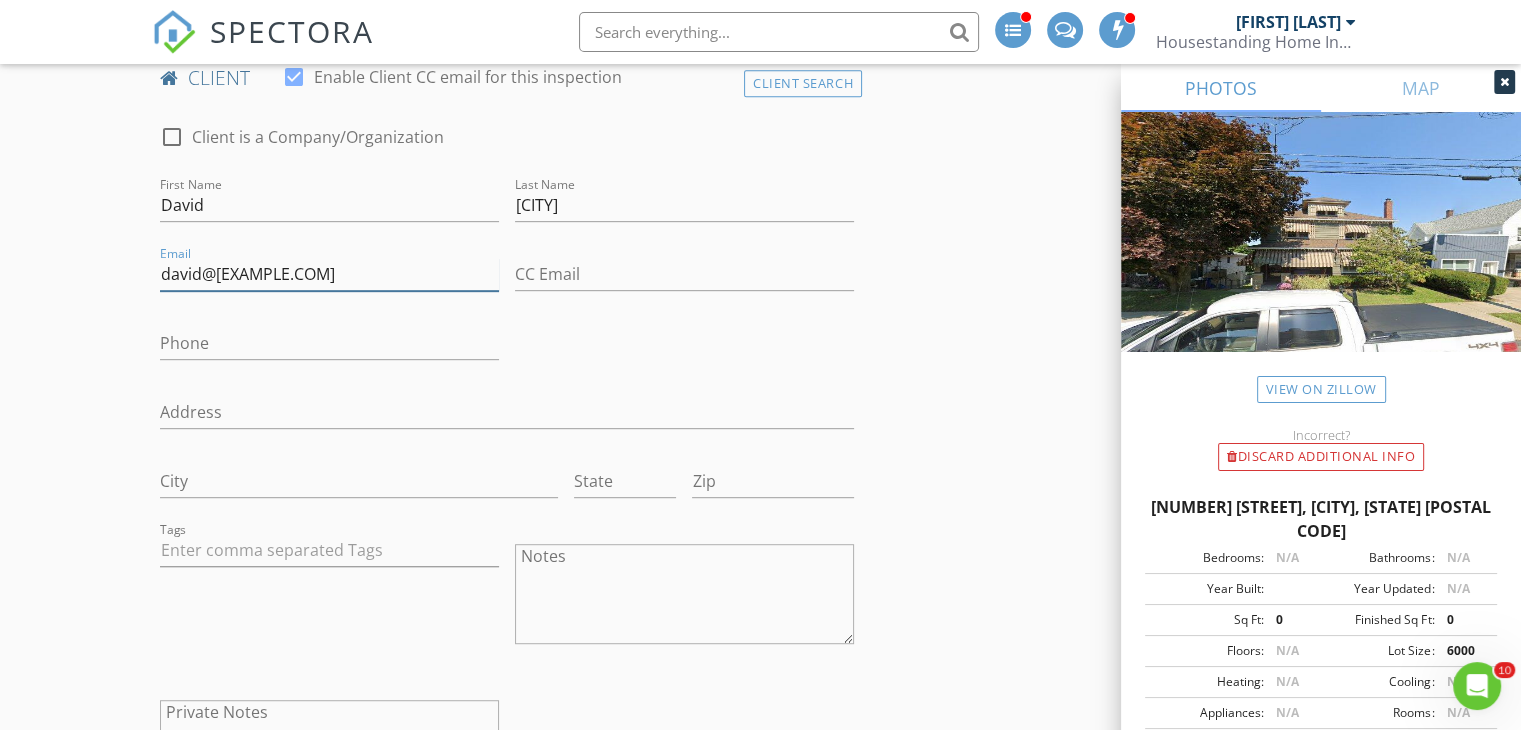 type on "david@venatuslic.com" 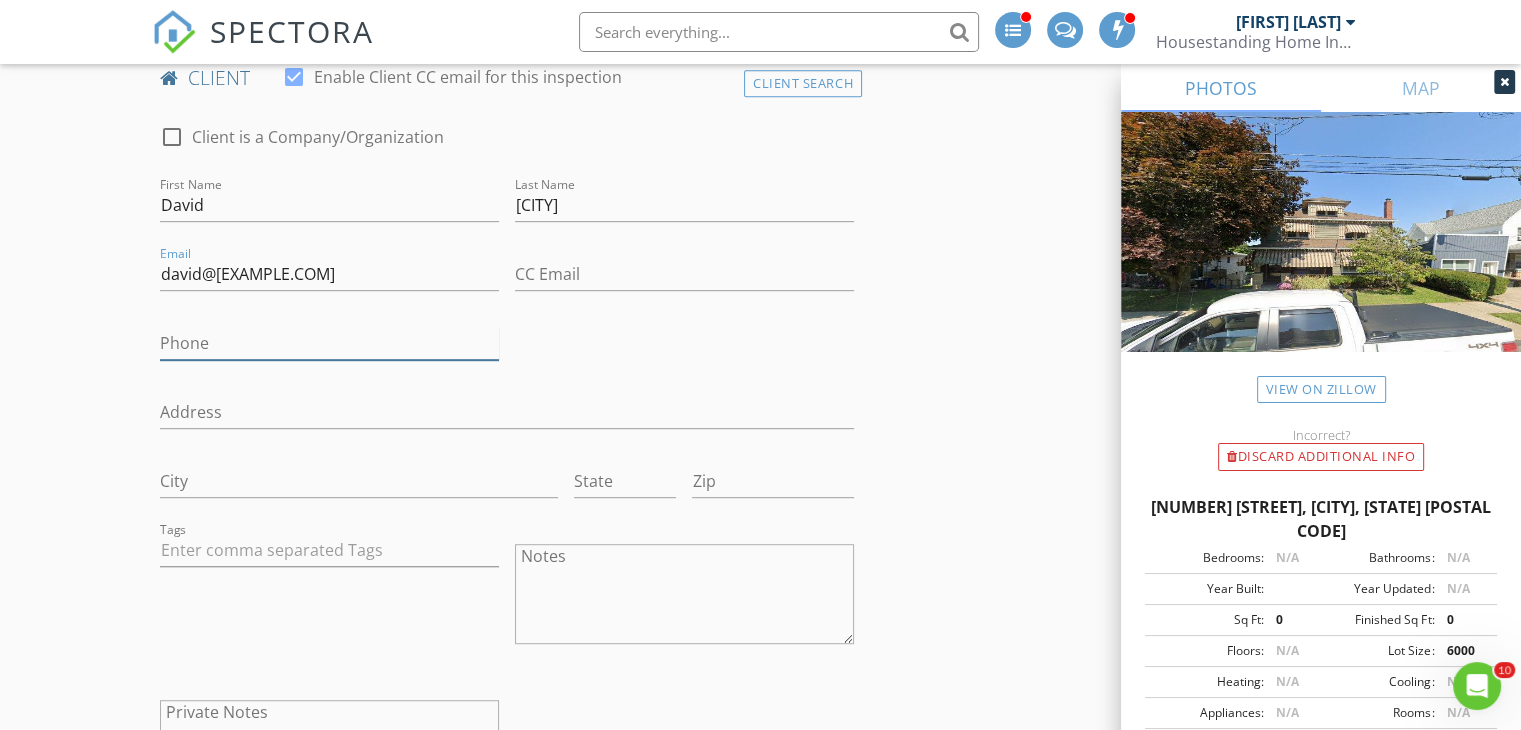 click on "Phone" at bounding box center [329, 343] 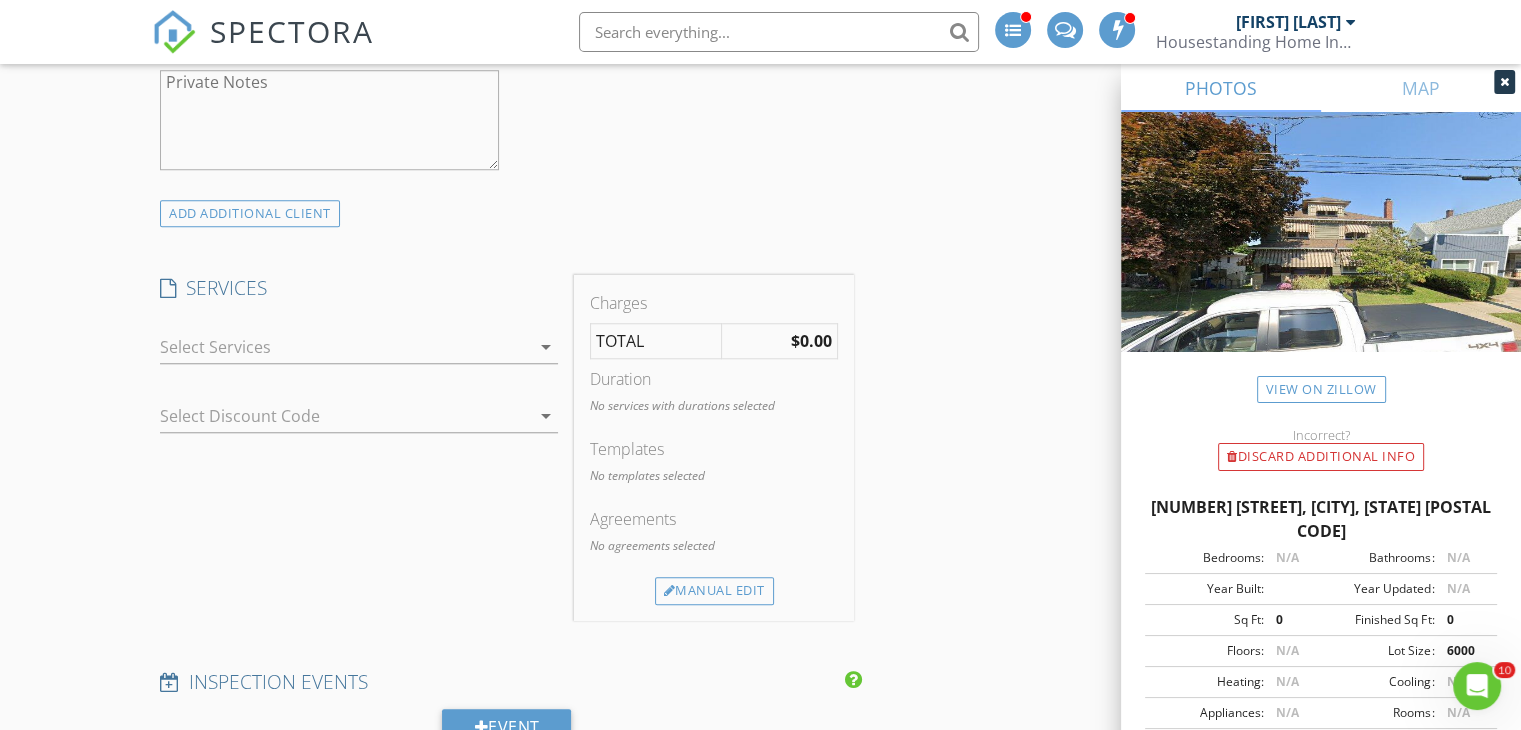 scroll, scrollTop: 1689, scrollLeft: 0, axis: vertical 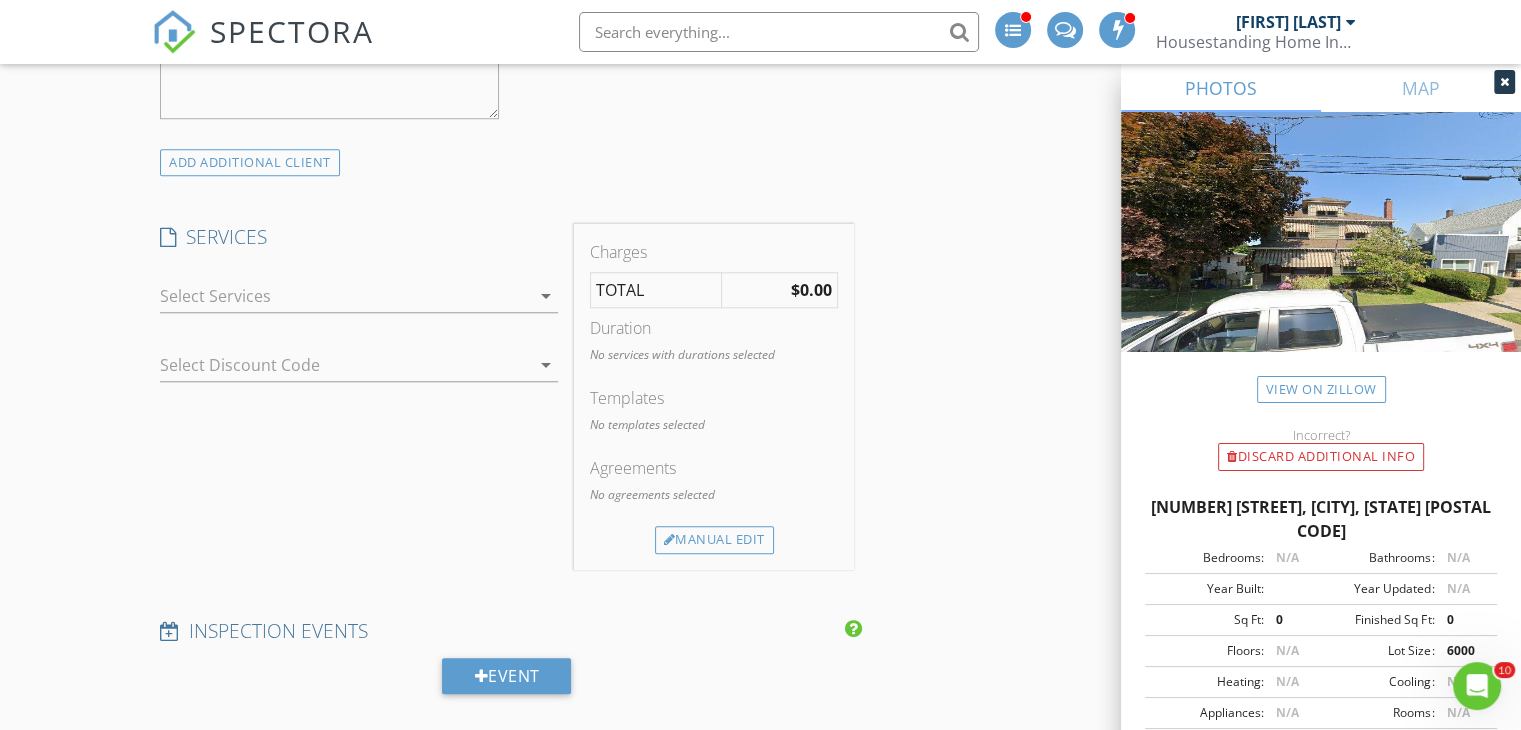 type on "570-241-1889" 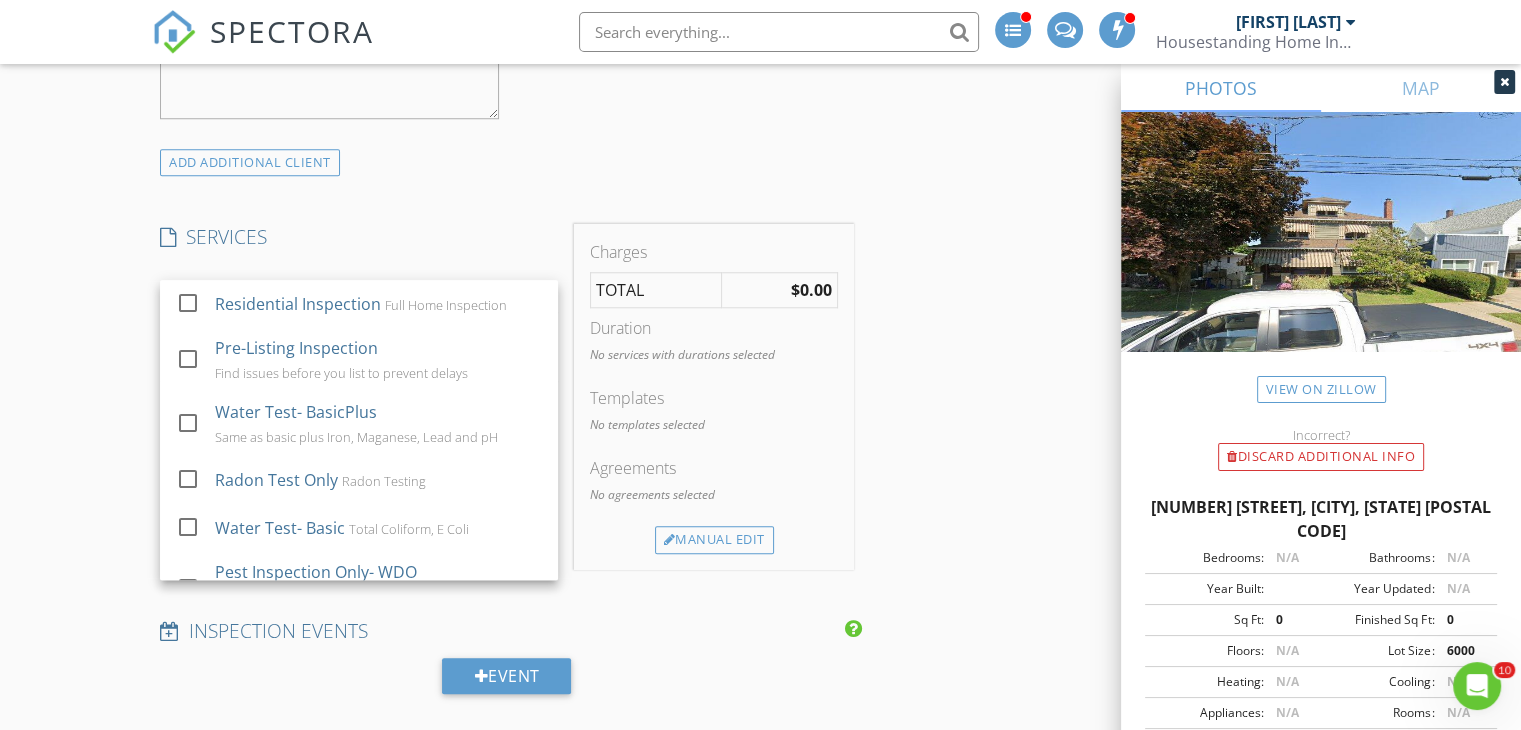 click at bounding box center [188, 303] 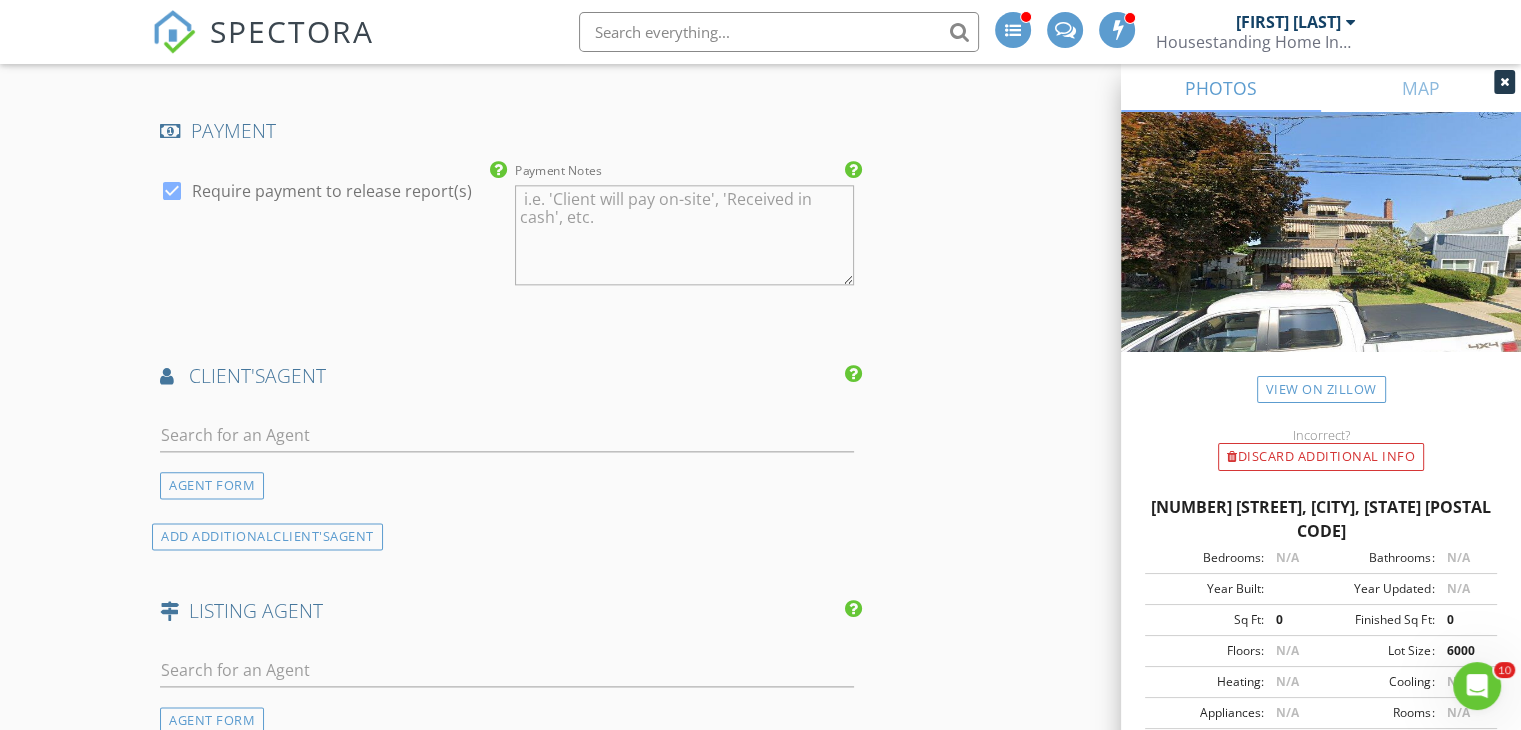 scroll, scrollTop: 2511, scrollLeft: 0, axis: vertical 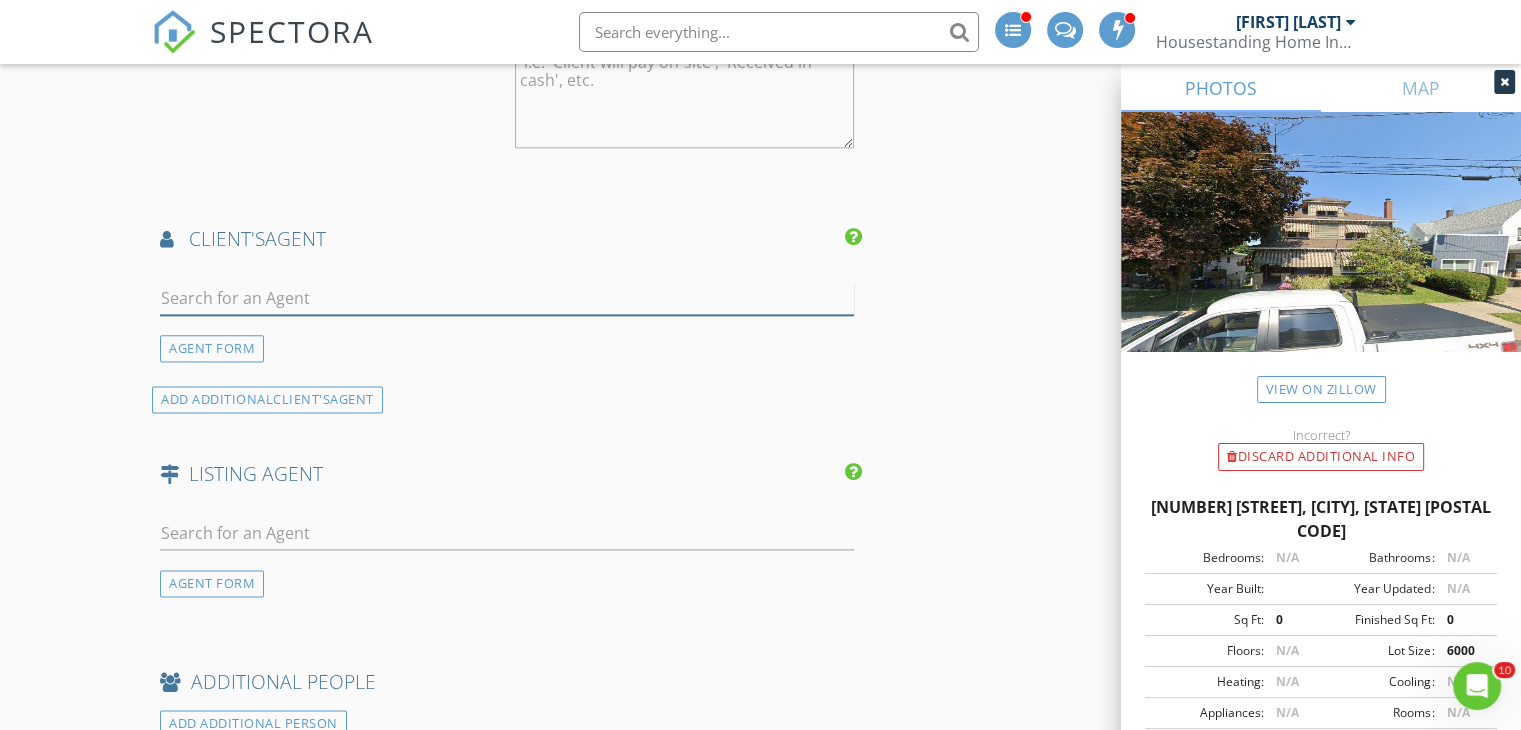 click at bounding box center (507, 298) 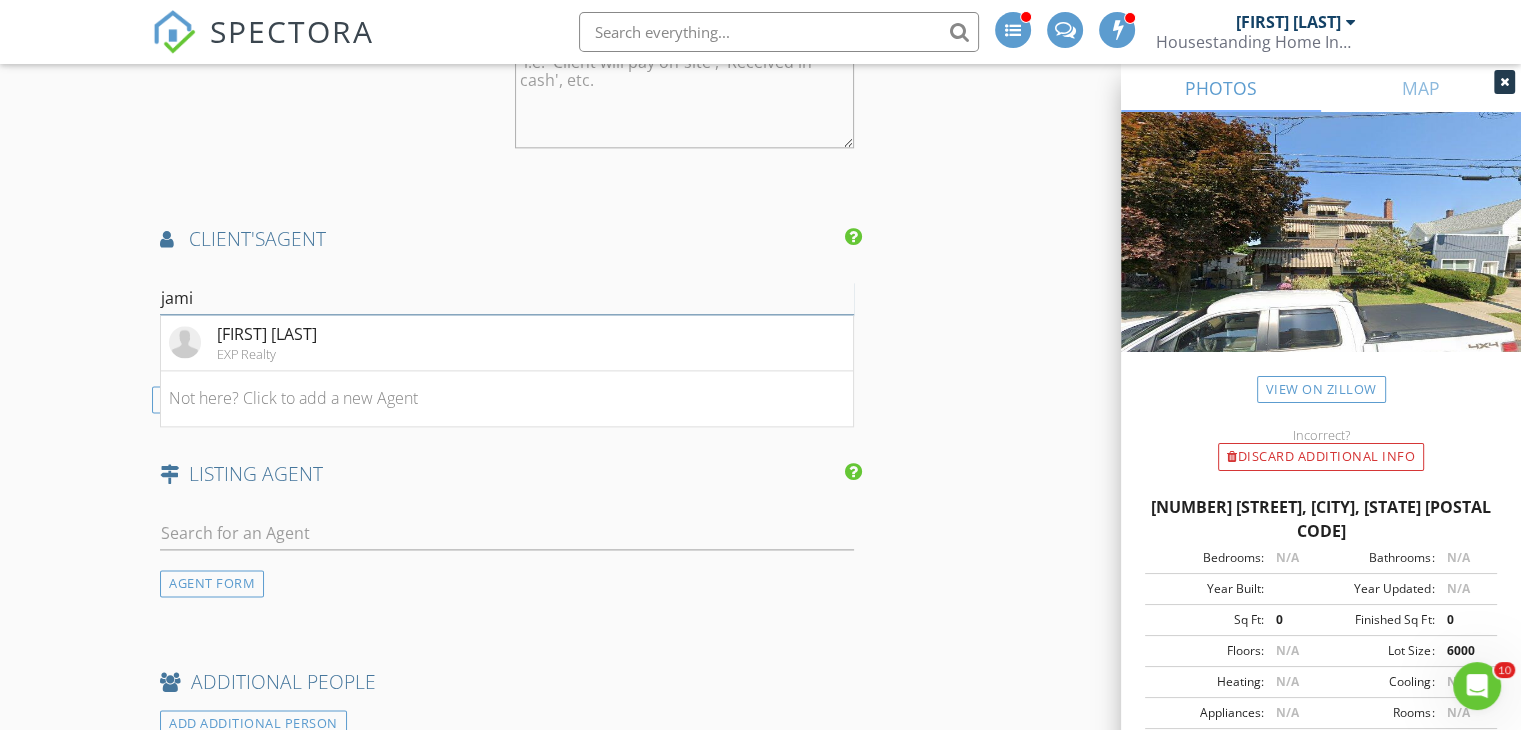 type on "jami" 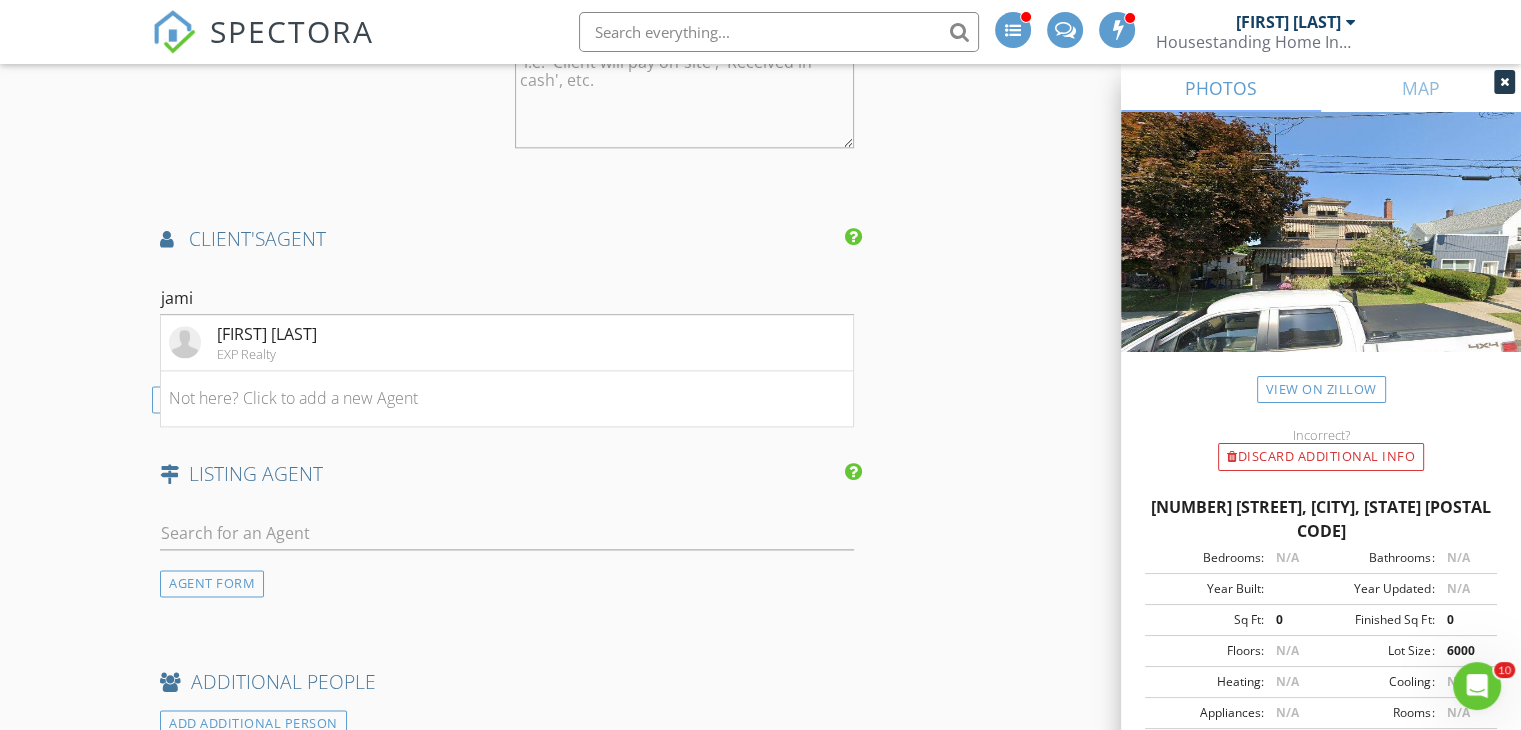 click on "EXP Realty" at bounding box center [267, 354] 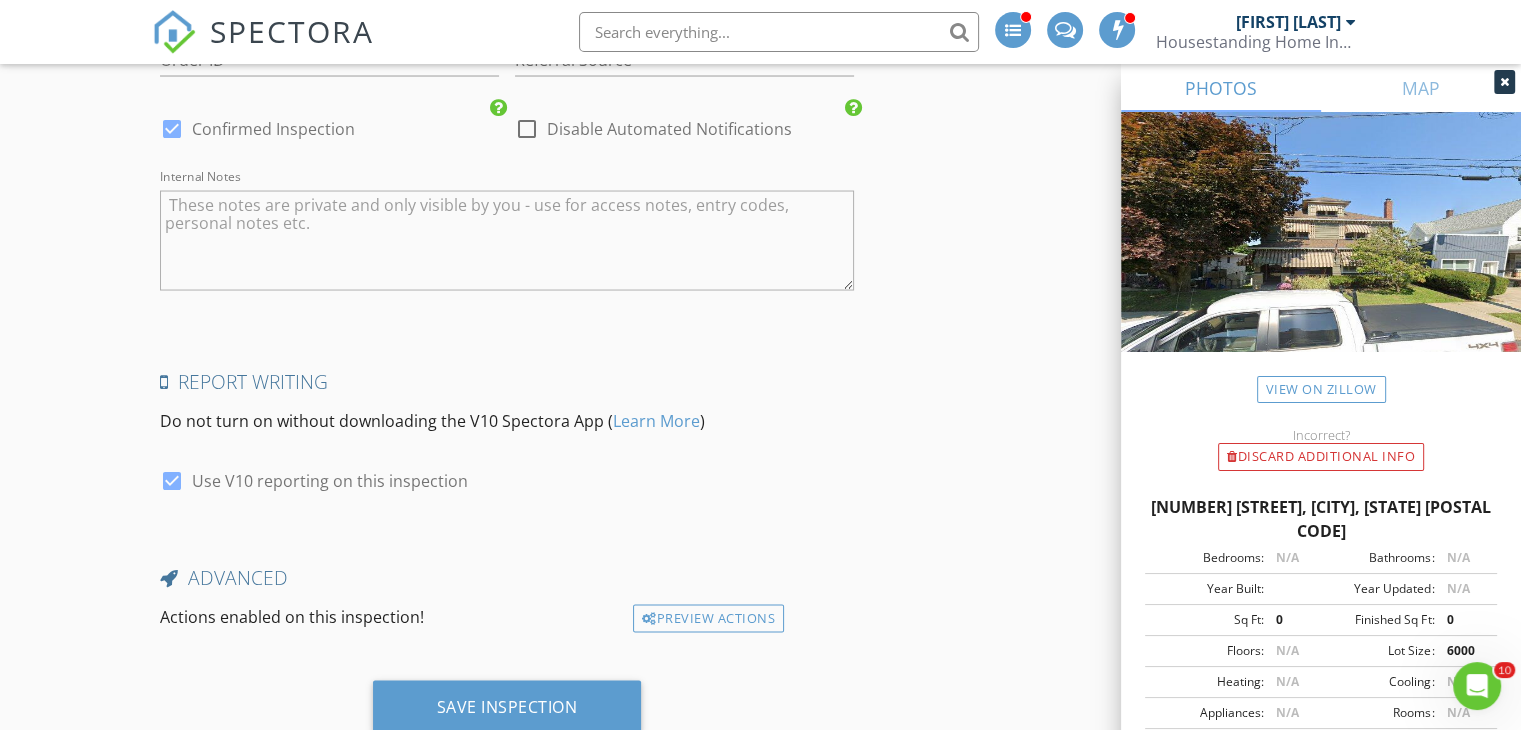 scroll, scrollTop: 3884, scrollLeft: 0, axis: vertical 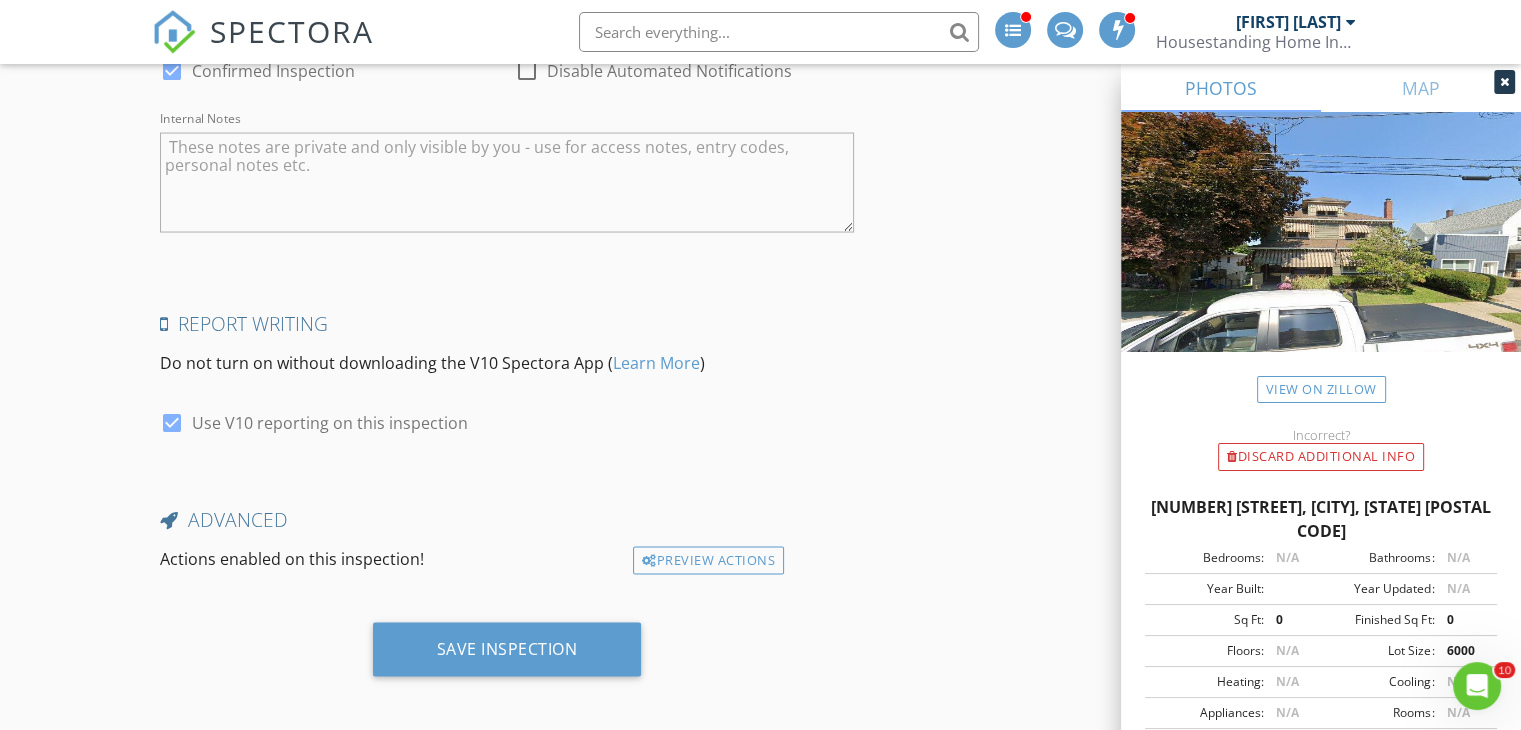 click on "Save Inspection" at bounding box center [507, 649] 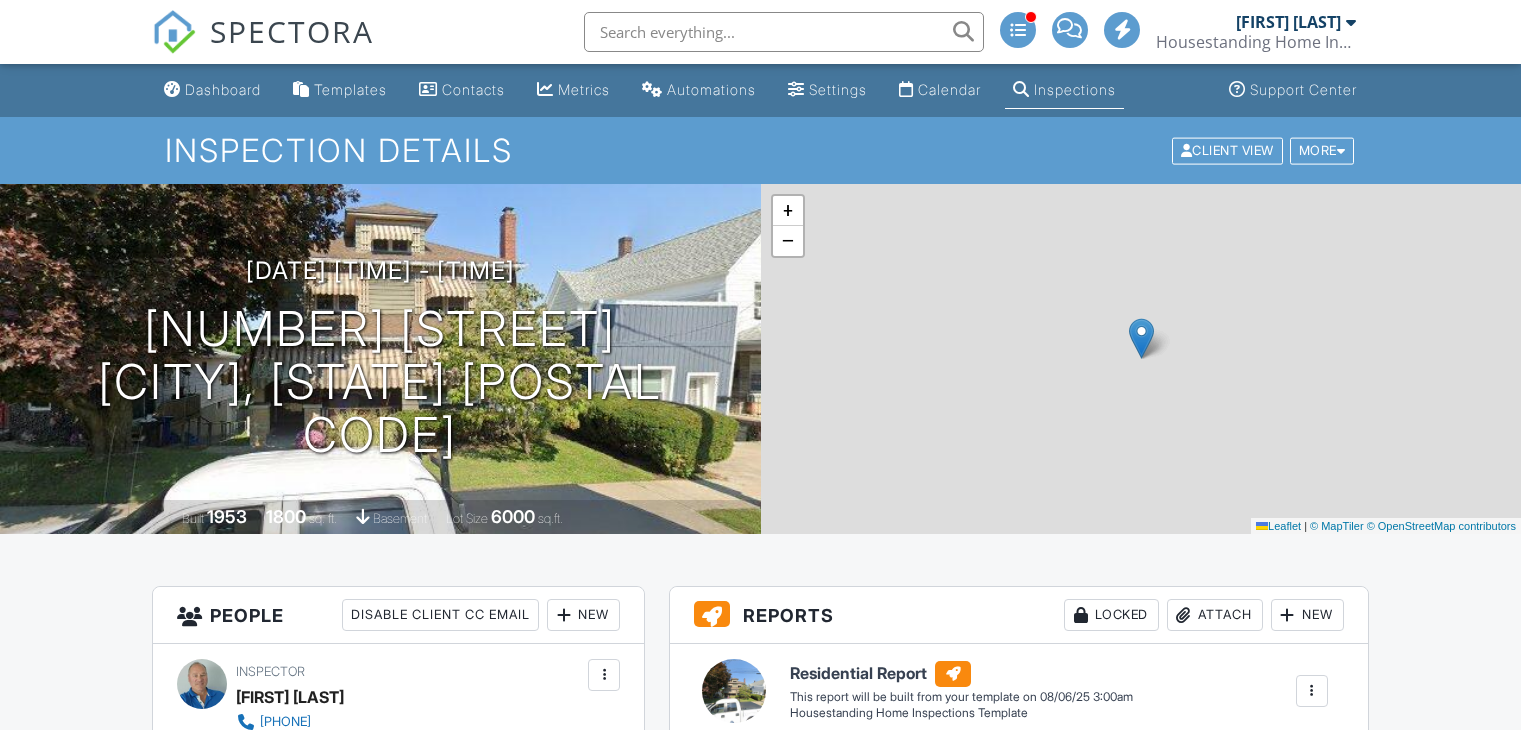 scroll, scrollTop: 0, scrollLeft: 0, axis: both 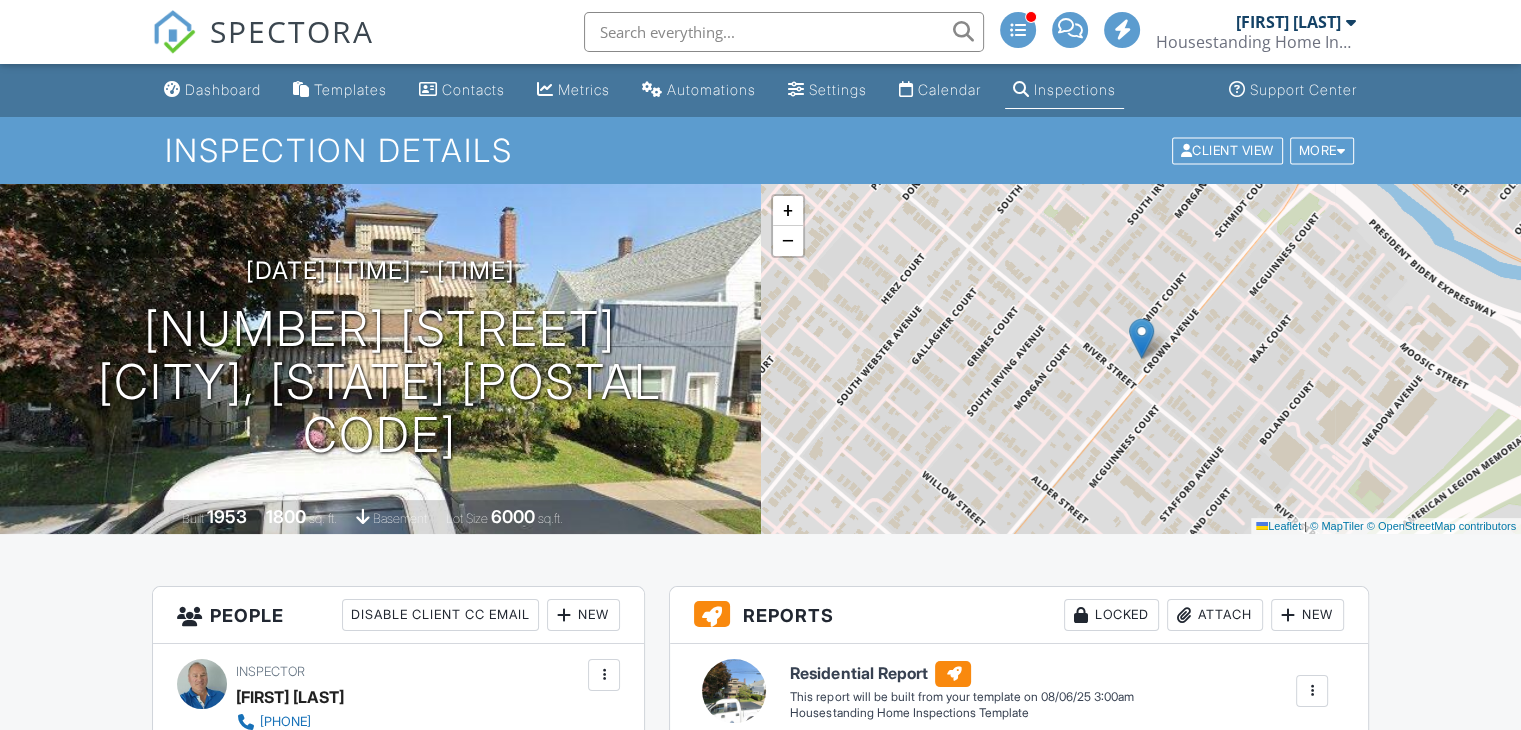 click on "Dashboard" at bounding box center (223, 89) 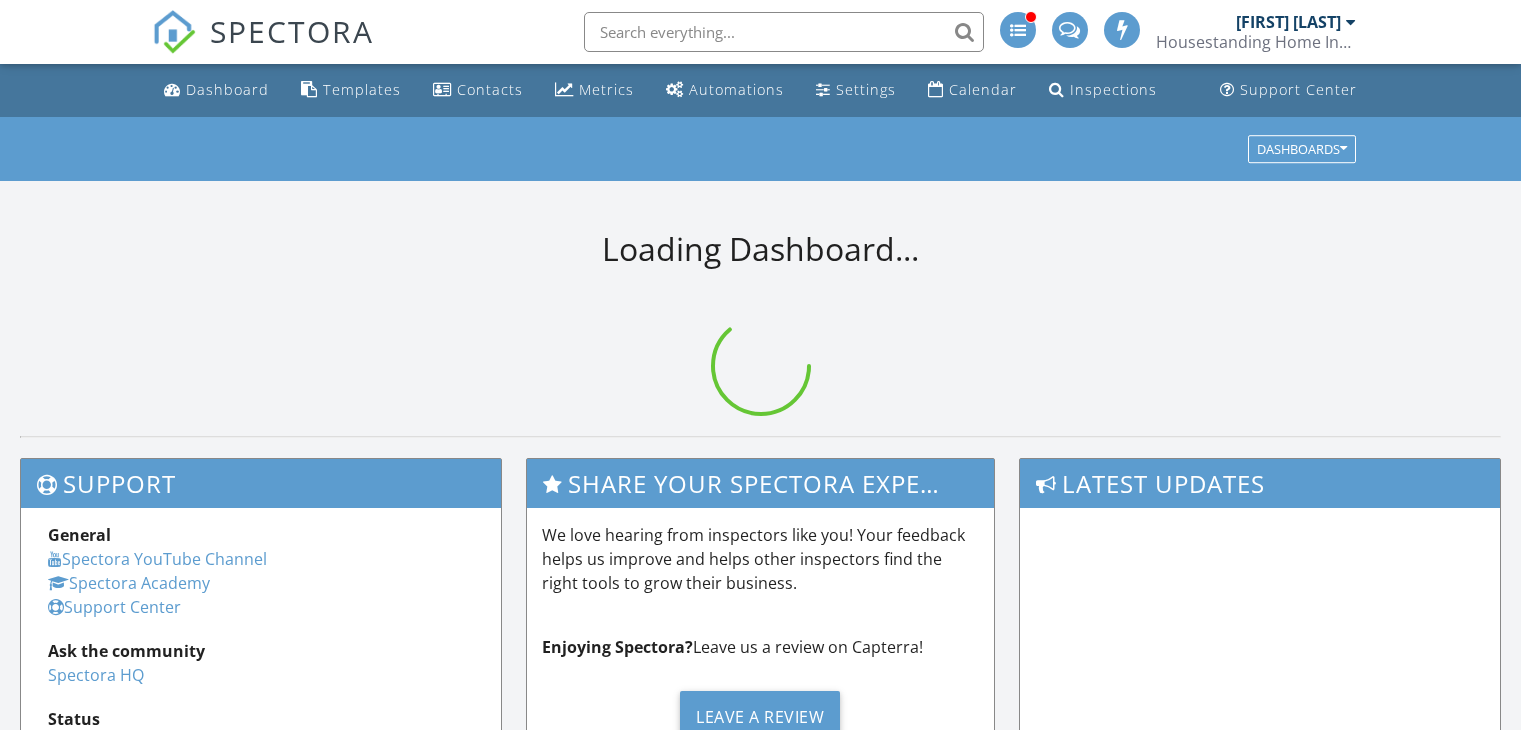 scroll, scrollTop: 0, scrollLeft: 0, axis: both 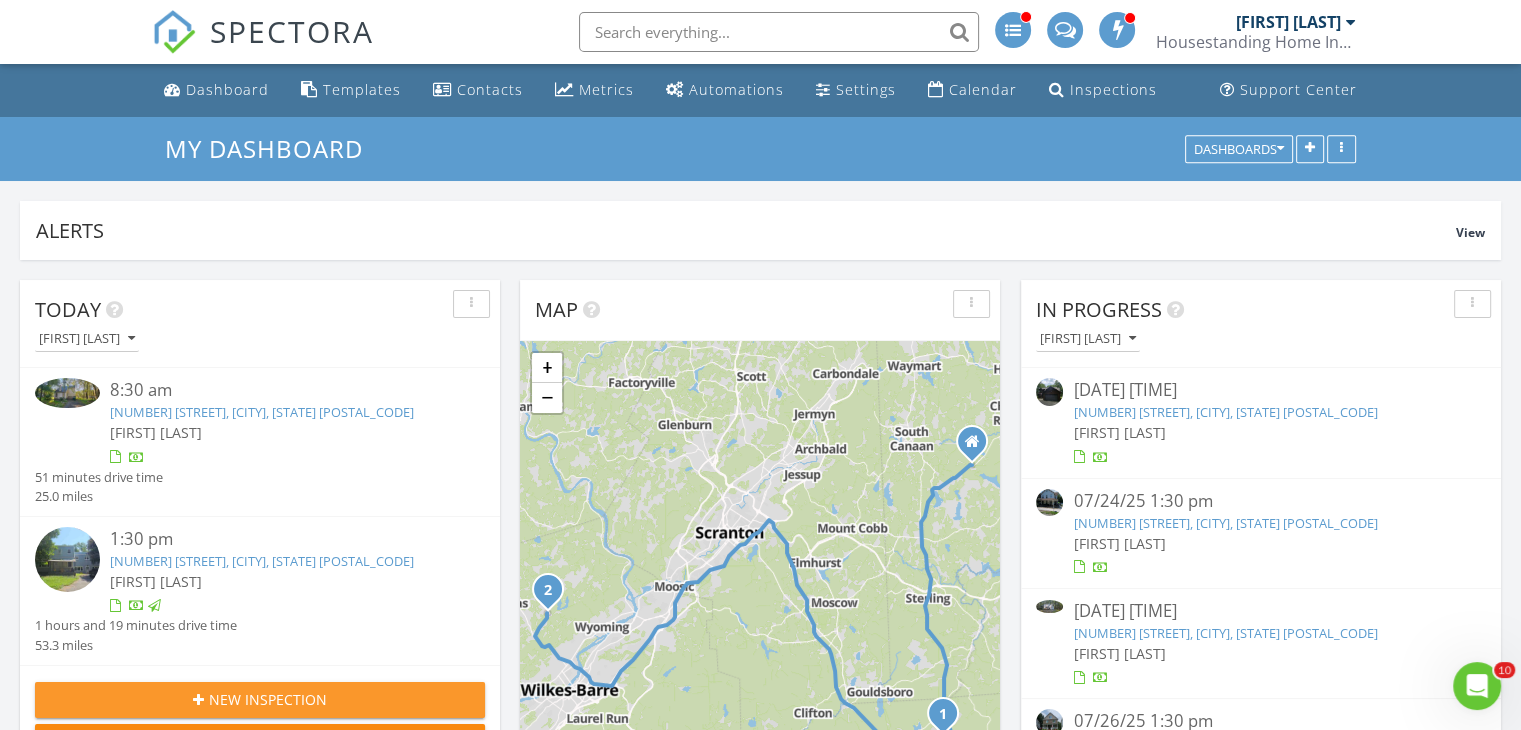 click on "New Inspection" at bounding box center [268, 699] 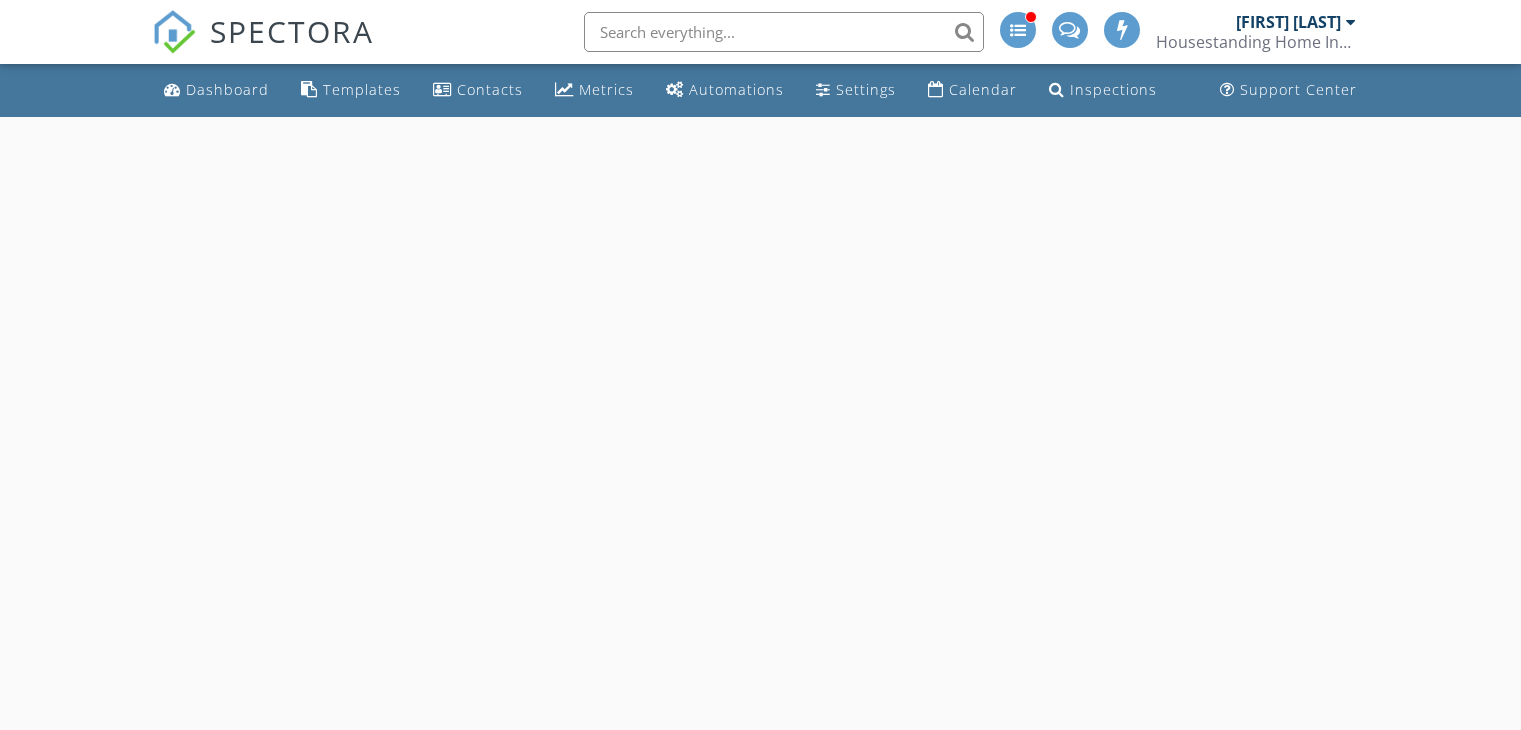 scroll, scrollTop: 0, scrollLeft: 0, axis: both 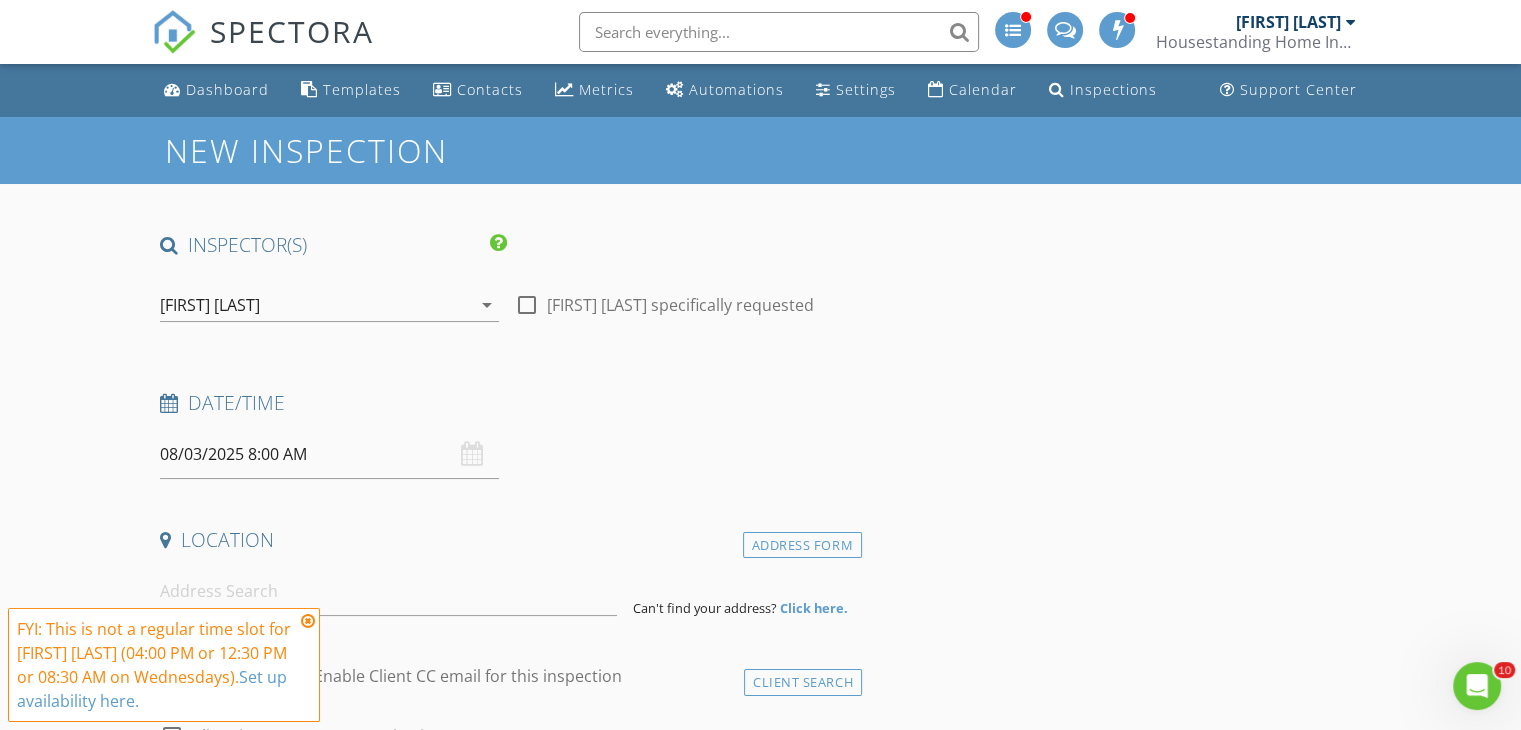 click on "08/03/2025 8:00 AM" at bounding box center (329, 454) 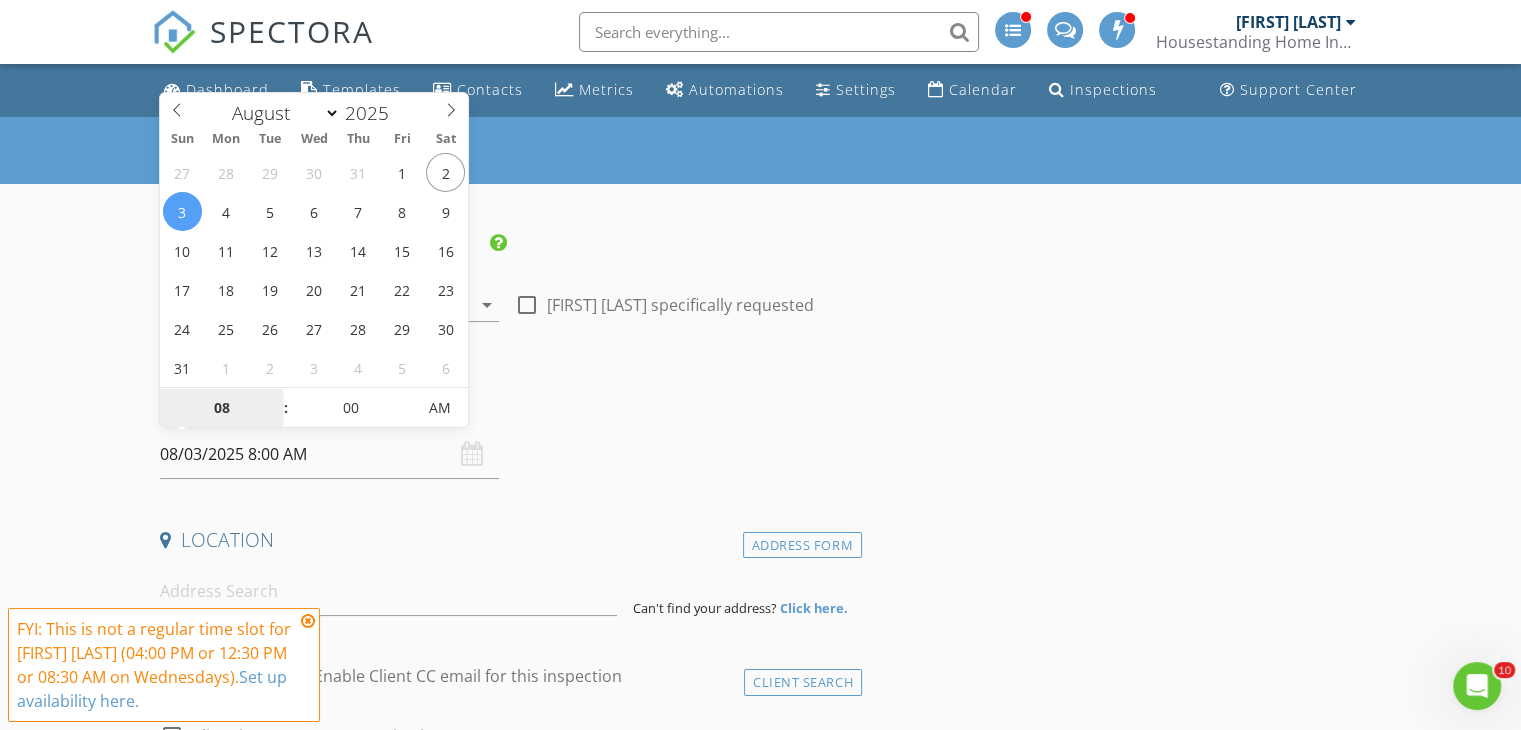 type on "08/06/2025 8:00 AM" 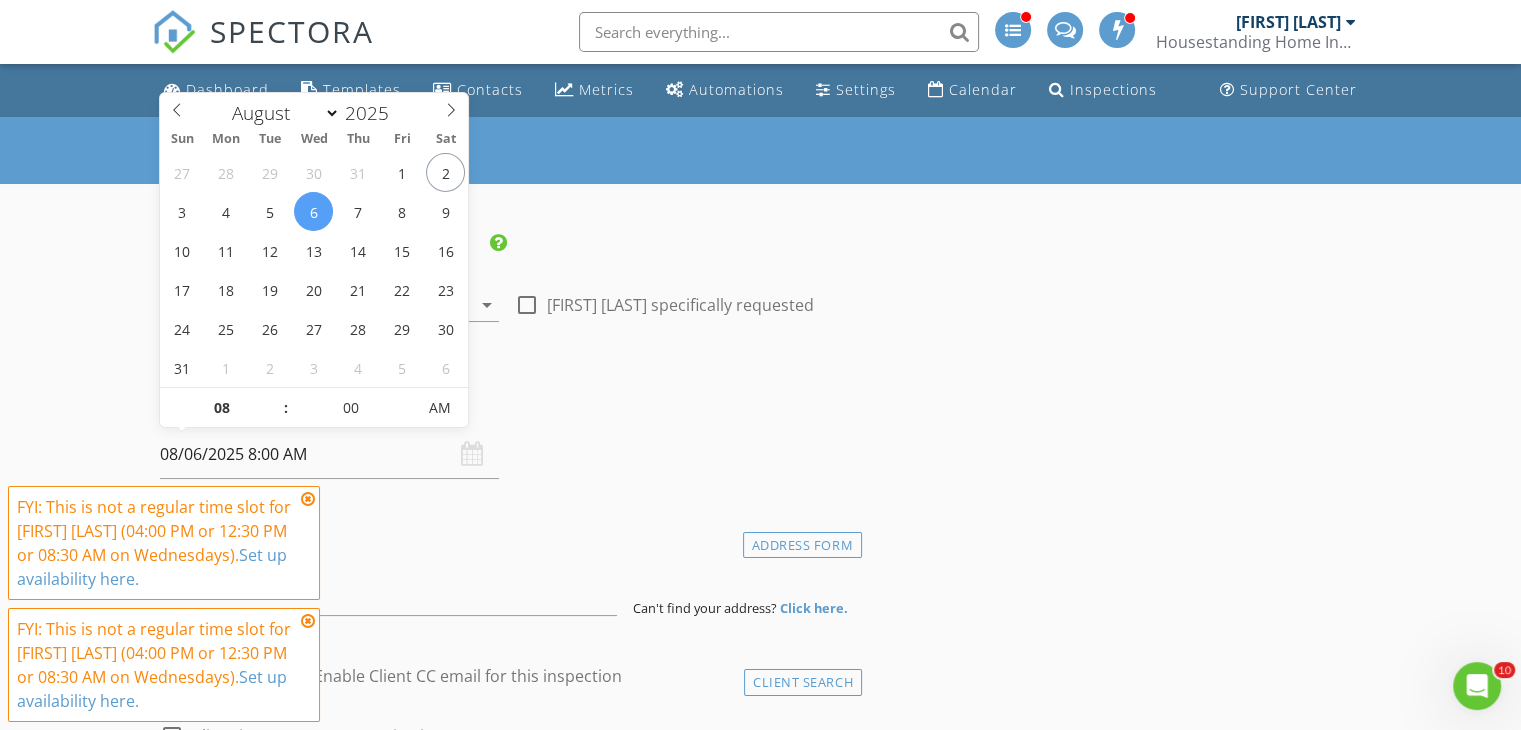 type on "09" 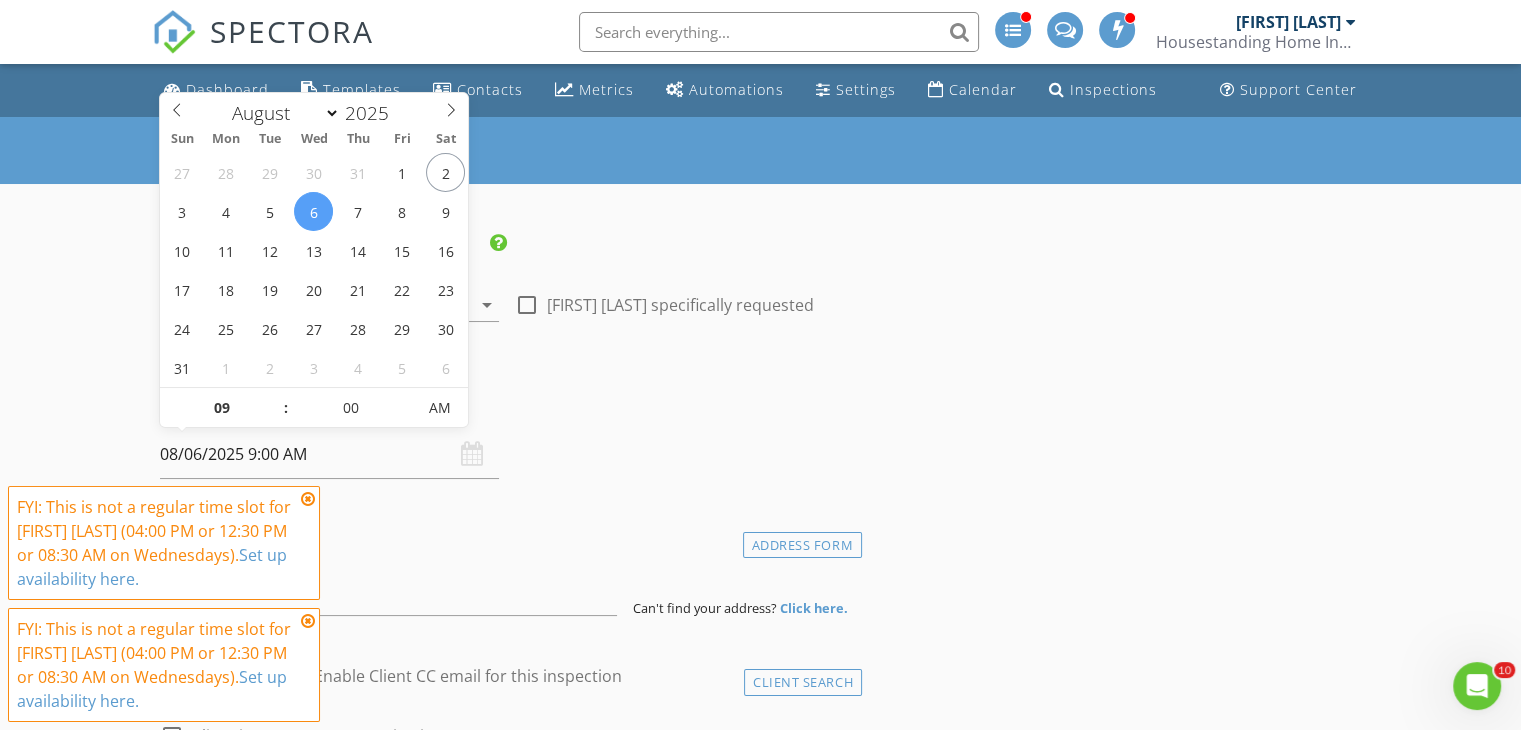click at bounding box center [276, 398] 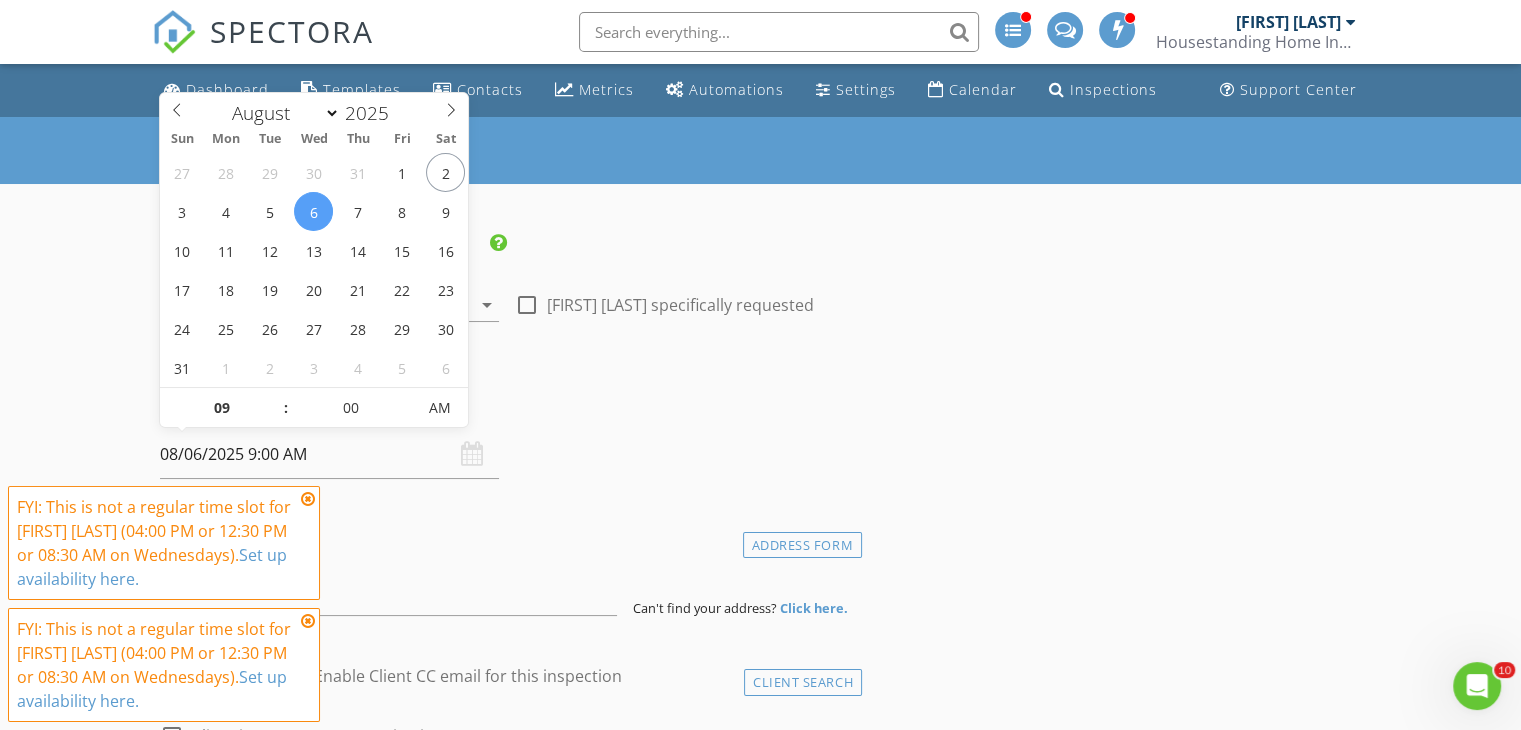 type on "08/06/2025 10:00 AM" 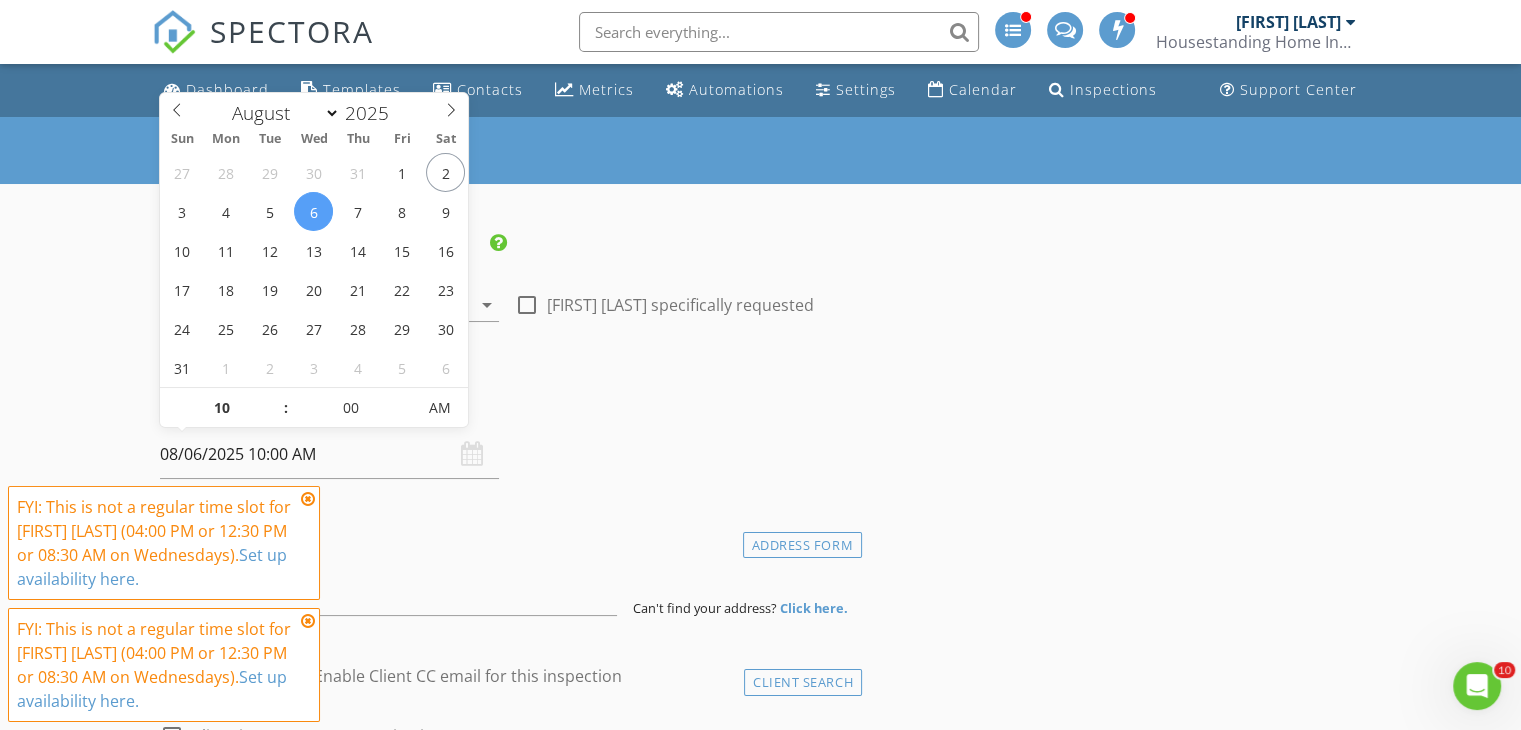 click at bounding box center (276, 398) 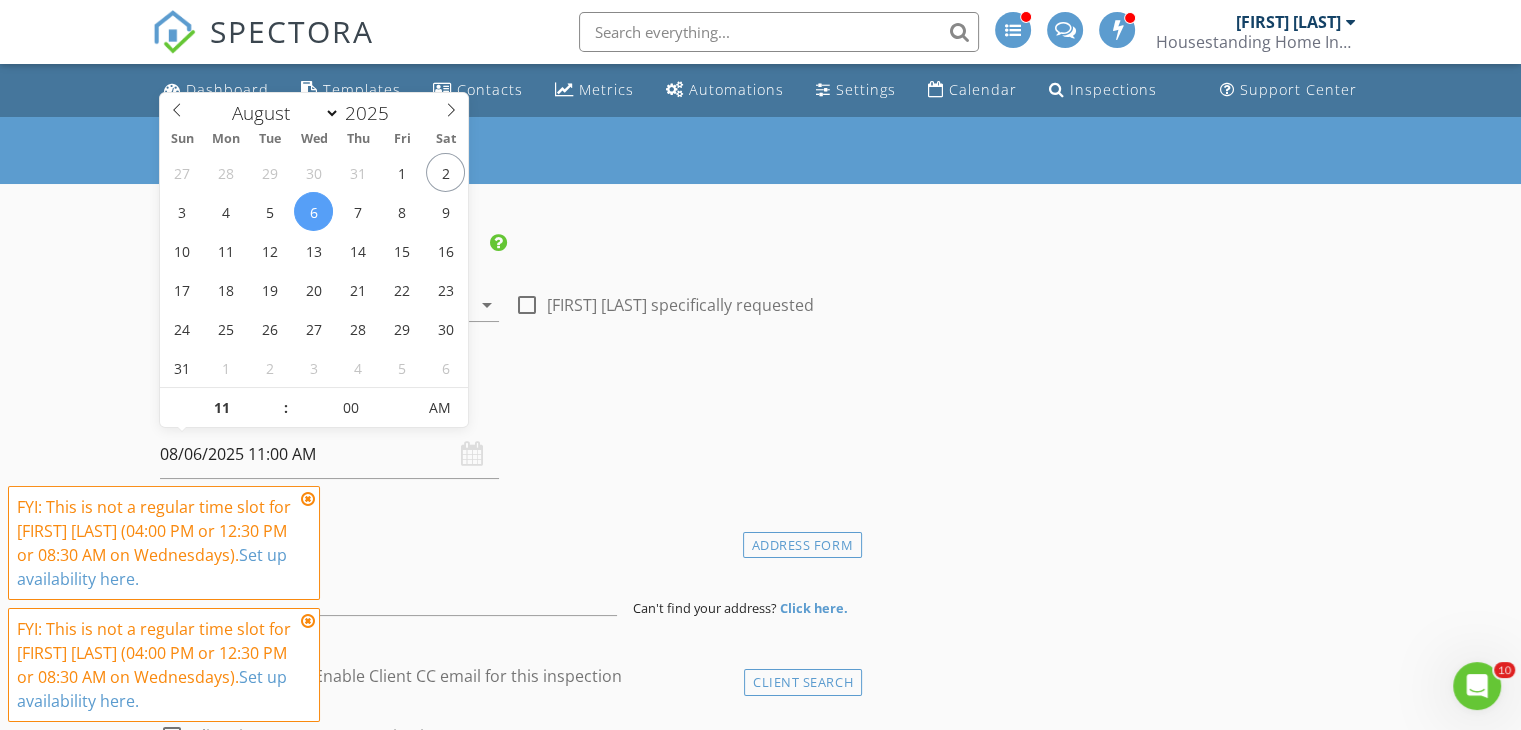 click at bounding box center (276, 398) 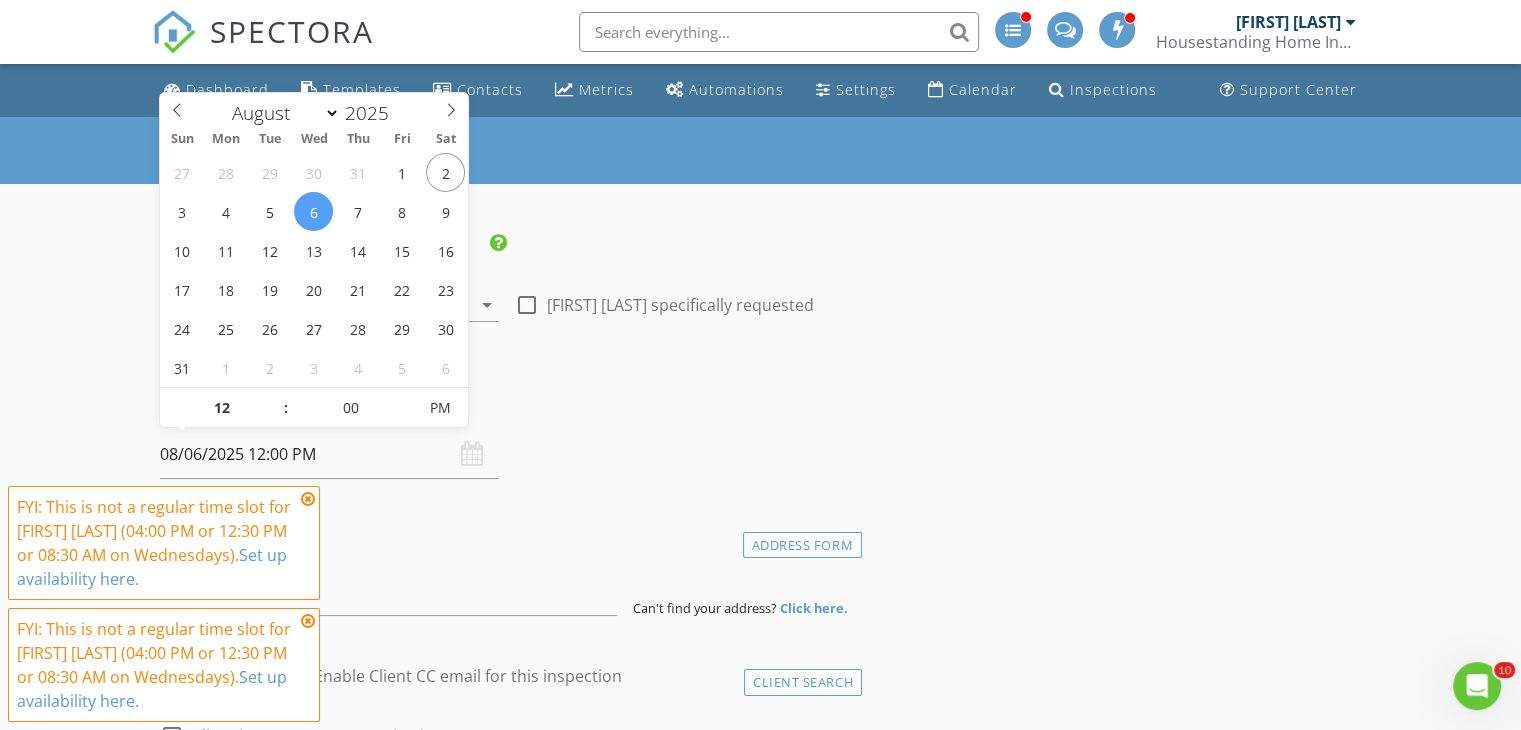 click at bounding box center (276, 398) 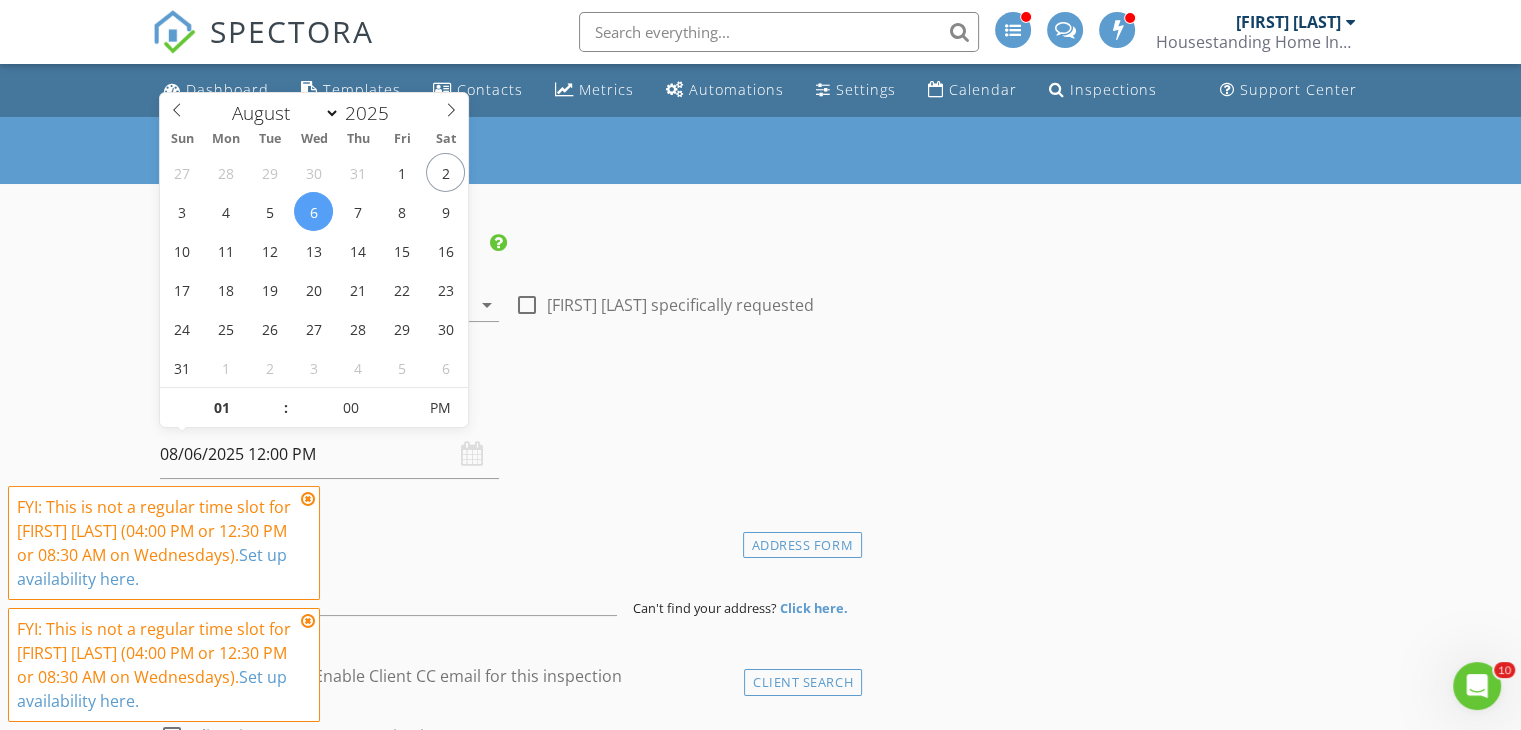 type on "08/06/2025 1:00 PM" 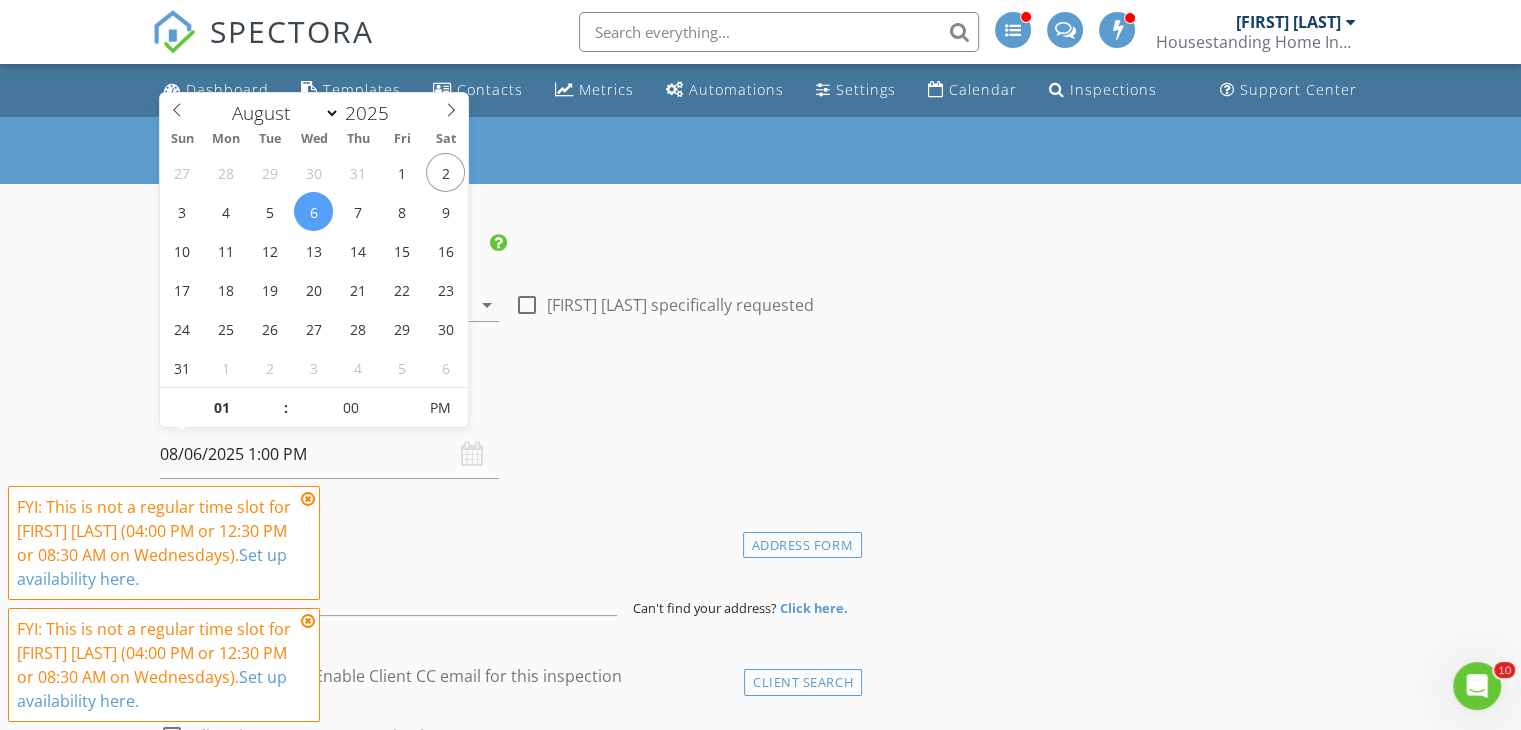 click at bounding box center (276, 398) 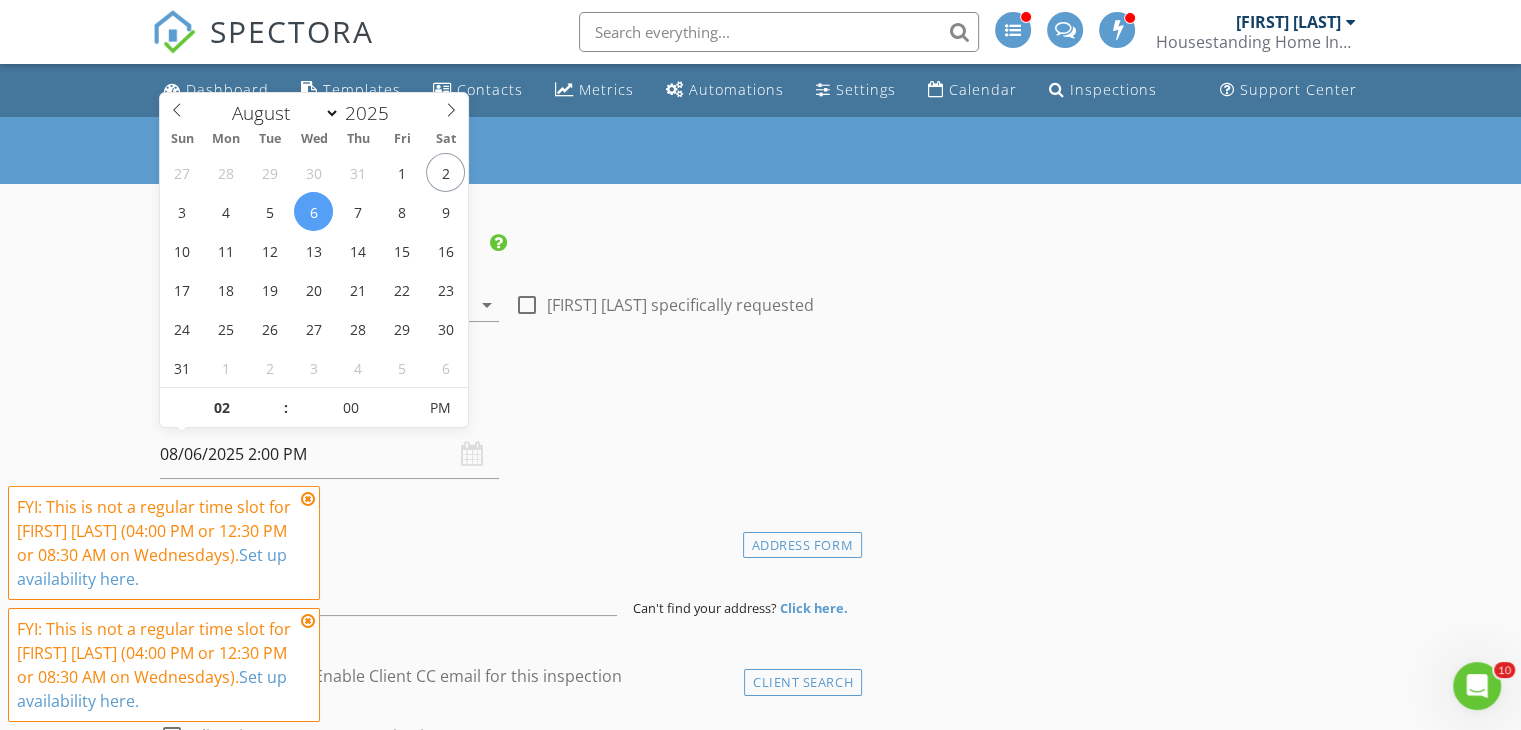 click at bounding box center (276, 398) 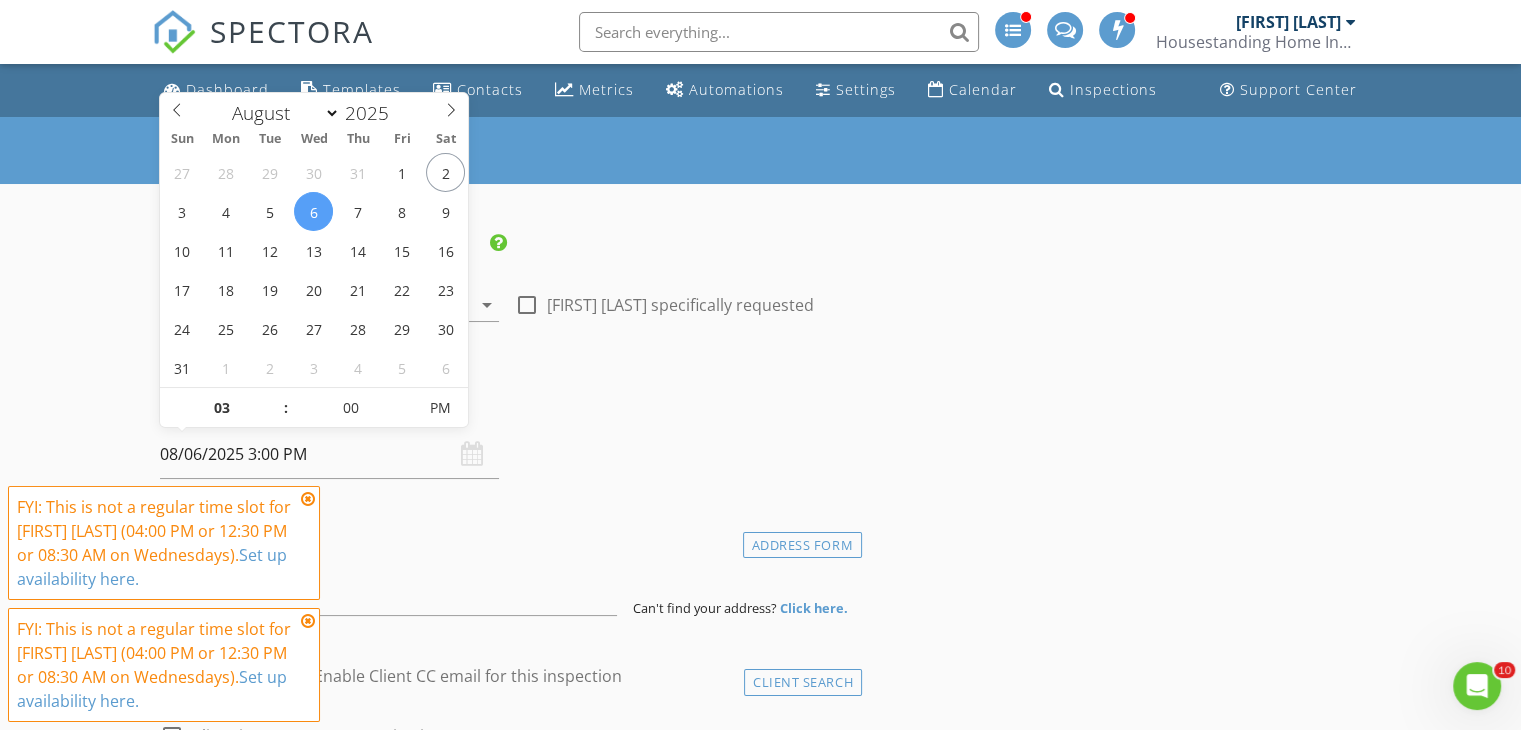 click at bounding box center (276, 398) 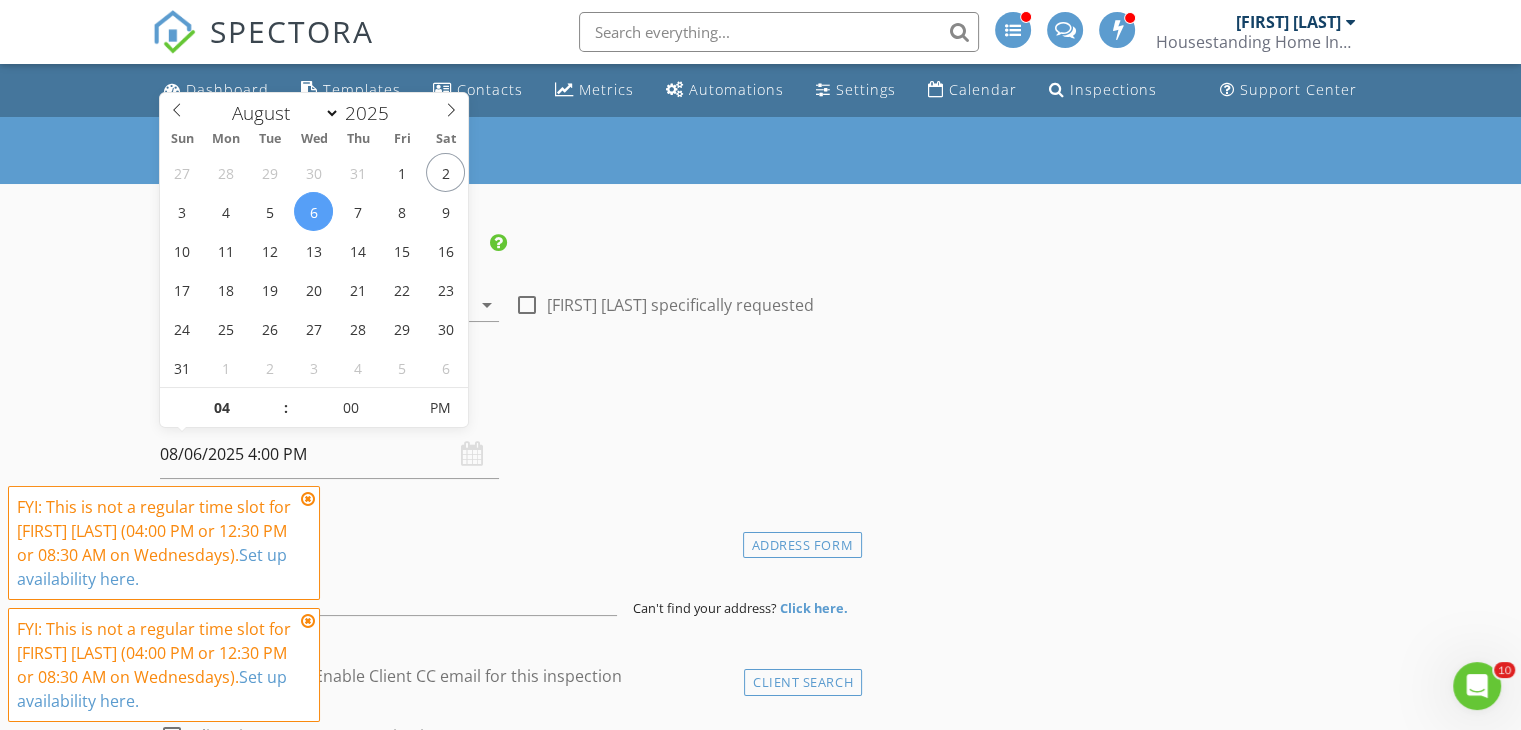 click at bounding box center [276, 398] 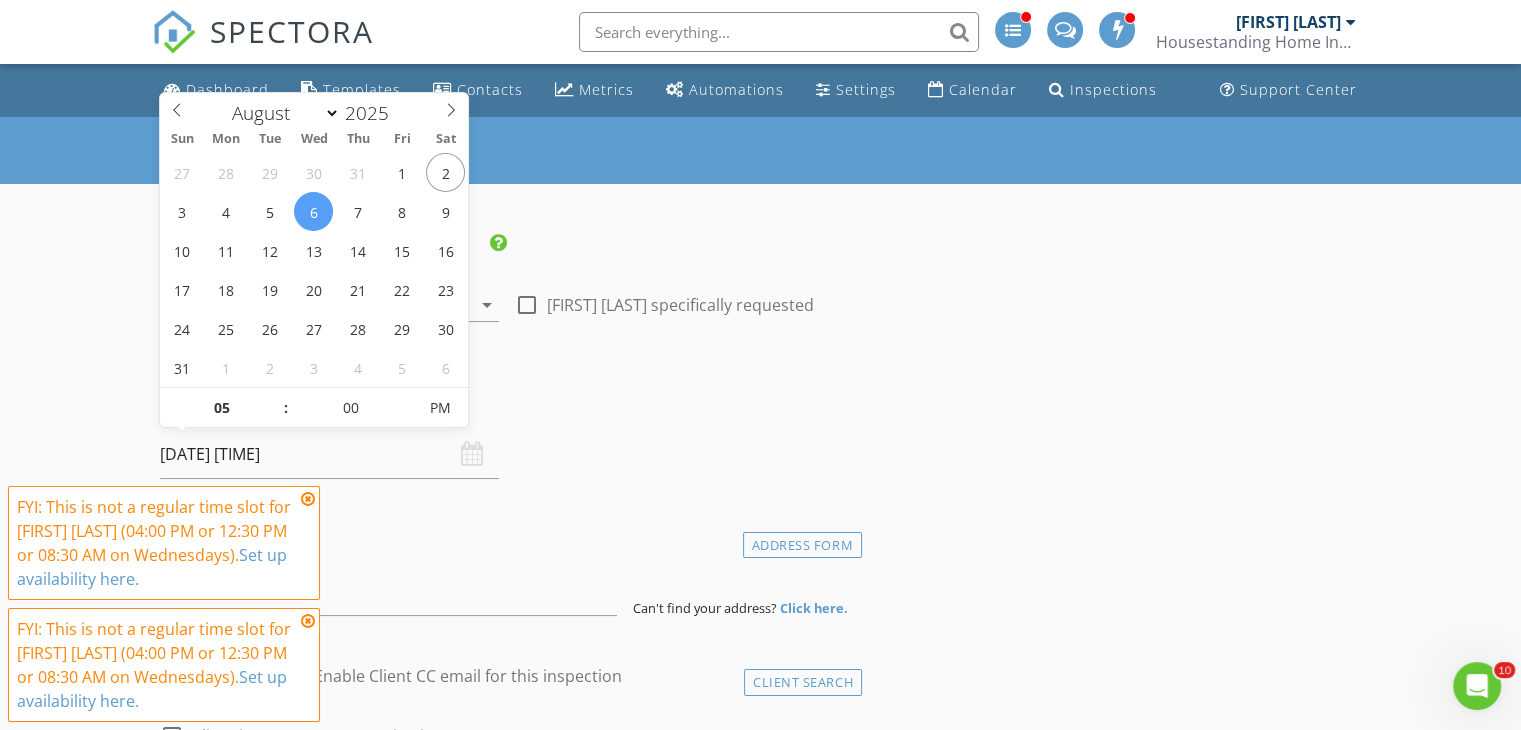 click at bounding box center (276, 398) 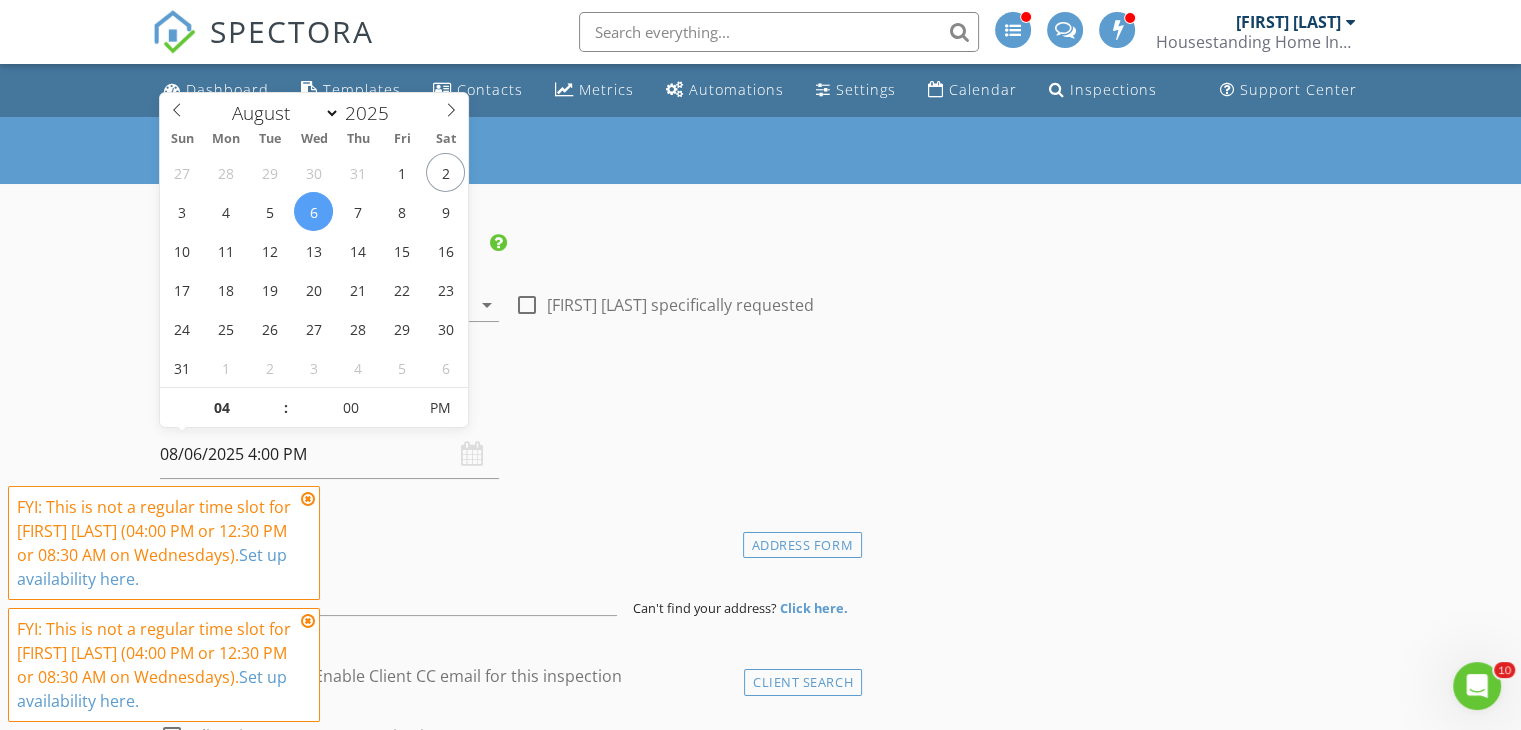 click at bounding box center (276, 418) 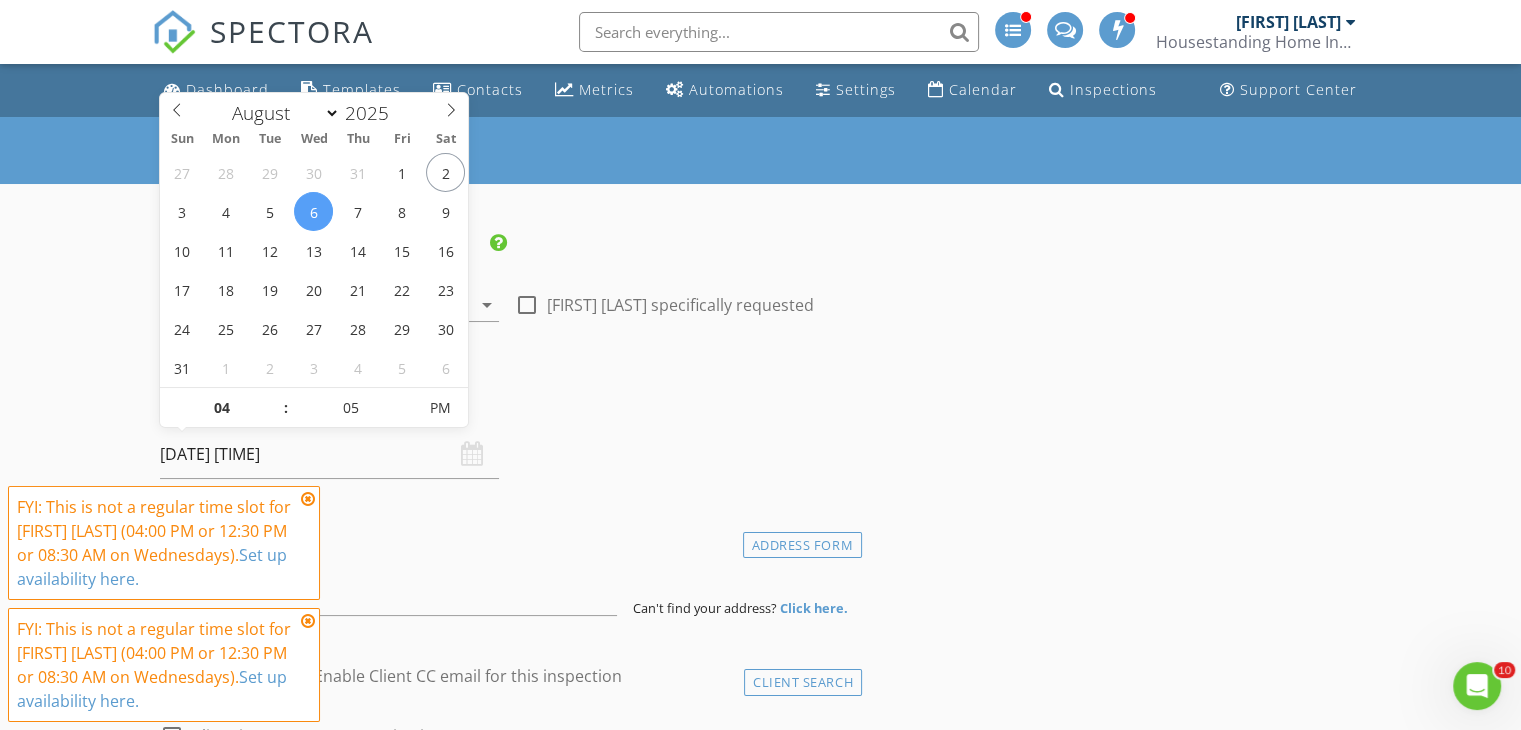 click at bounding box center (406, 398) 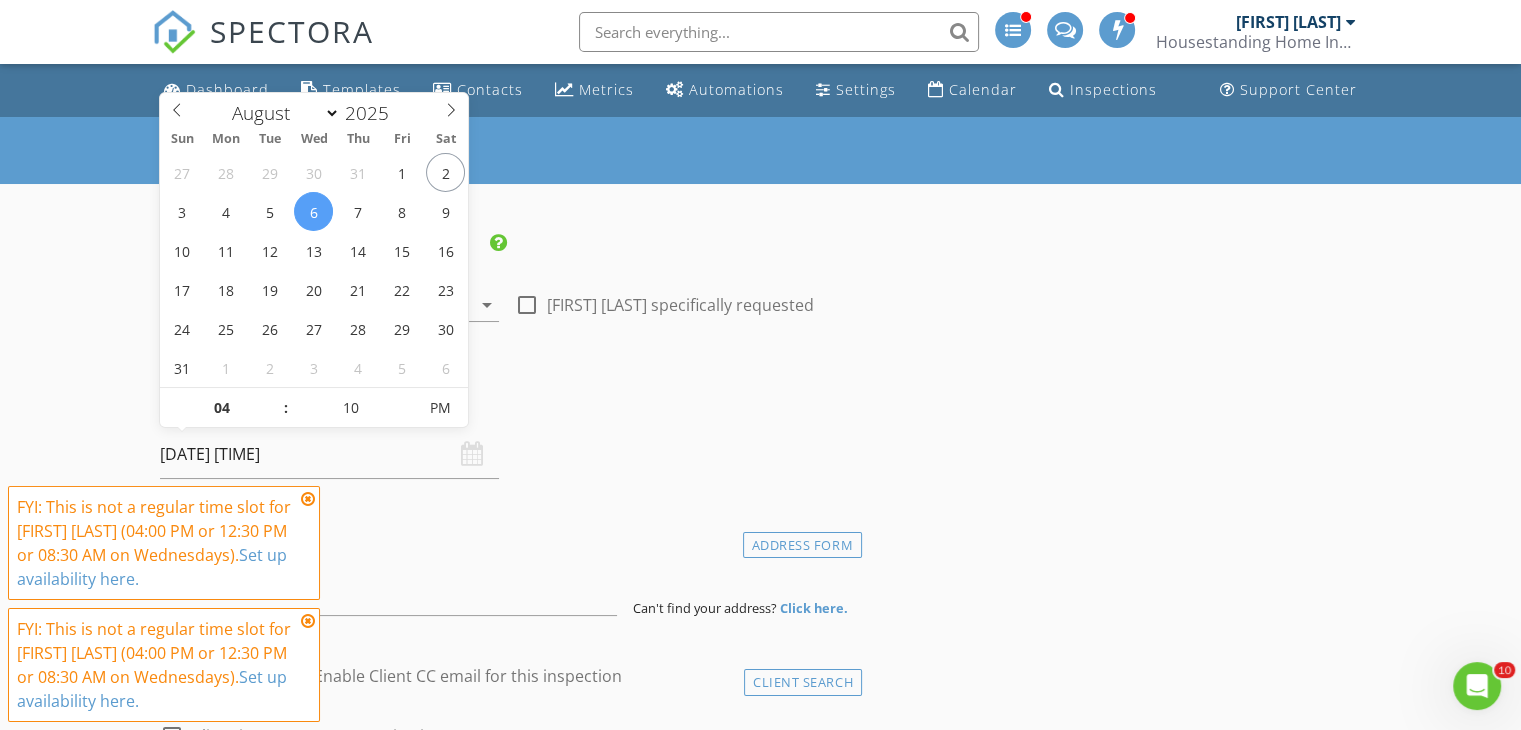 click at bounding box center [406, 398] 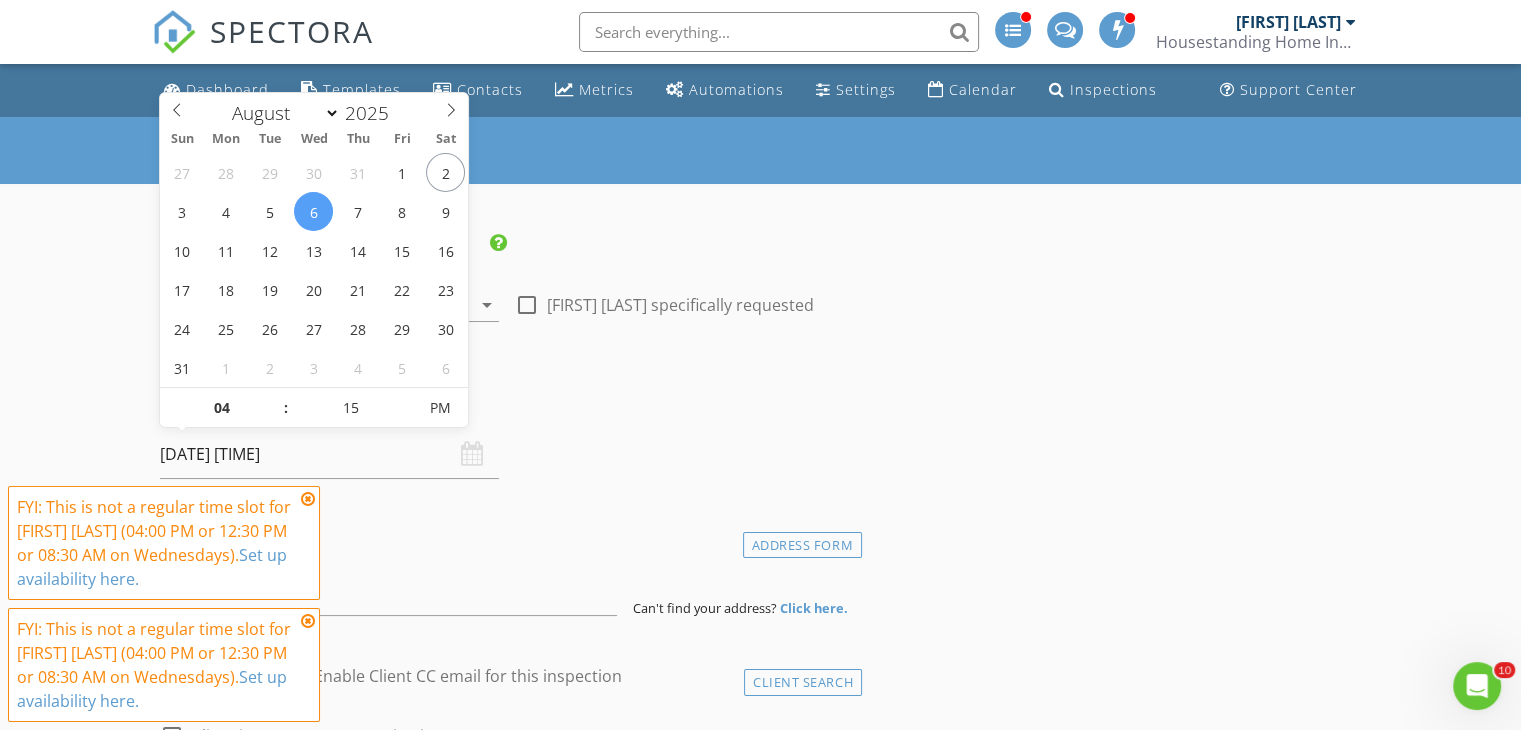 click at bounding box center [406, 398] 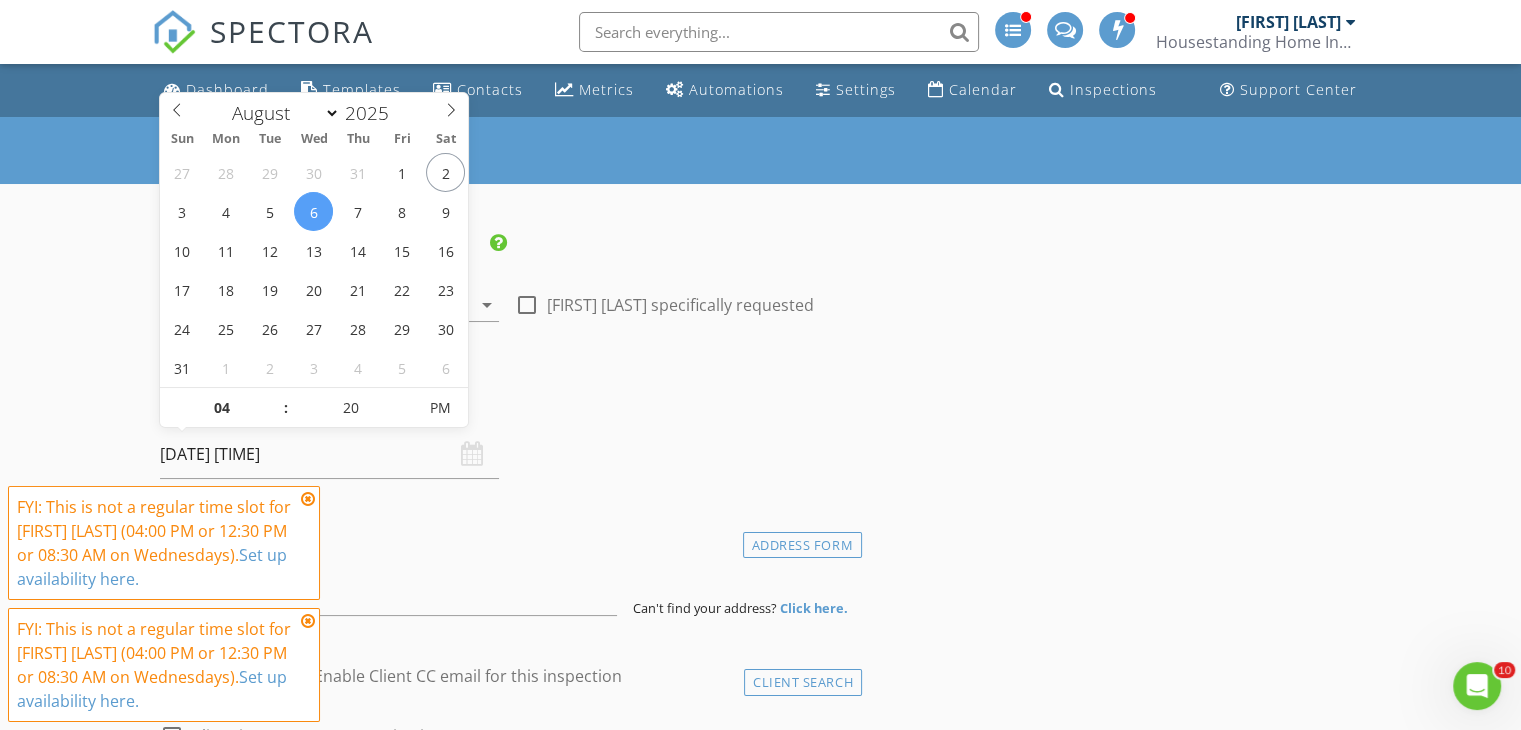 click at bounding box center (406, 398) 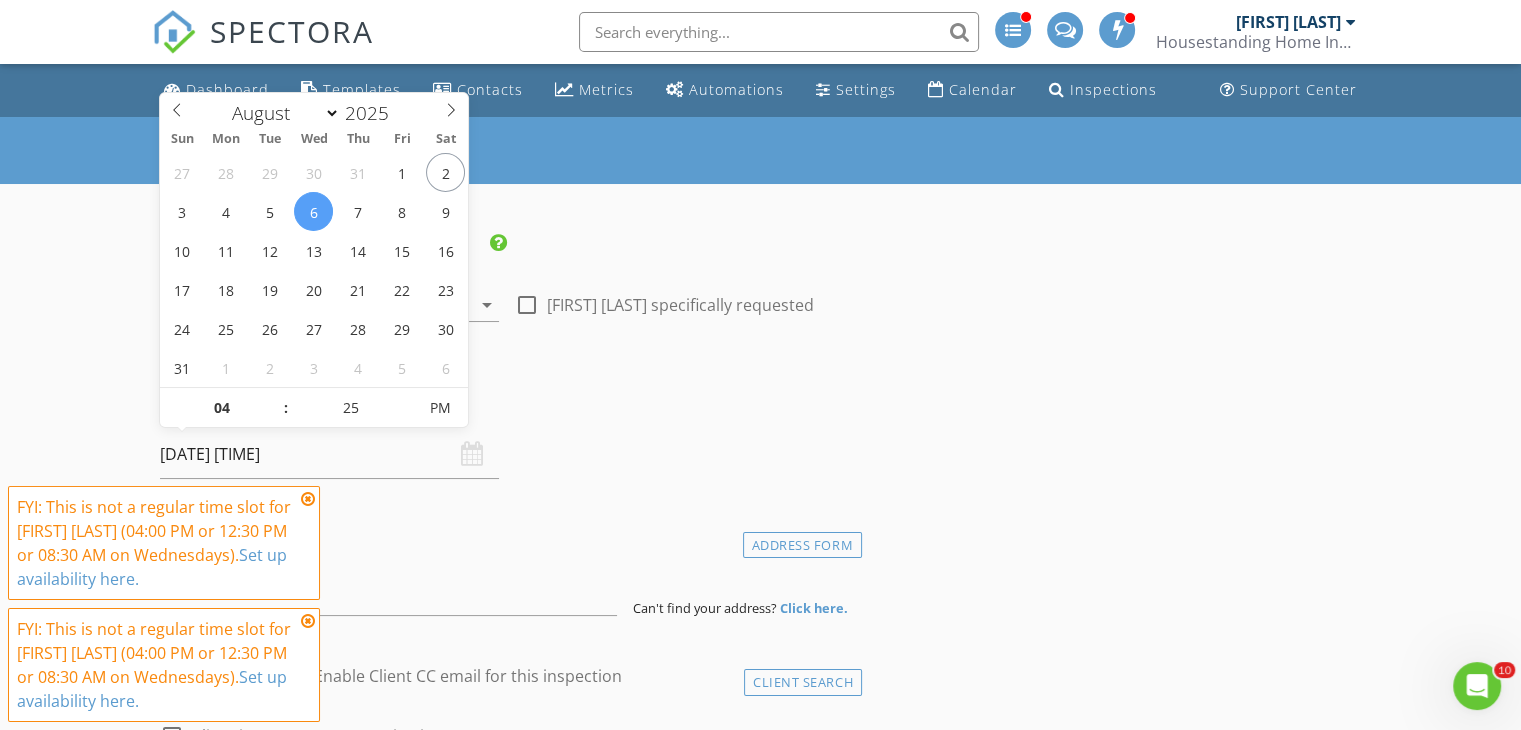 click at bounding box center [406, 398] 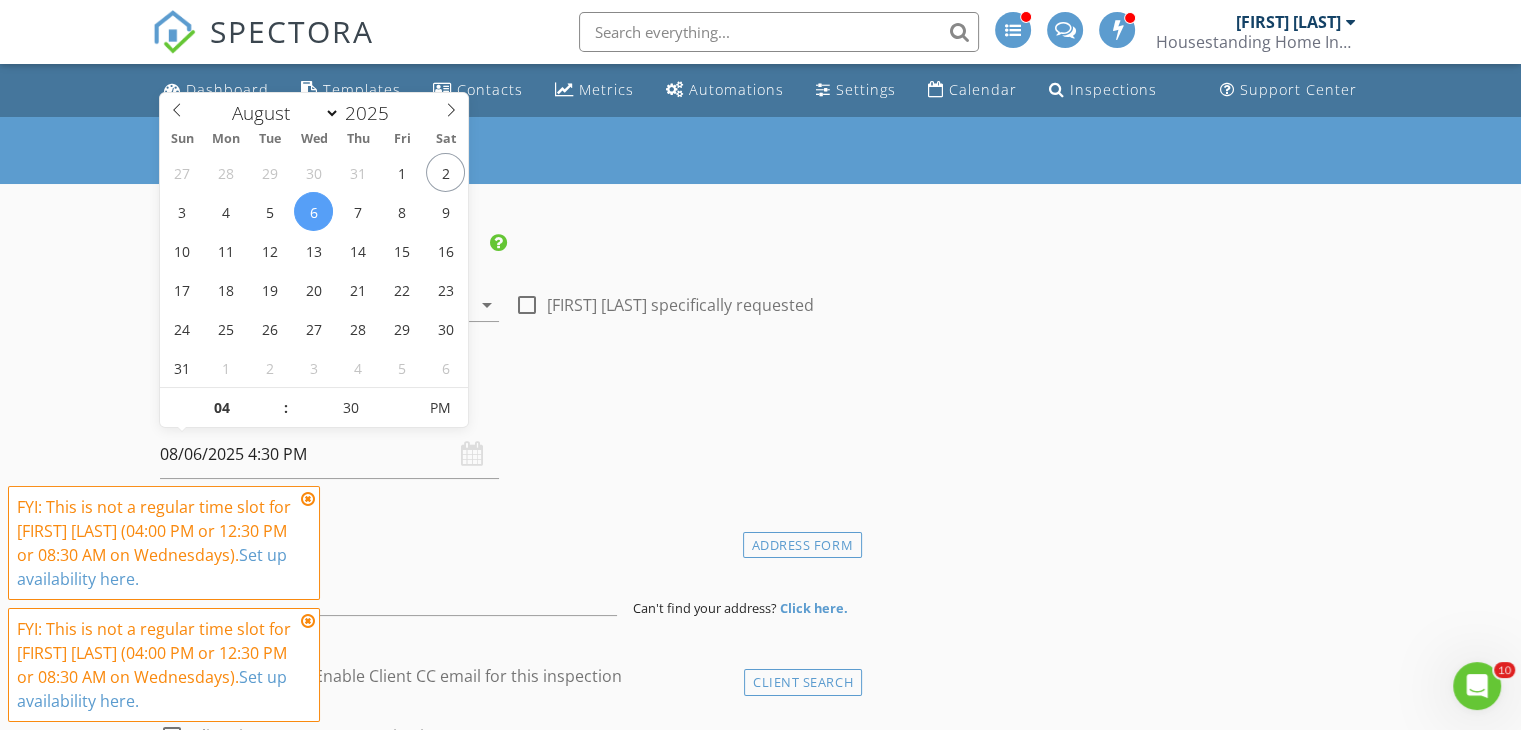 click at bounding box center [406, 398] 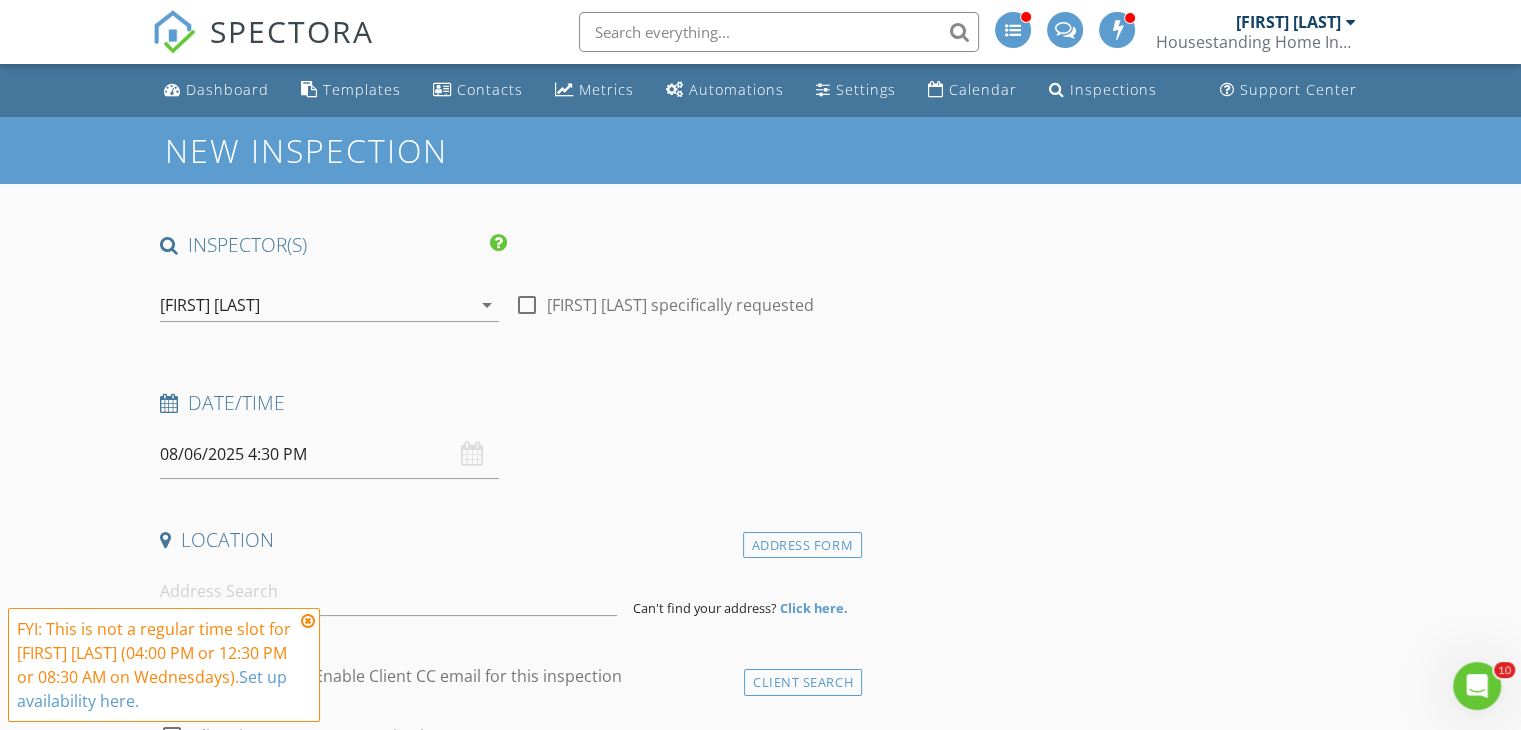 click at bounding box center [308, 621] 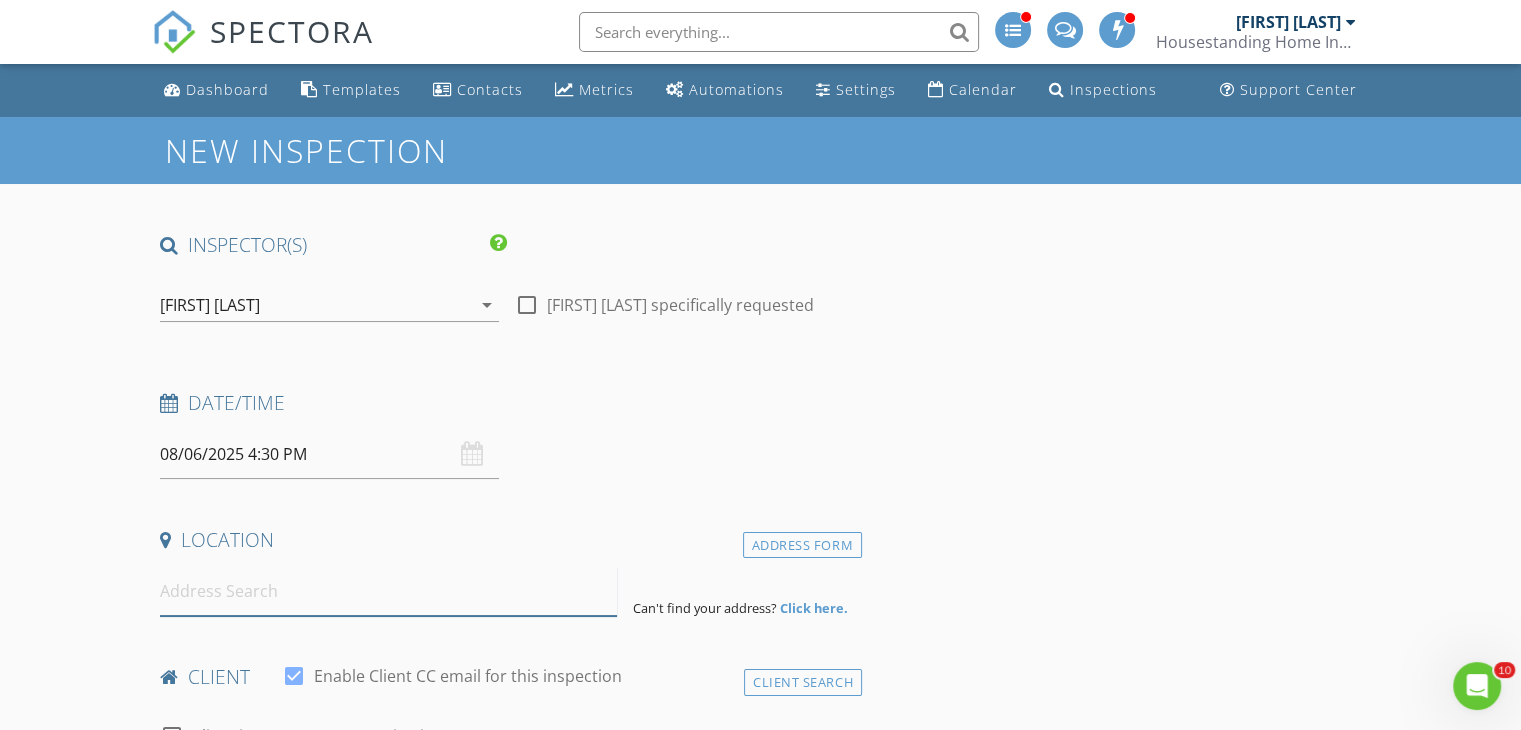 click at bounding box center [388, 591] 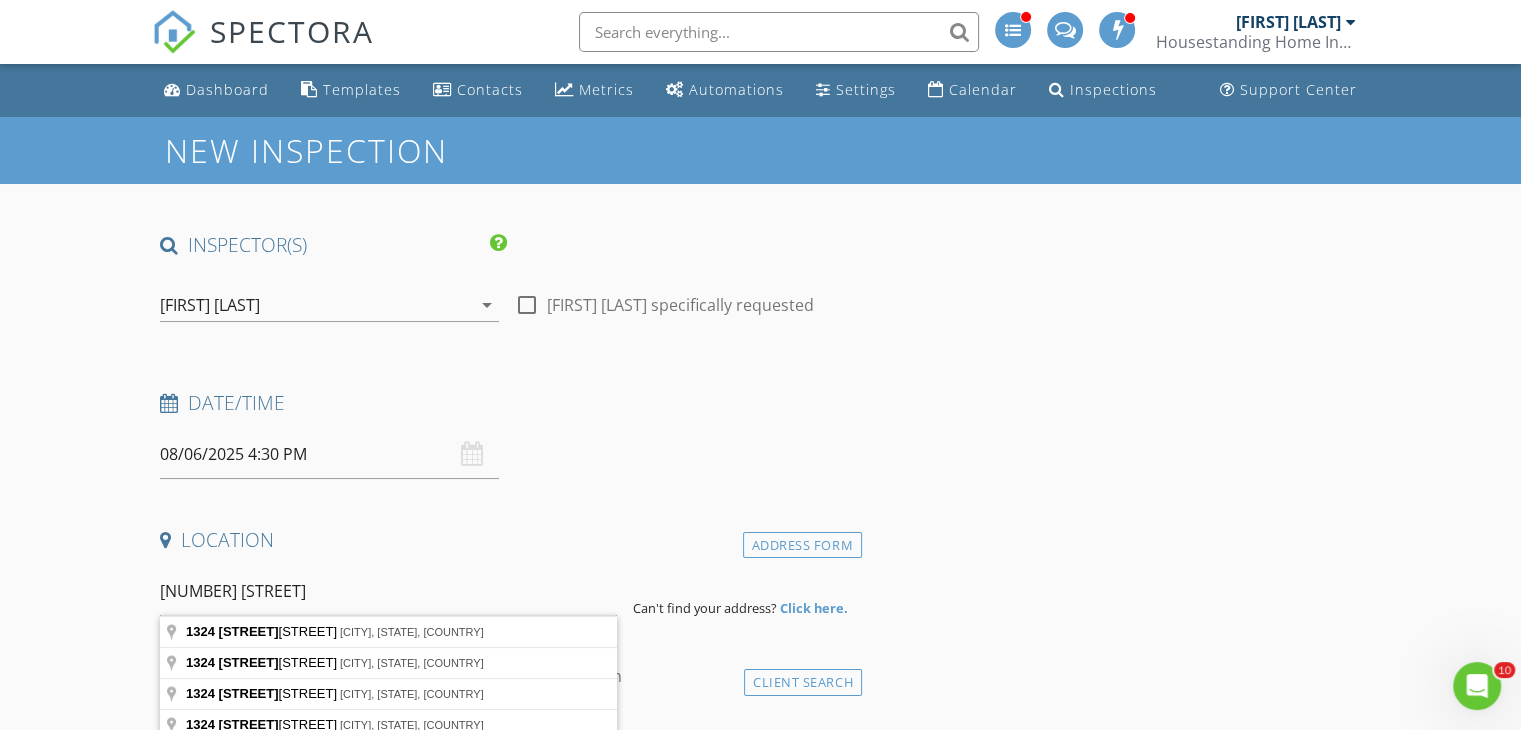 type on "[NUMBER] [STREET], [CITY], [STATE], [COUNTRY]" 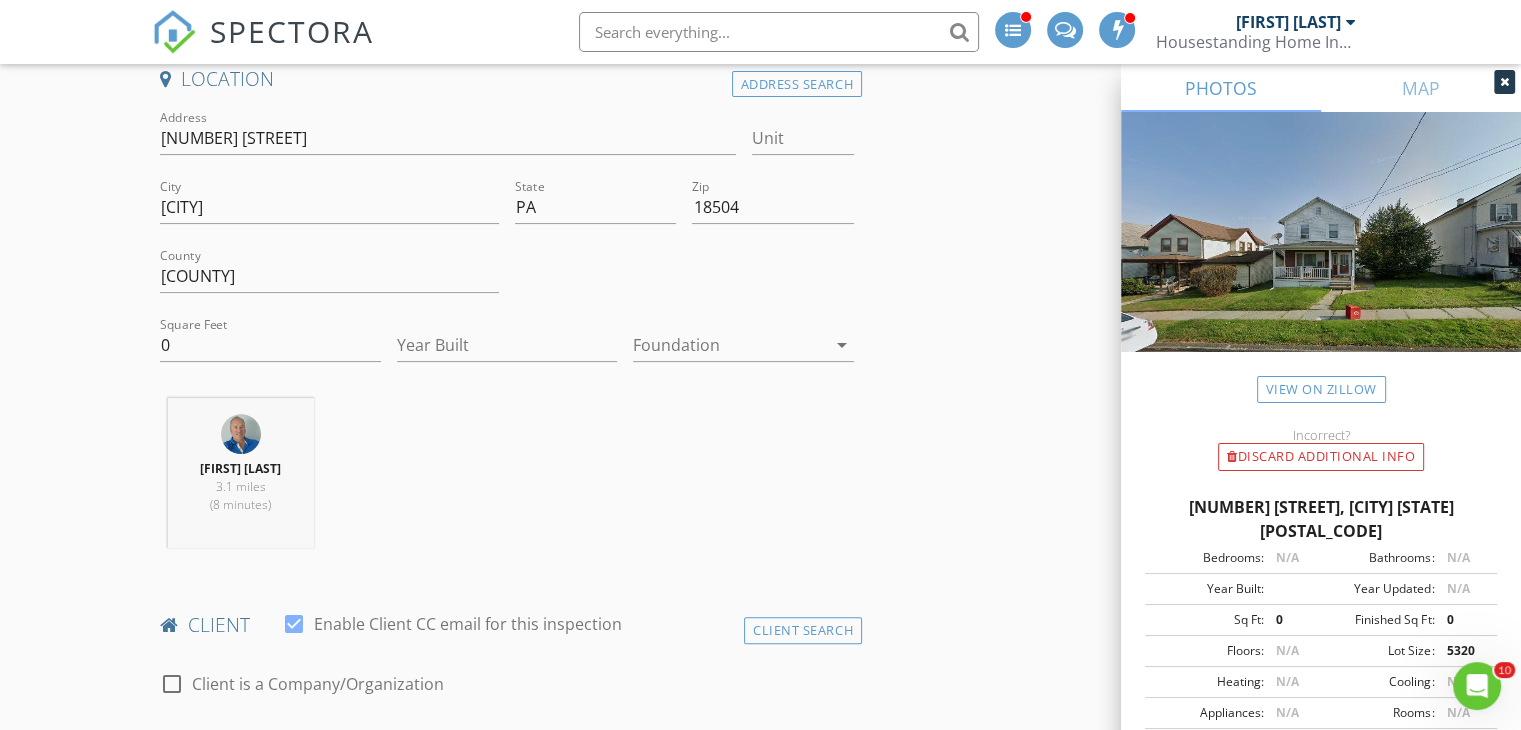 scroll, scrollTop: 517, scrollLeft: 0, axis: vertical 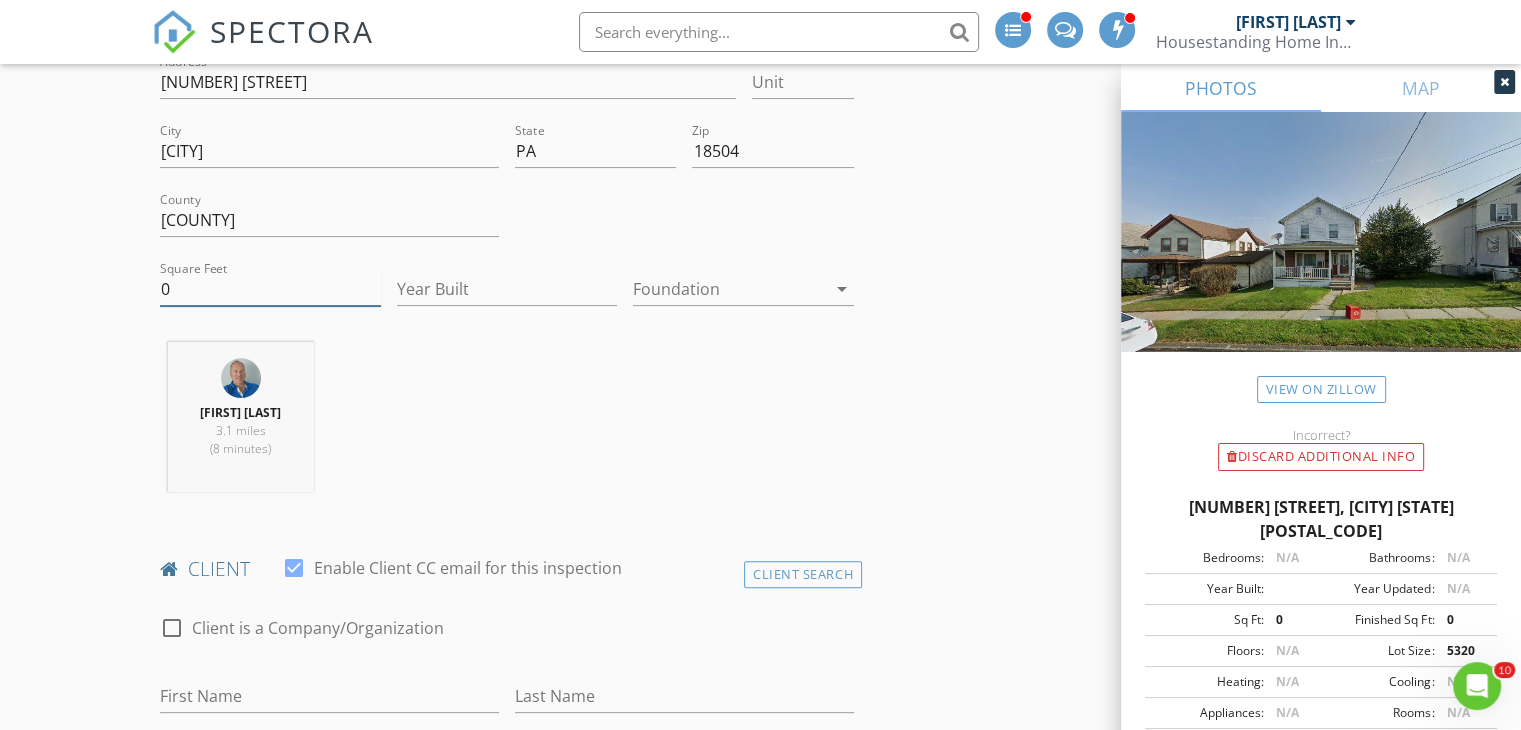 click on "0" at bounding box center (270, 289) 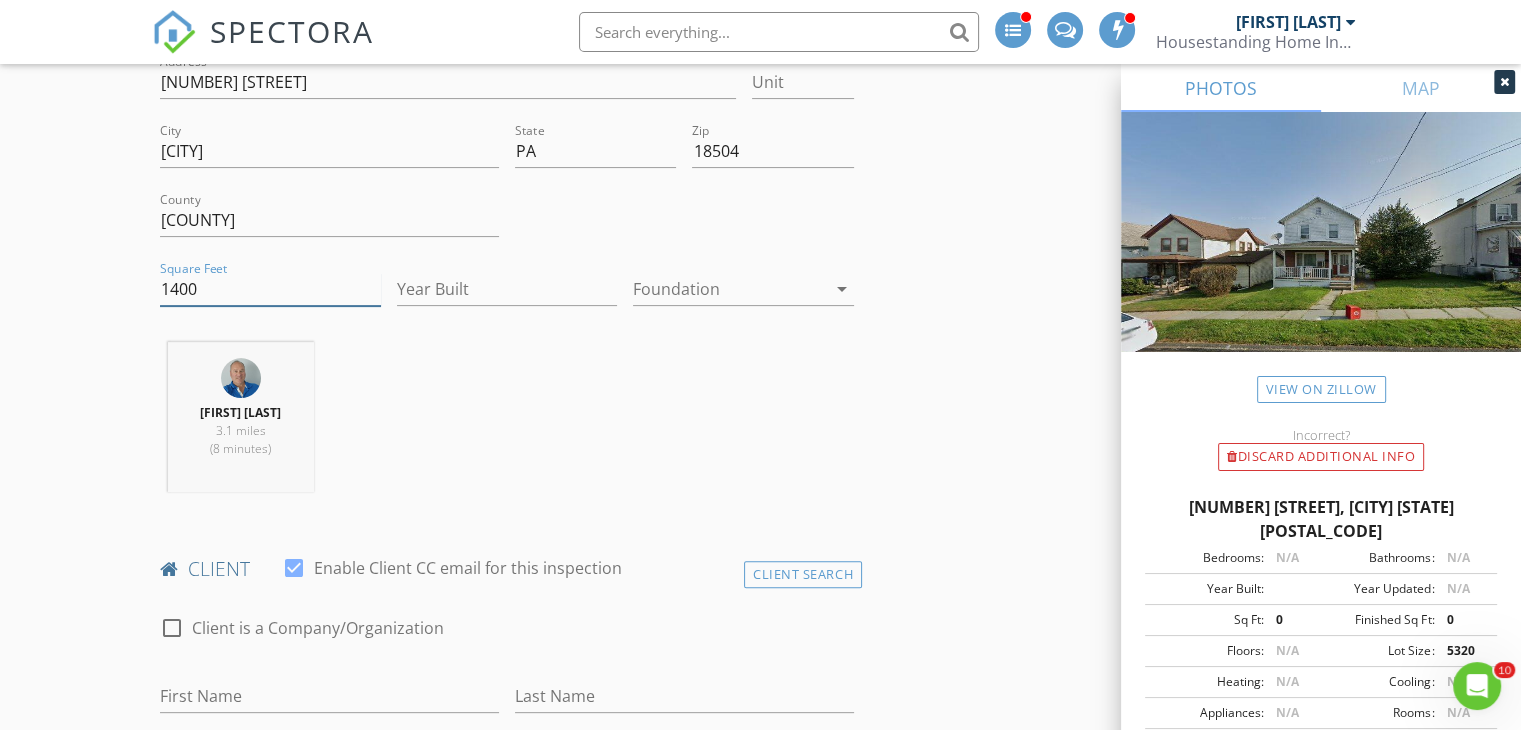 type on "1400" 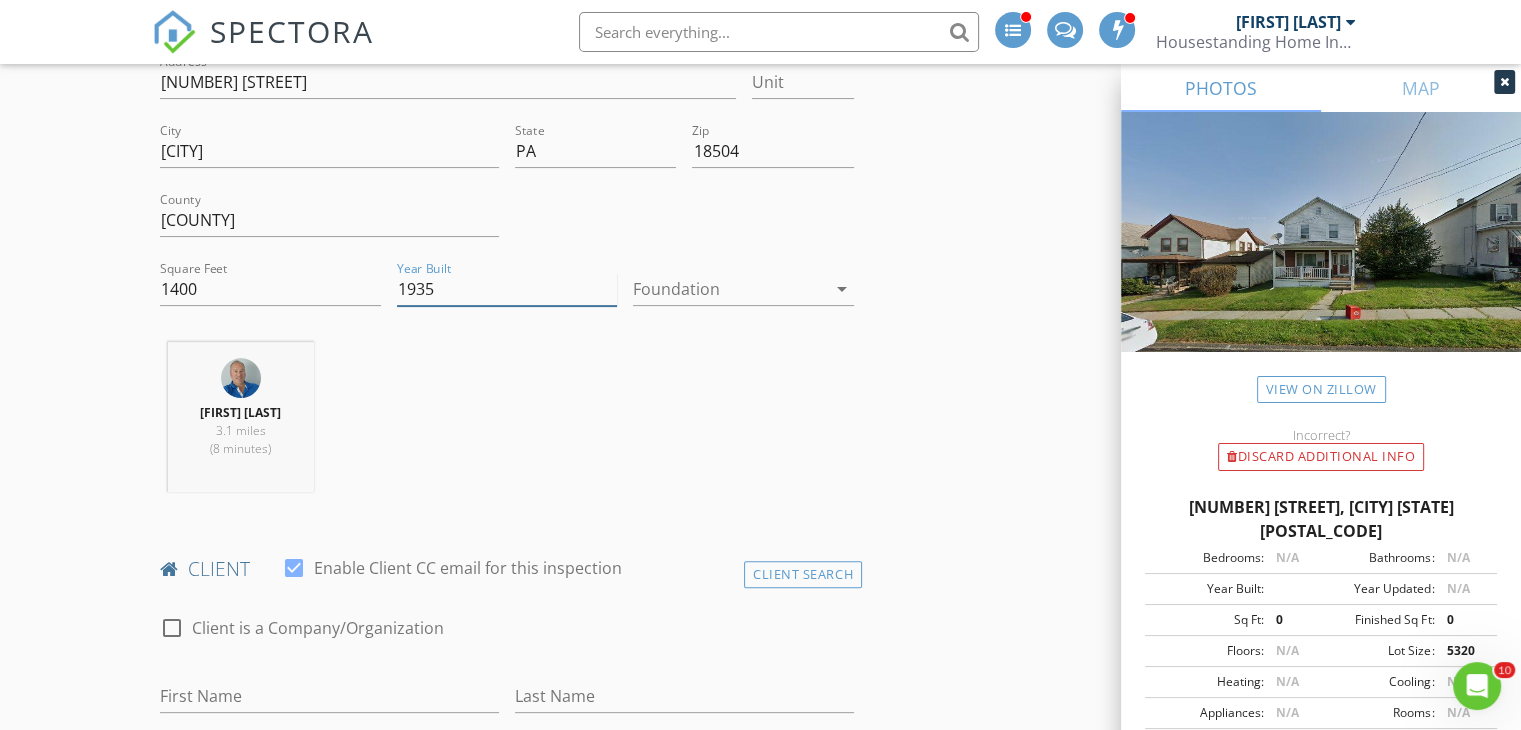 type on "1935" 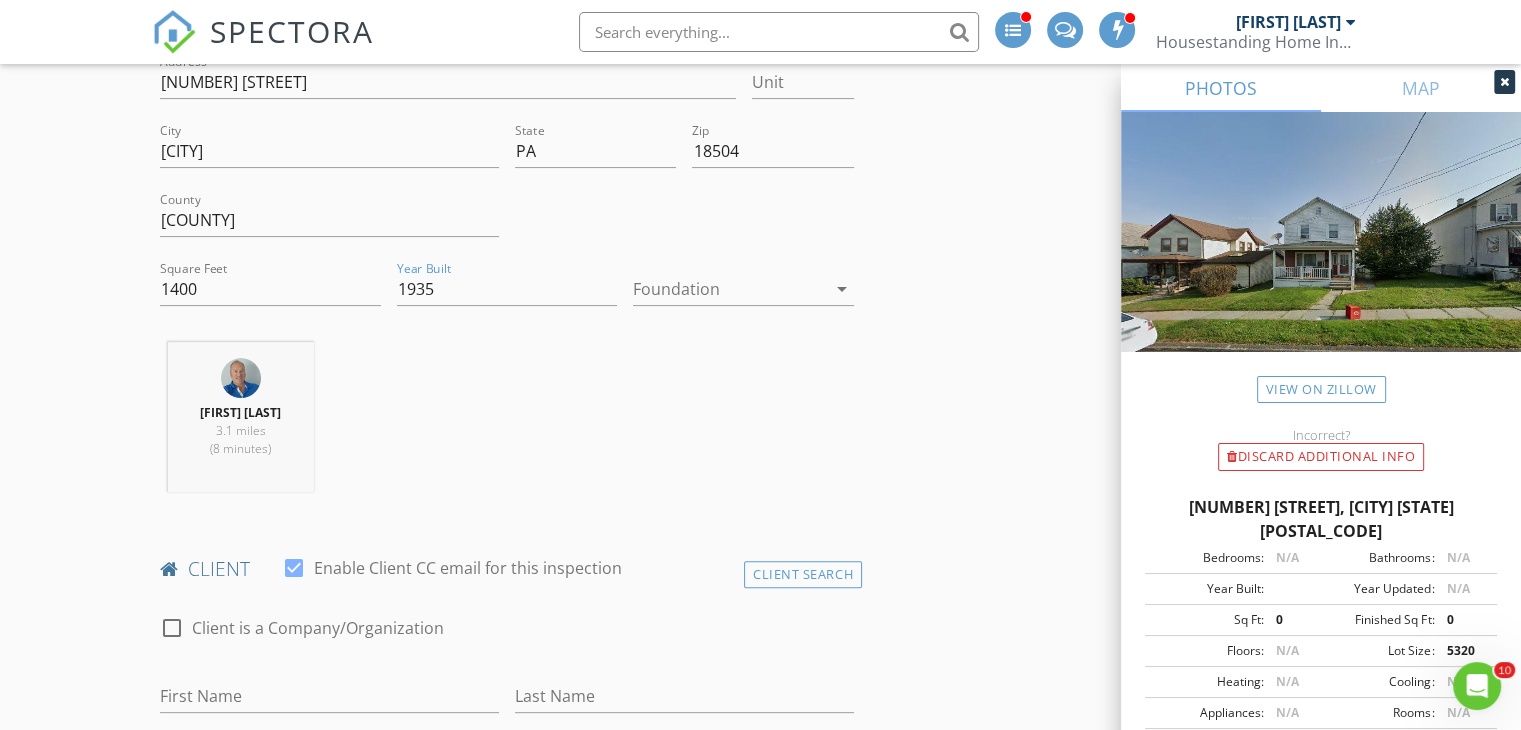 click on "arrow_drop_down" at bounding box center (842, 289) 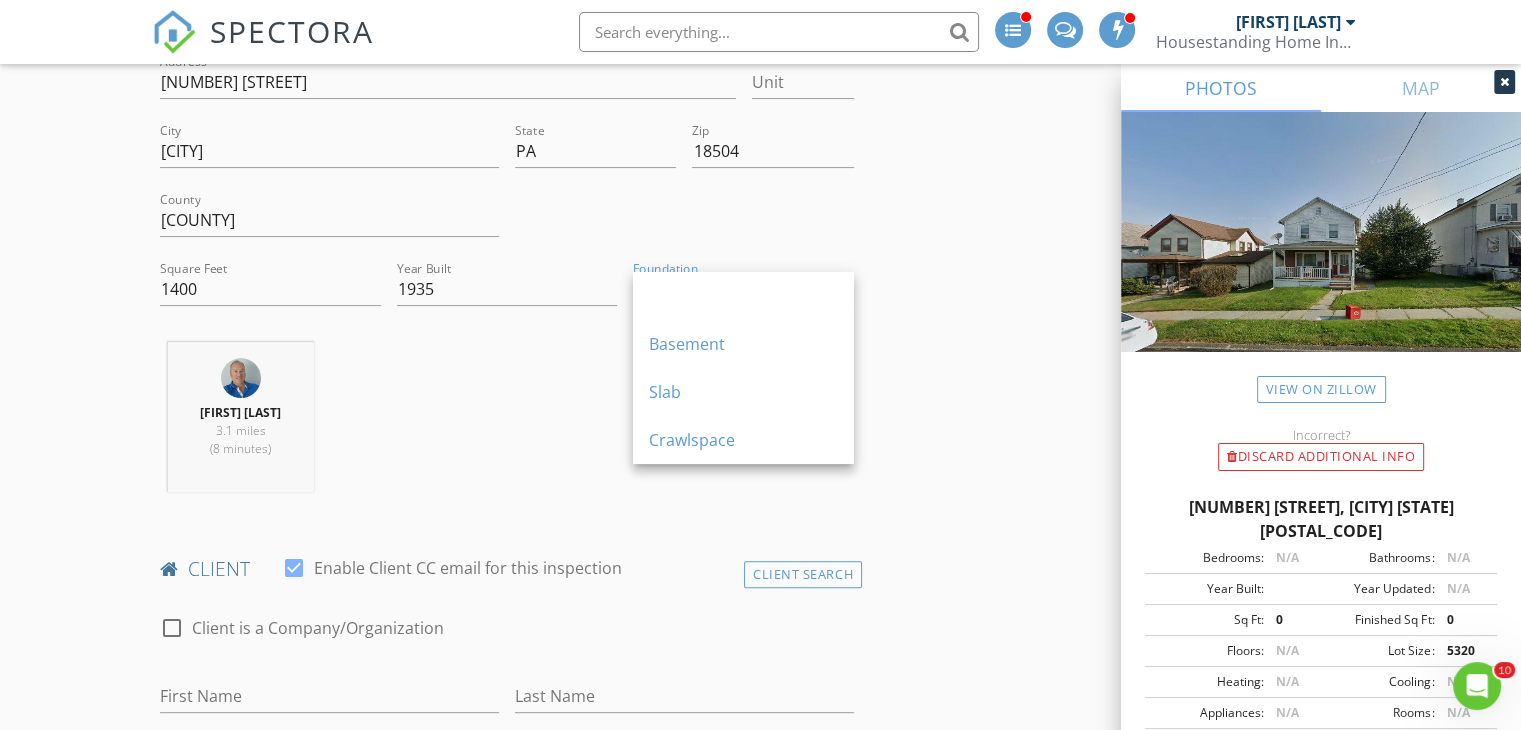 click on "Basement" at bounding box center [743, 344] 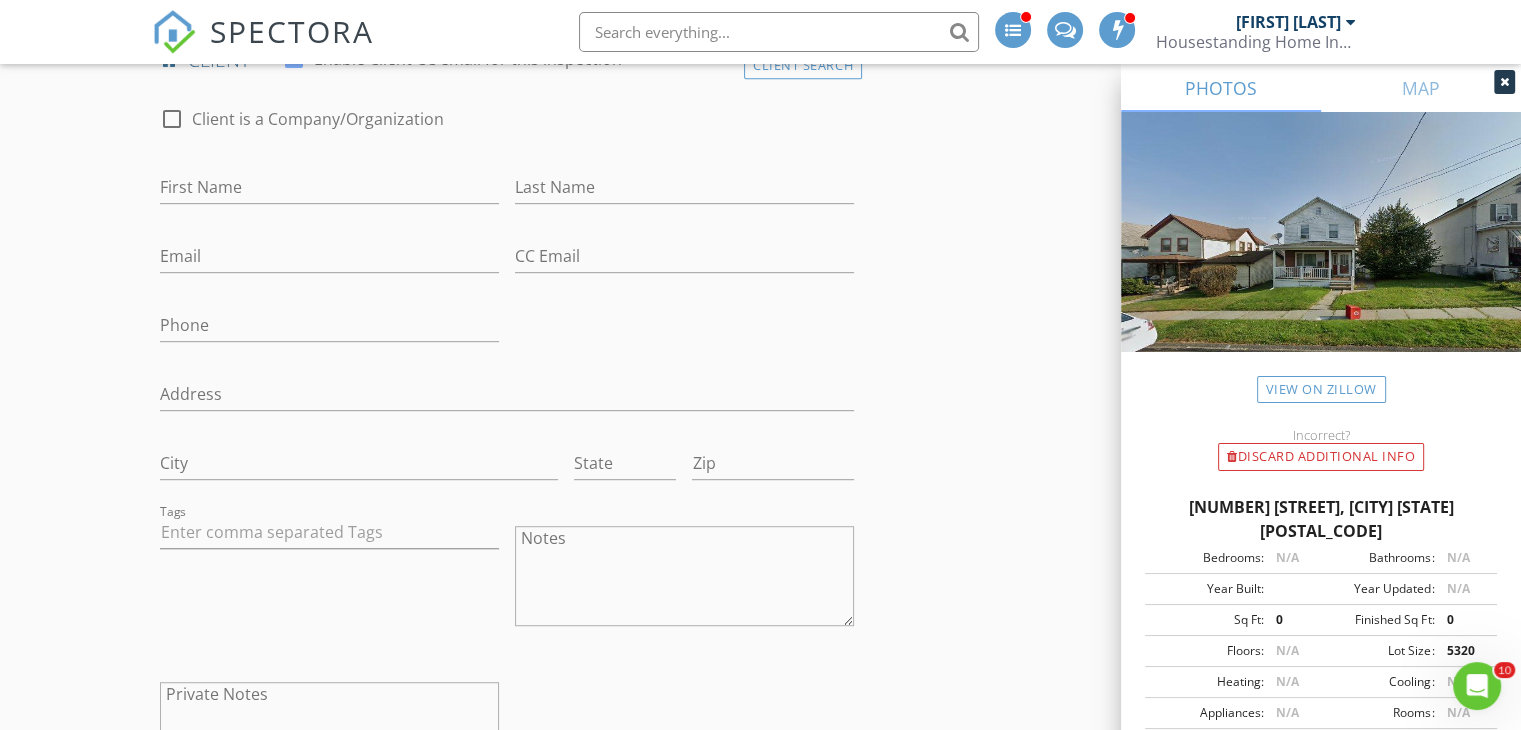 scroll, scrollTop: 1040, scrollLeft: 0, axis: vertical 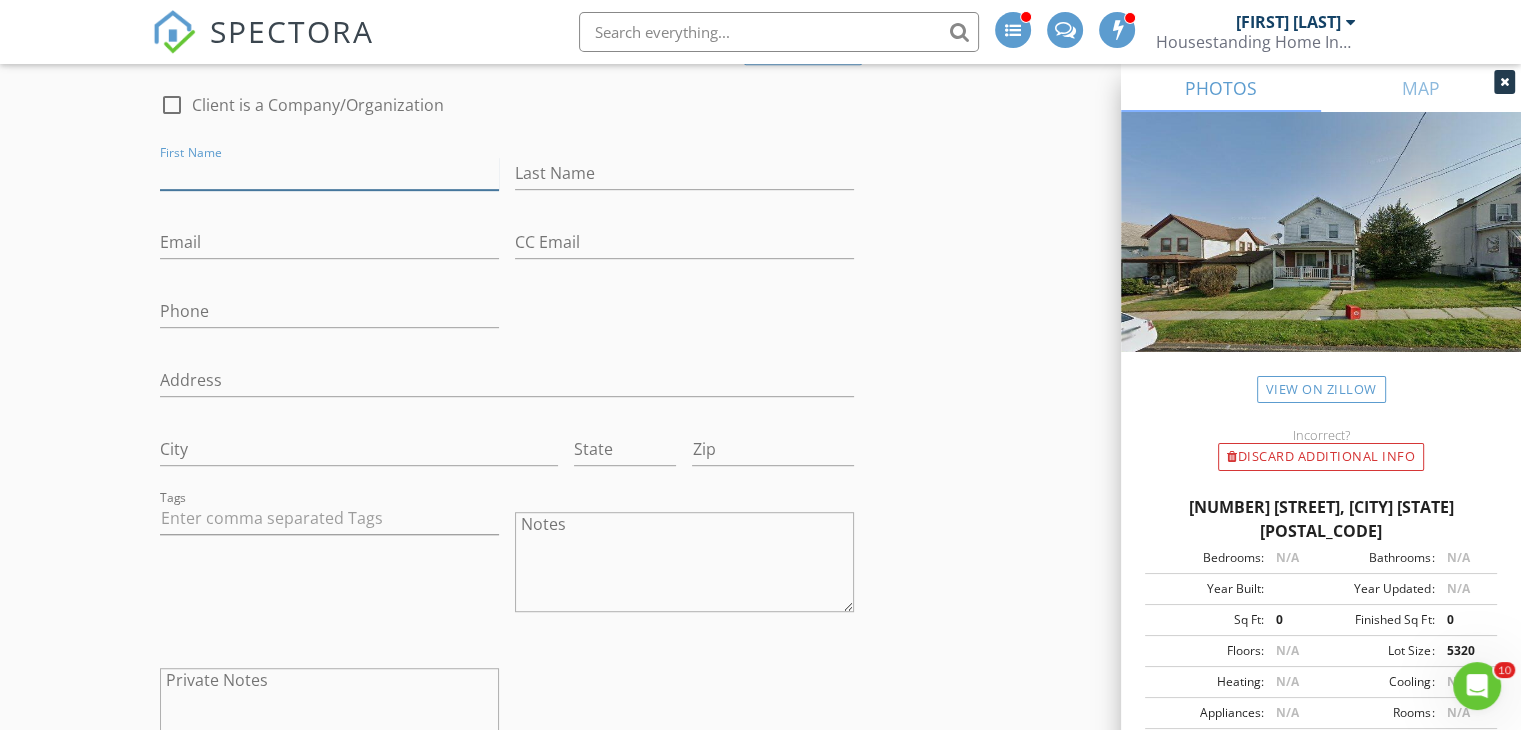 click on "First Name" at bounding box center [329, 173] 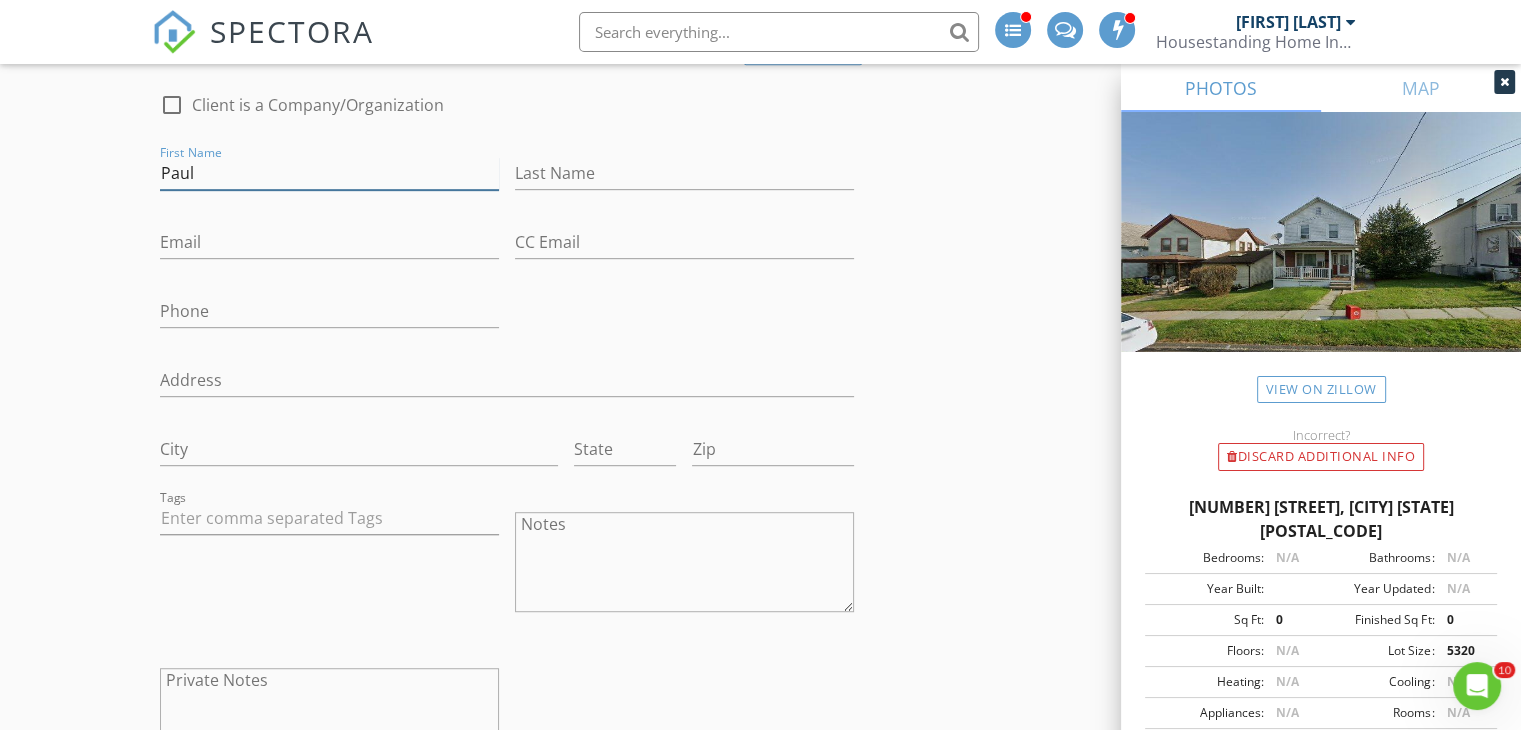 type on "Paul" 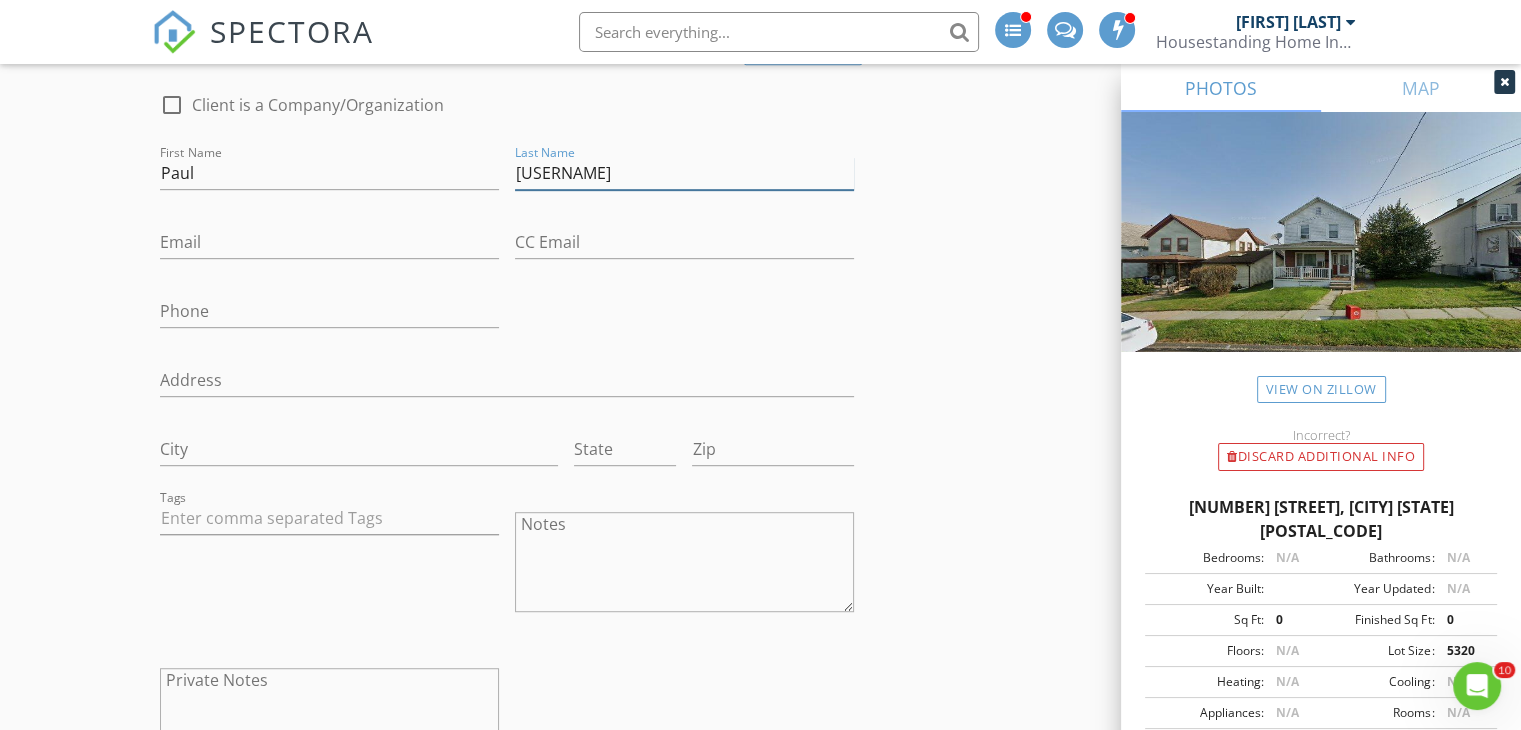 type on "[USERNAME]" 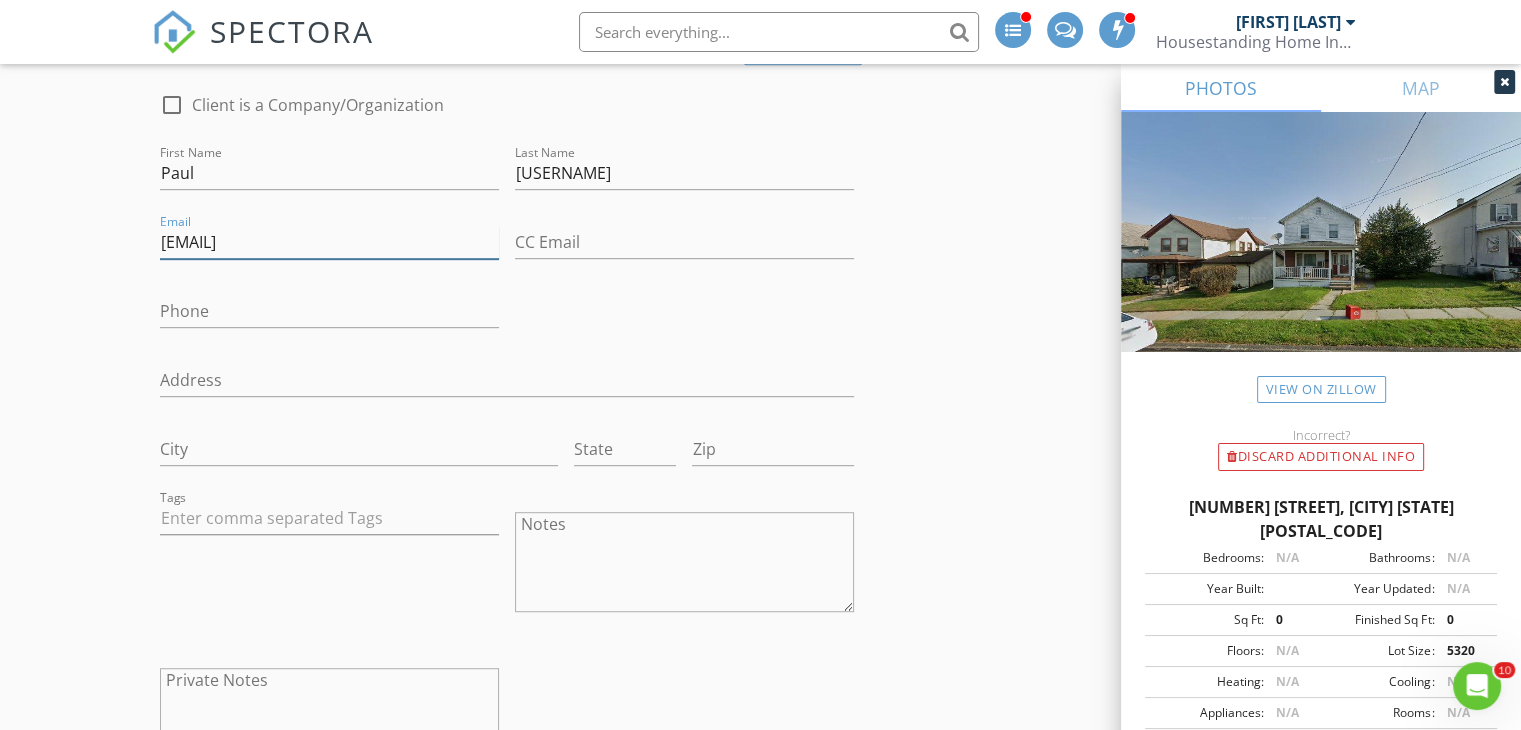 type on "[EMAIL]" 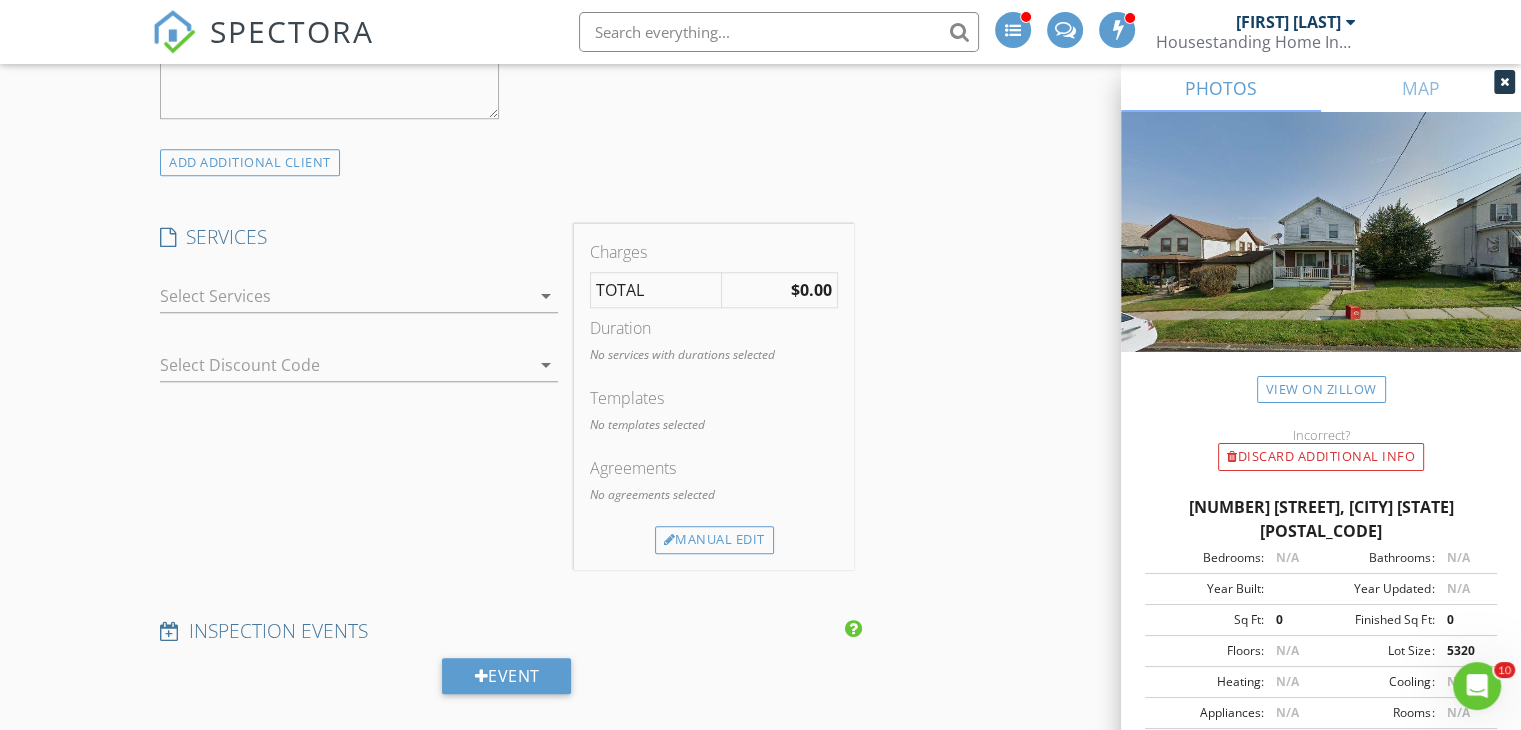scroll, scrollTop: 1699, scrollLeft: 0, axis: vertical 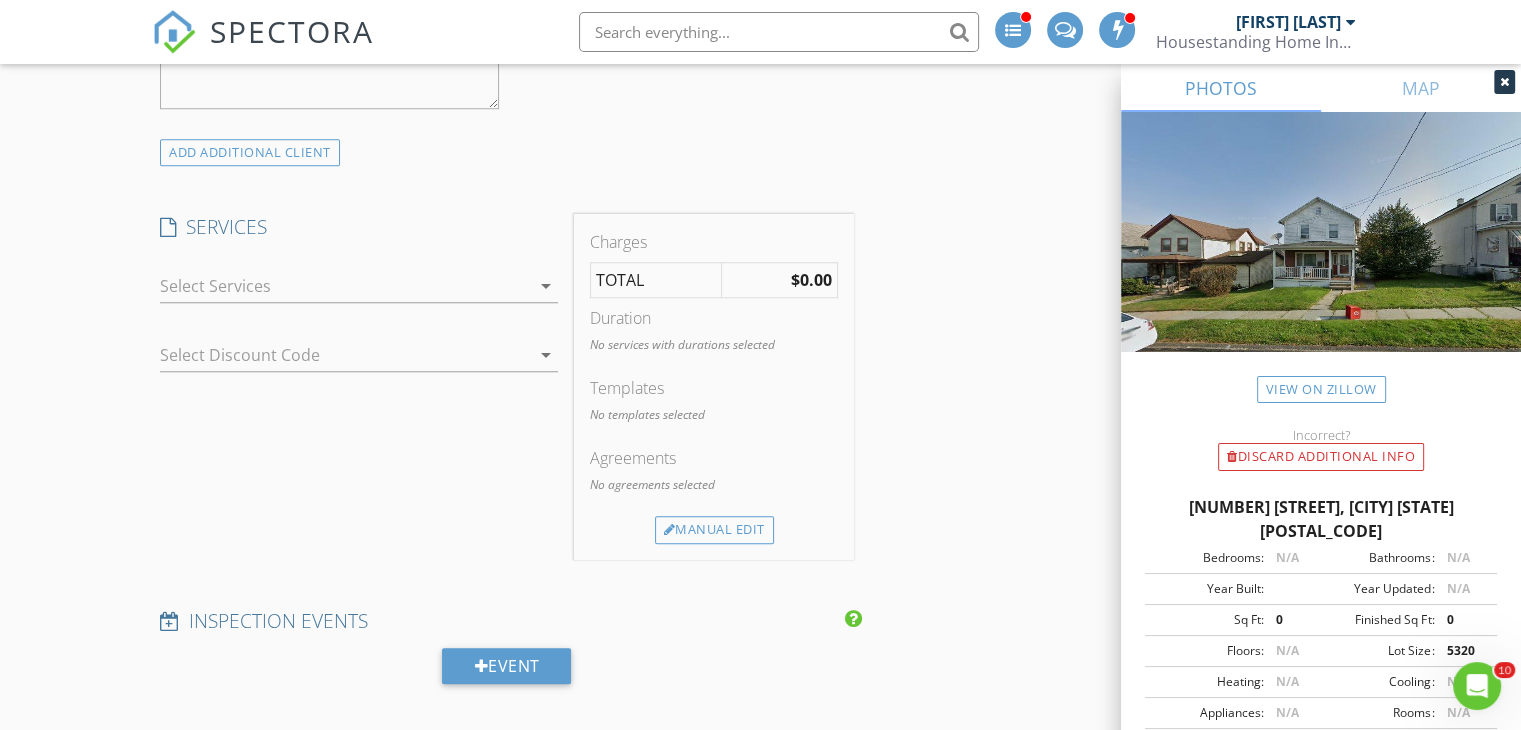 type on "[PHONE]" 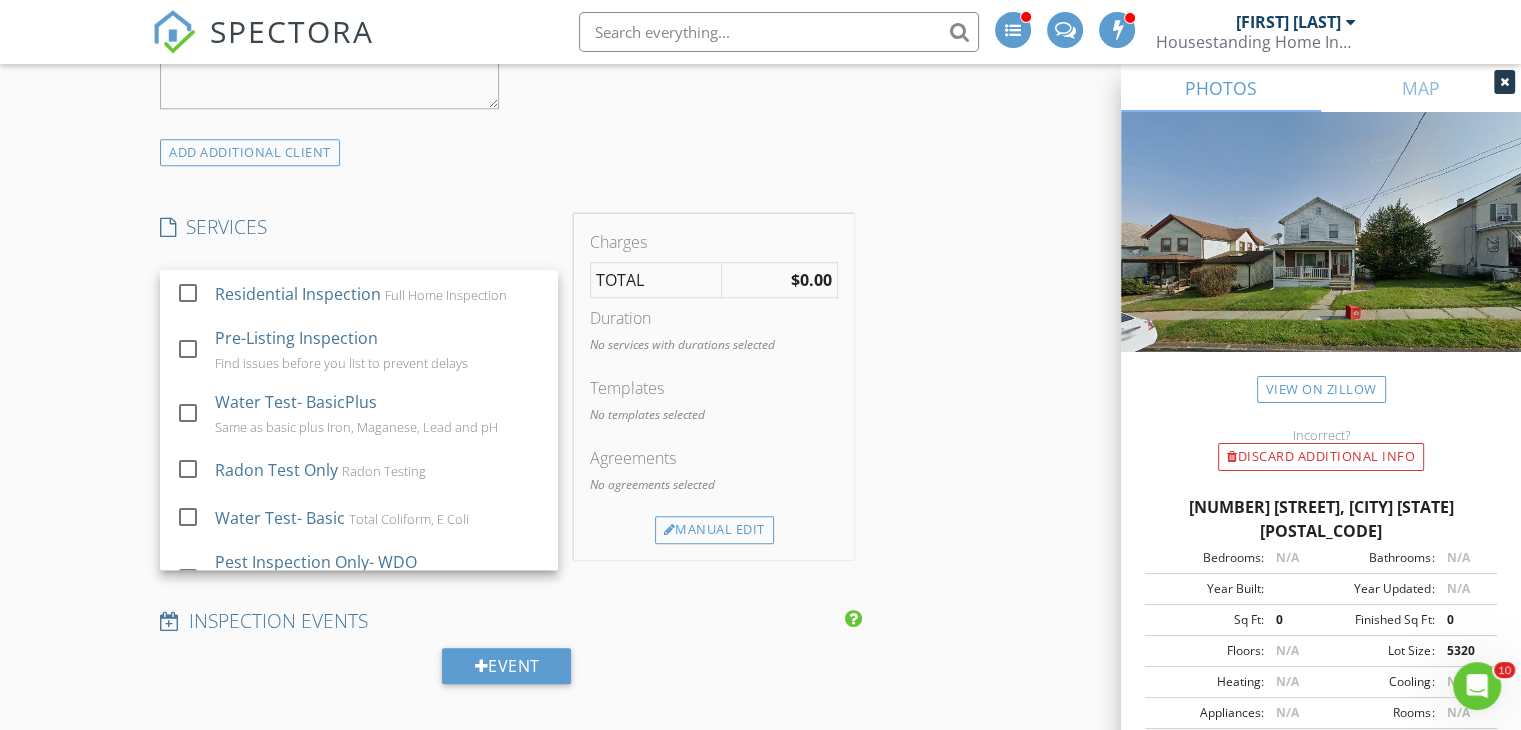 click at bounding box center (188, 293) 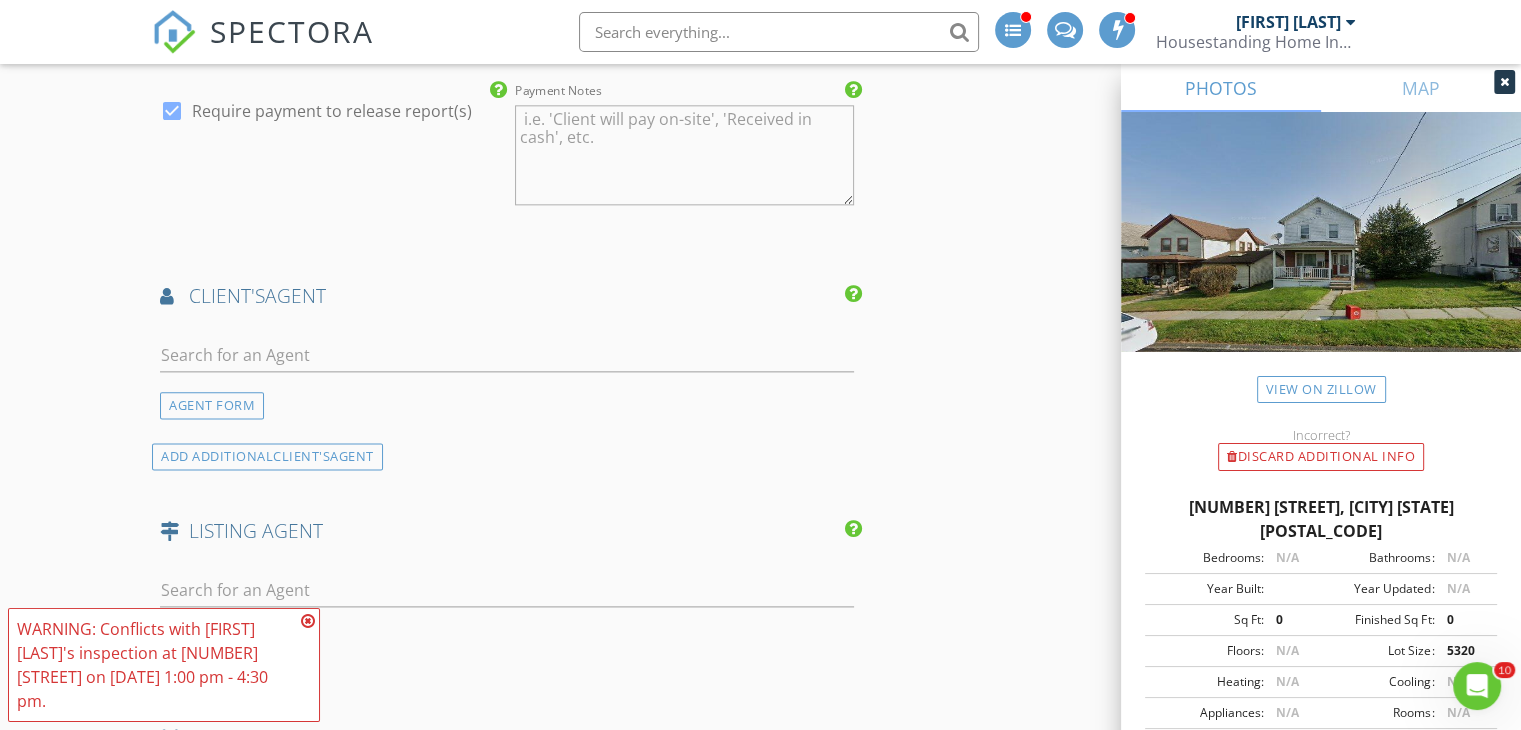 scroll, scrollTop: 2464, scrollLeft: 0, axis: vertical 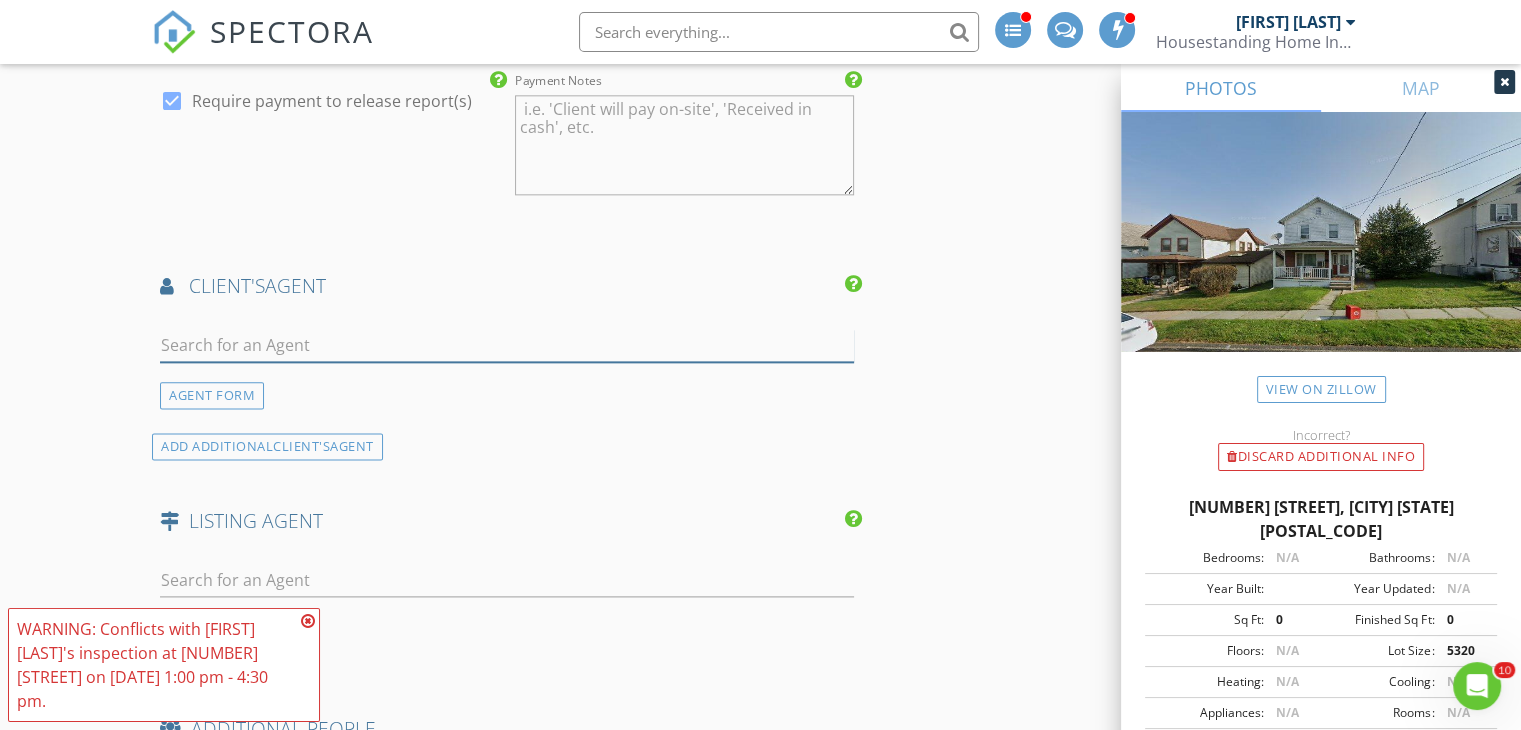 click at bounding box center (507, 345) 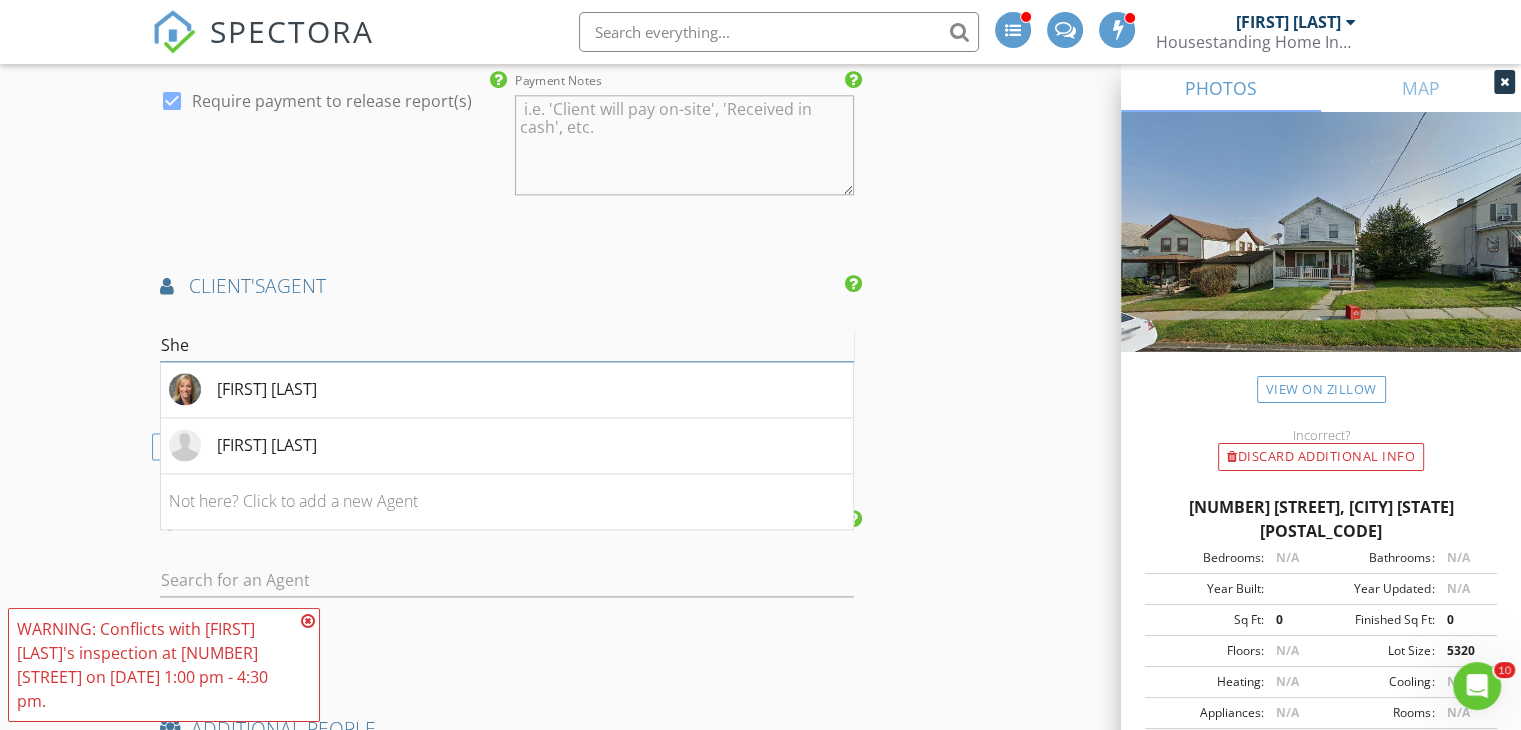 type on "She" 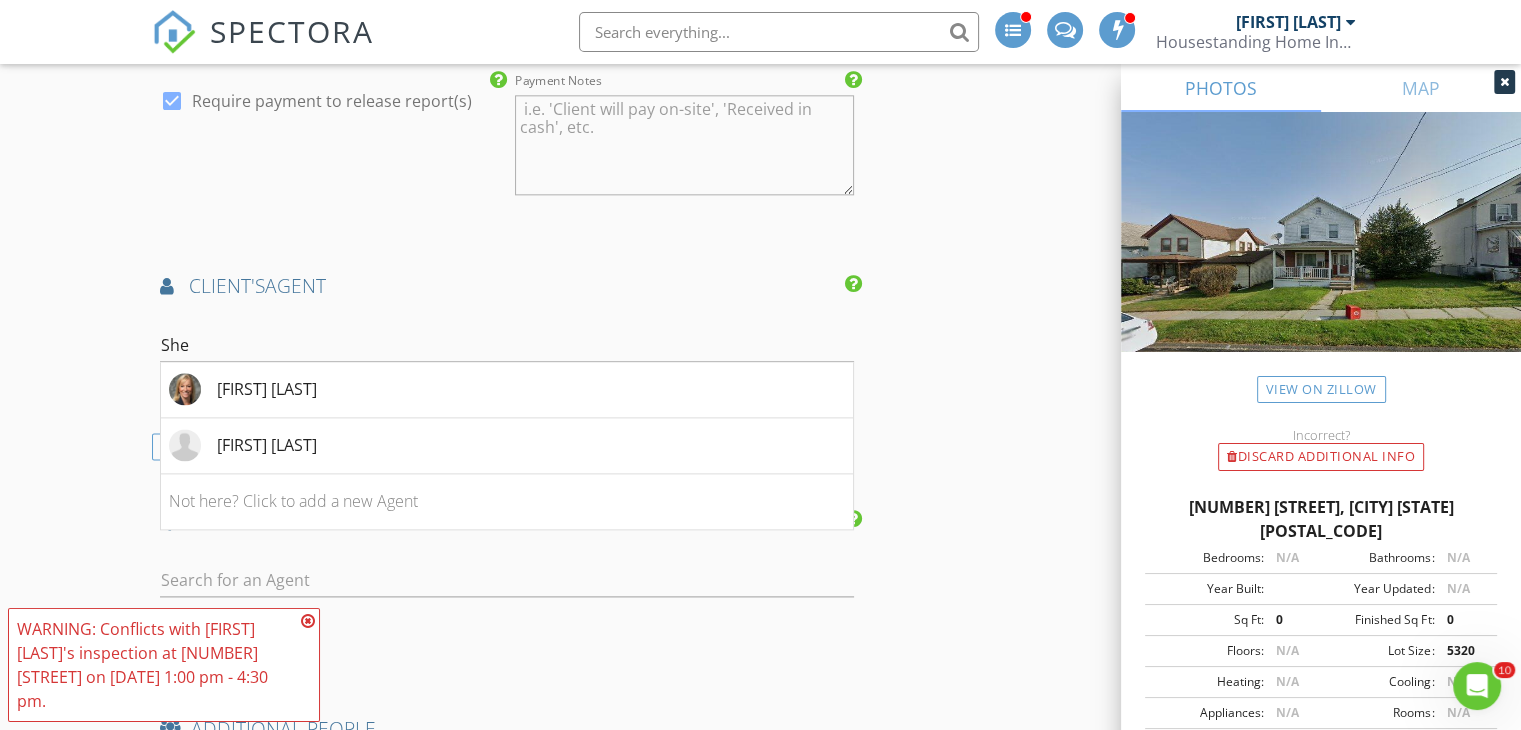 click on "[FIRST] [LAST]" at bounding box center [267, 389] 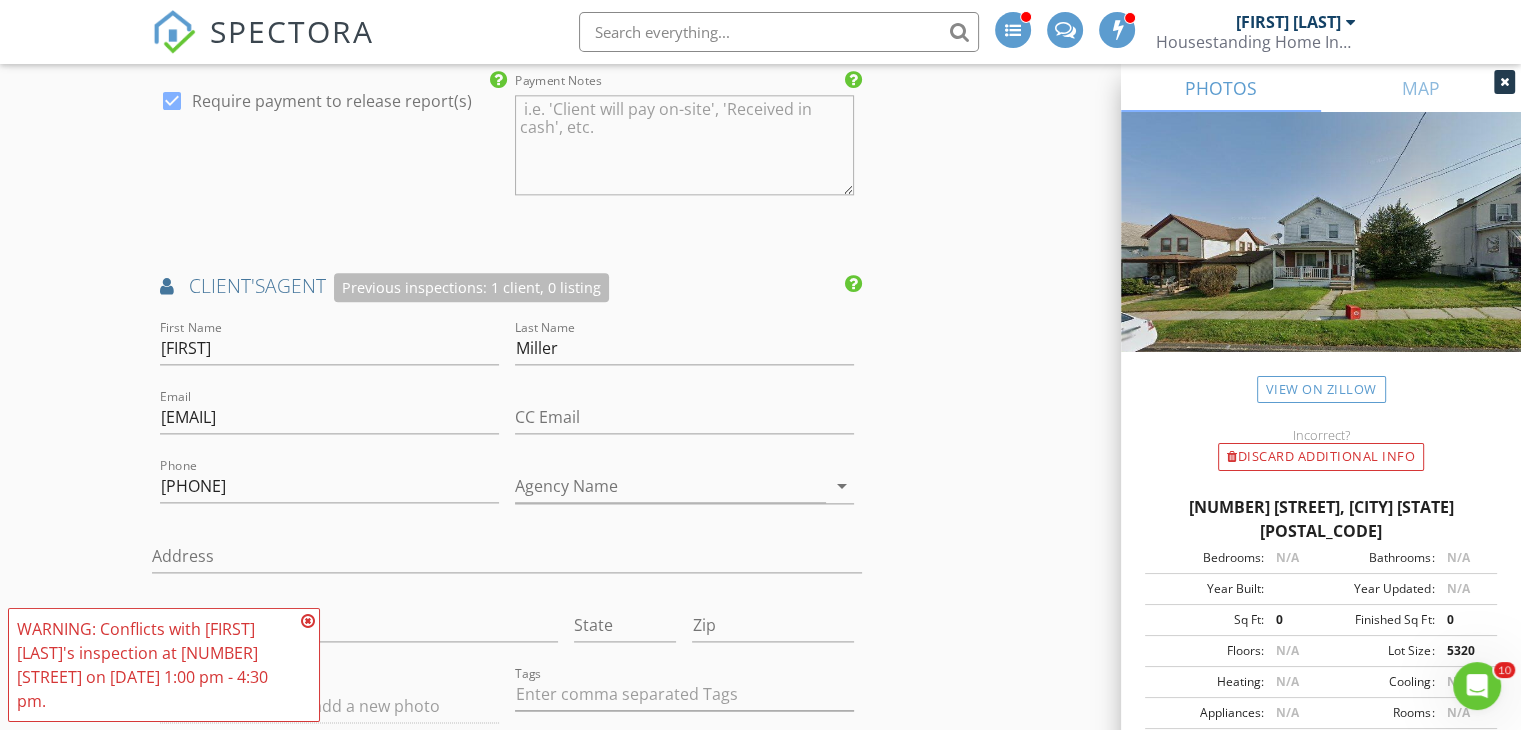 click at bounding box center [308, 621] 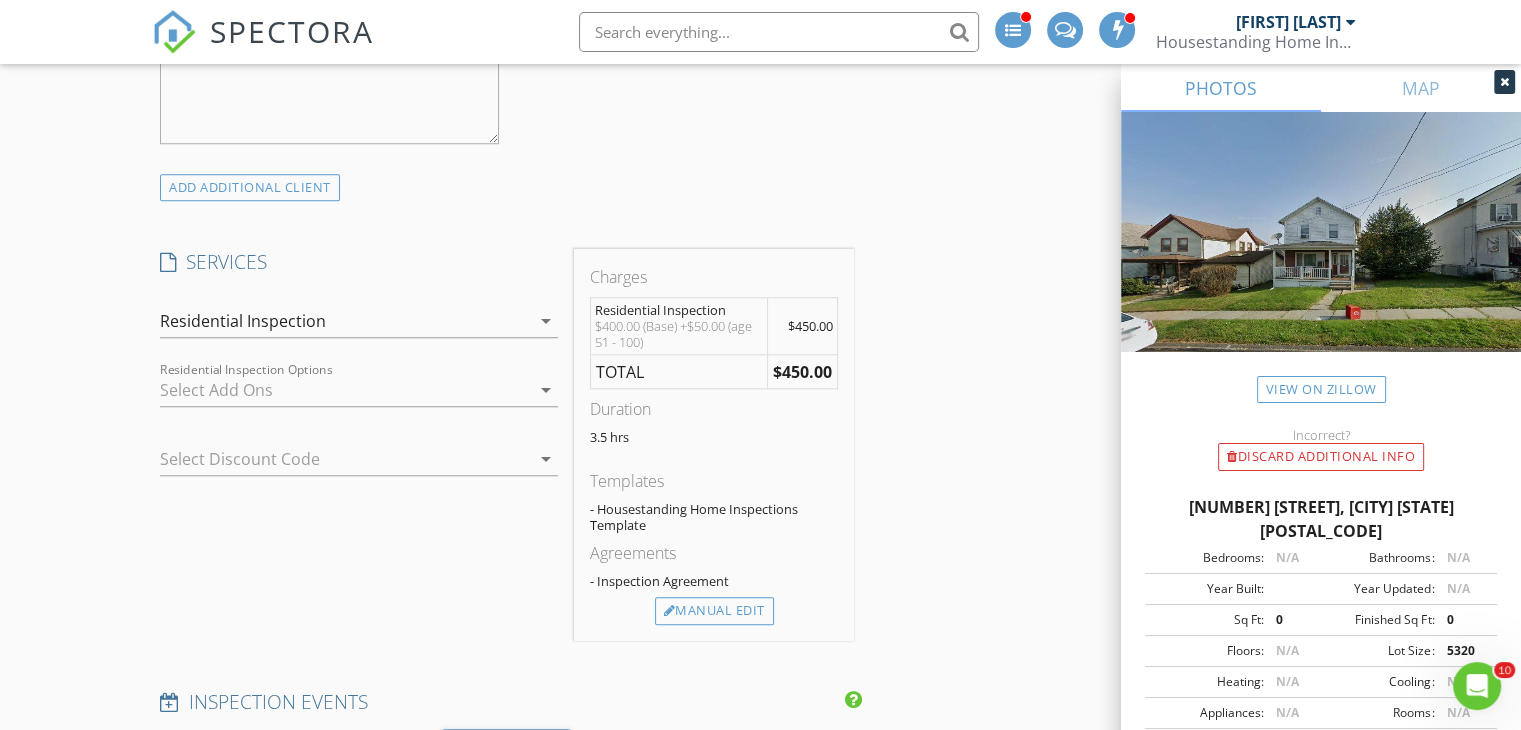 scroll, scrollTop: 1658, scrollLeft: 0, axis: vertical 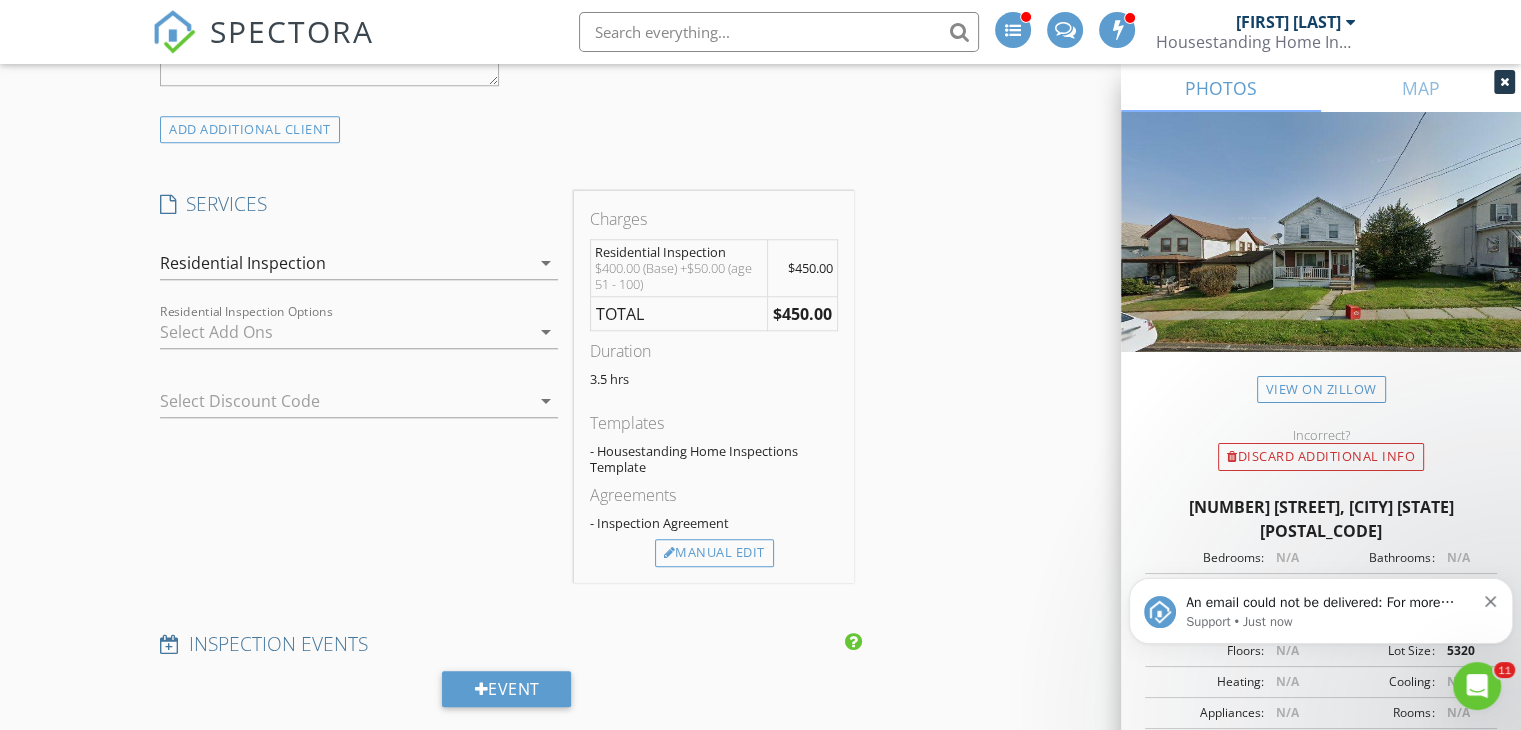 click on "An email could not be delivered:  For more information, view Why emails don't get delivered (Support Article)" at bounding box center [1330, 603] 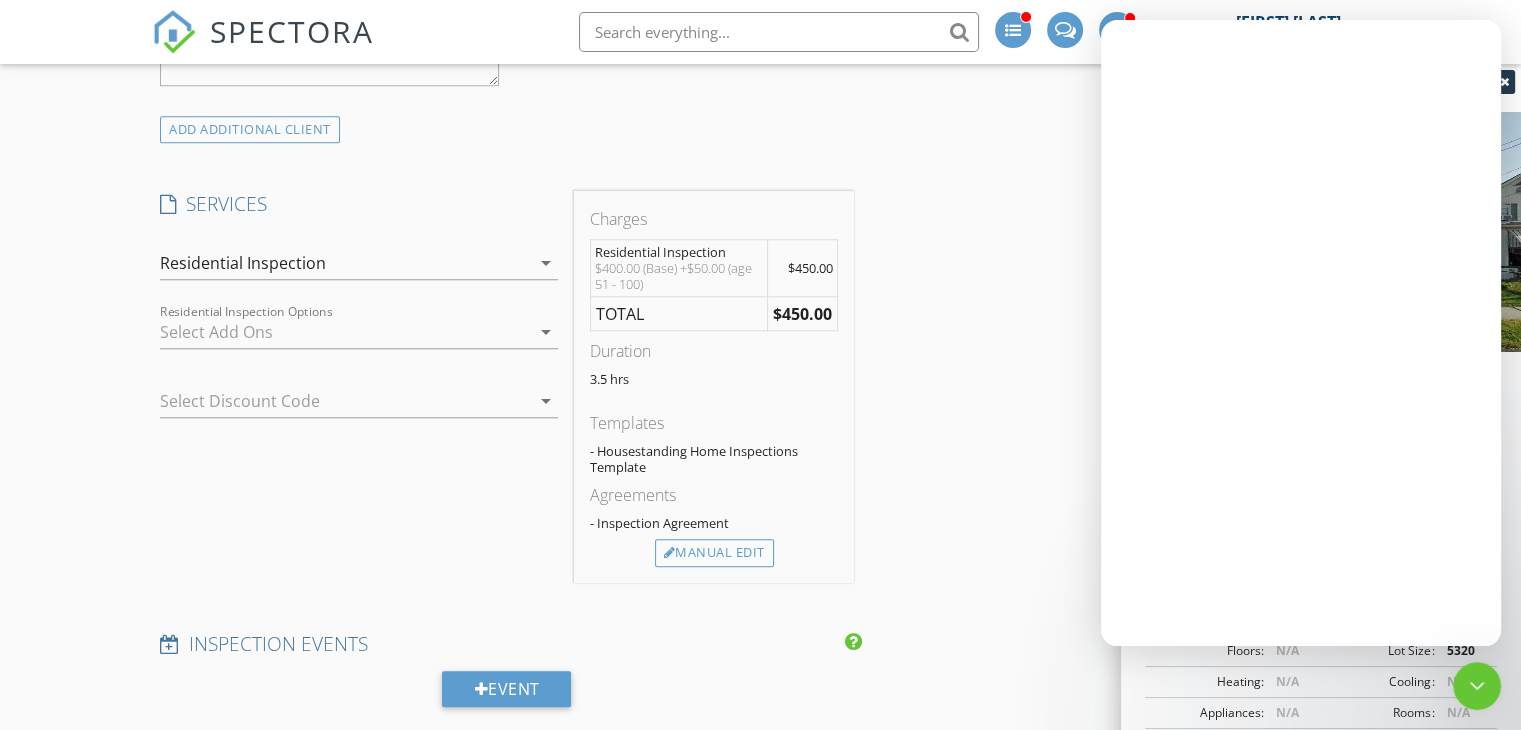 scroll, scrollTop: 0, scrollLeft: 0, axis: both 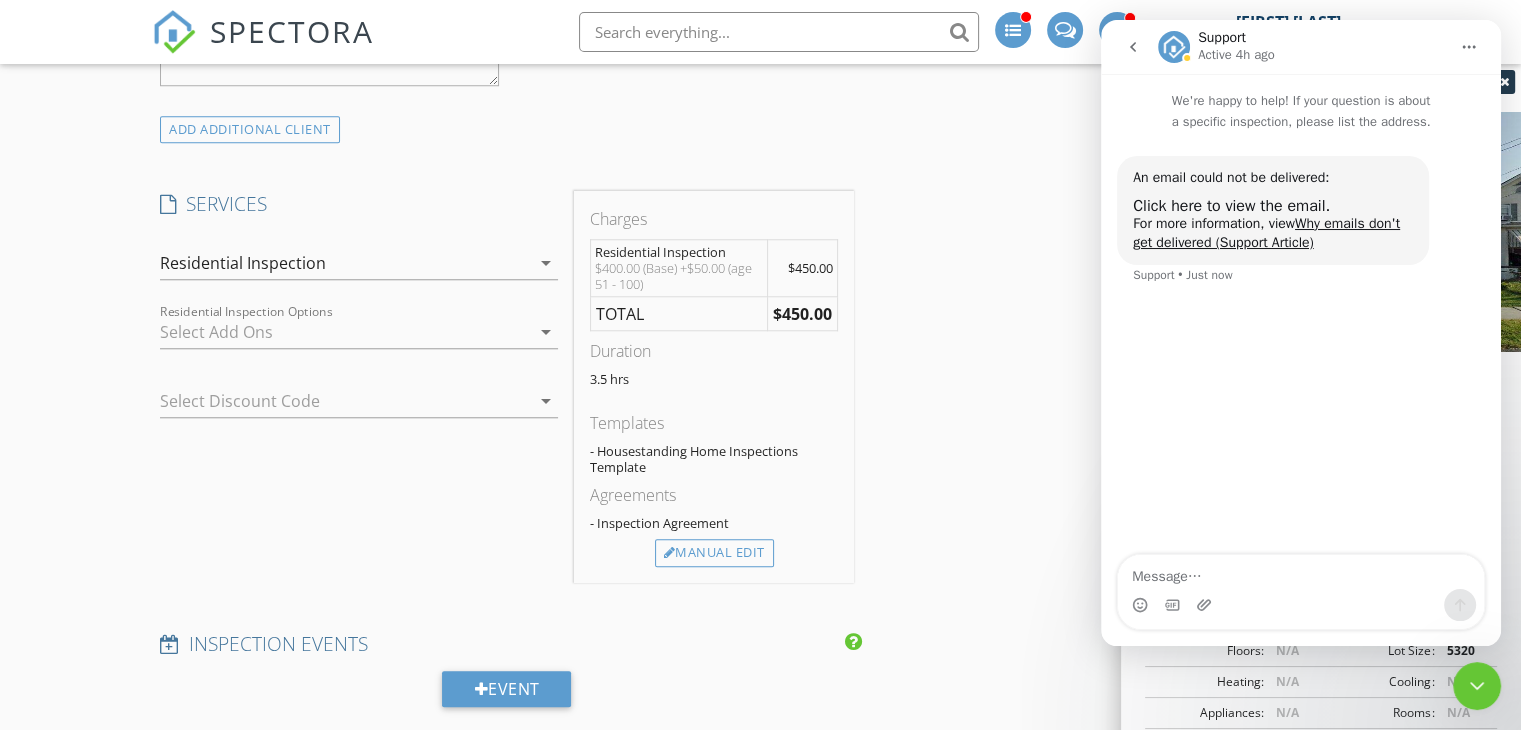click on "Click here to view the email." at bounding box center [1231, 206] 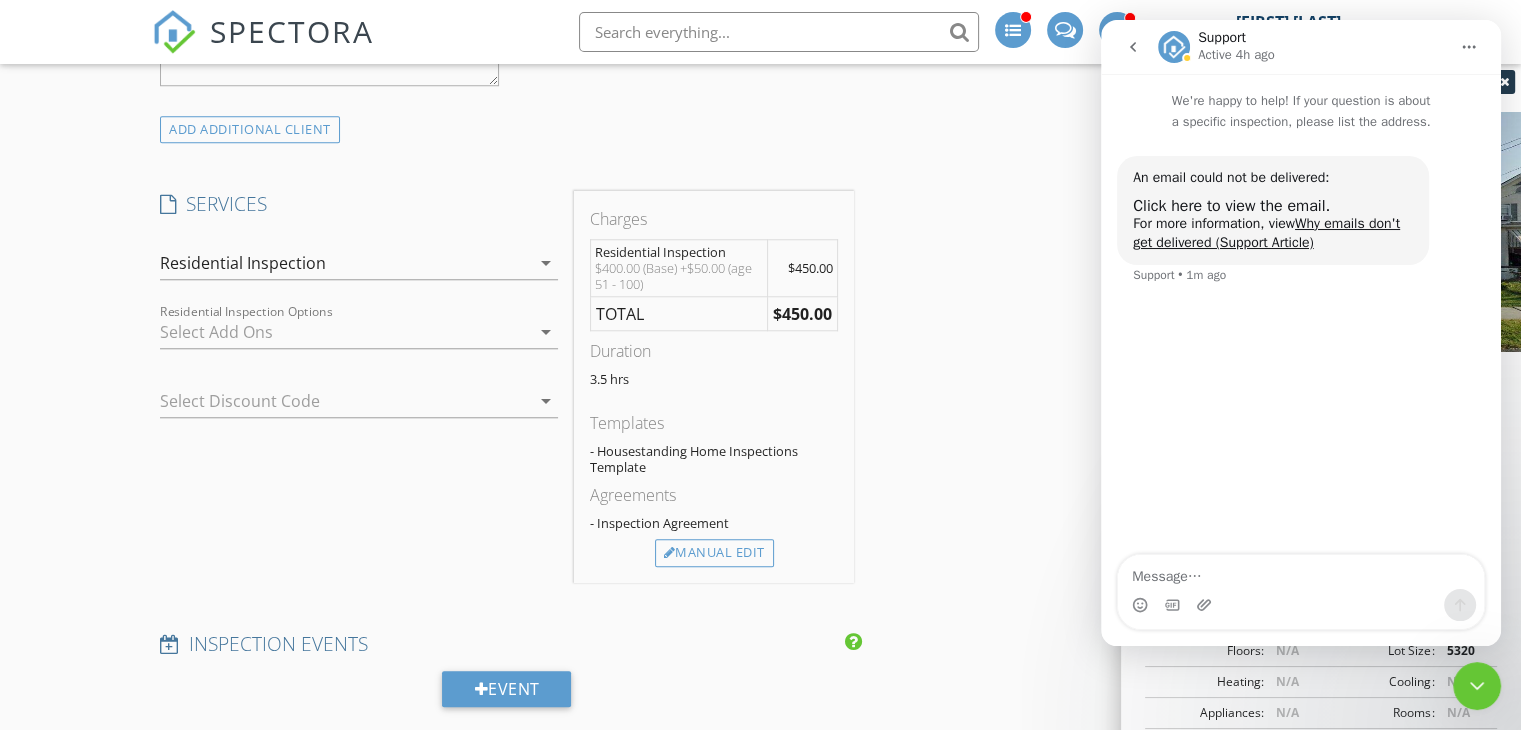click on "INSPECTOR(S)
check_box   [FIRST] [LAST]   PRIMARY   [FIRST] [LAST] arrow_drop_down   check_box_outline_blank [FIRST] [LAST] specifically requested
Date/Time
[DATE] [TIME]
Location
Address Search       Address [NUMBER] [STREET]   Unit   City [CITY]   State [STATE]   Zip [POSTAL_CODE]   County [COUNTY]     Square Feet 1400   Year Built 1935   Foundation Basement arrow_drop_down     [FIRST] [LAST]     3.1 miles     (8 minutes)
client
check_box Enable Client CC email for this inspection   Client Search     check_box_outline_blank Client is a Company/Organization     First Name [FIRST]   Last Name [LAST]   Email [EMAIL]   CC Email   Phone [PHONE]   Address   City   State   Zip     Tags         Notes   Private Notes
ADDITIONAL client
SERVICES
check_box" at bounding box center [760, 682] 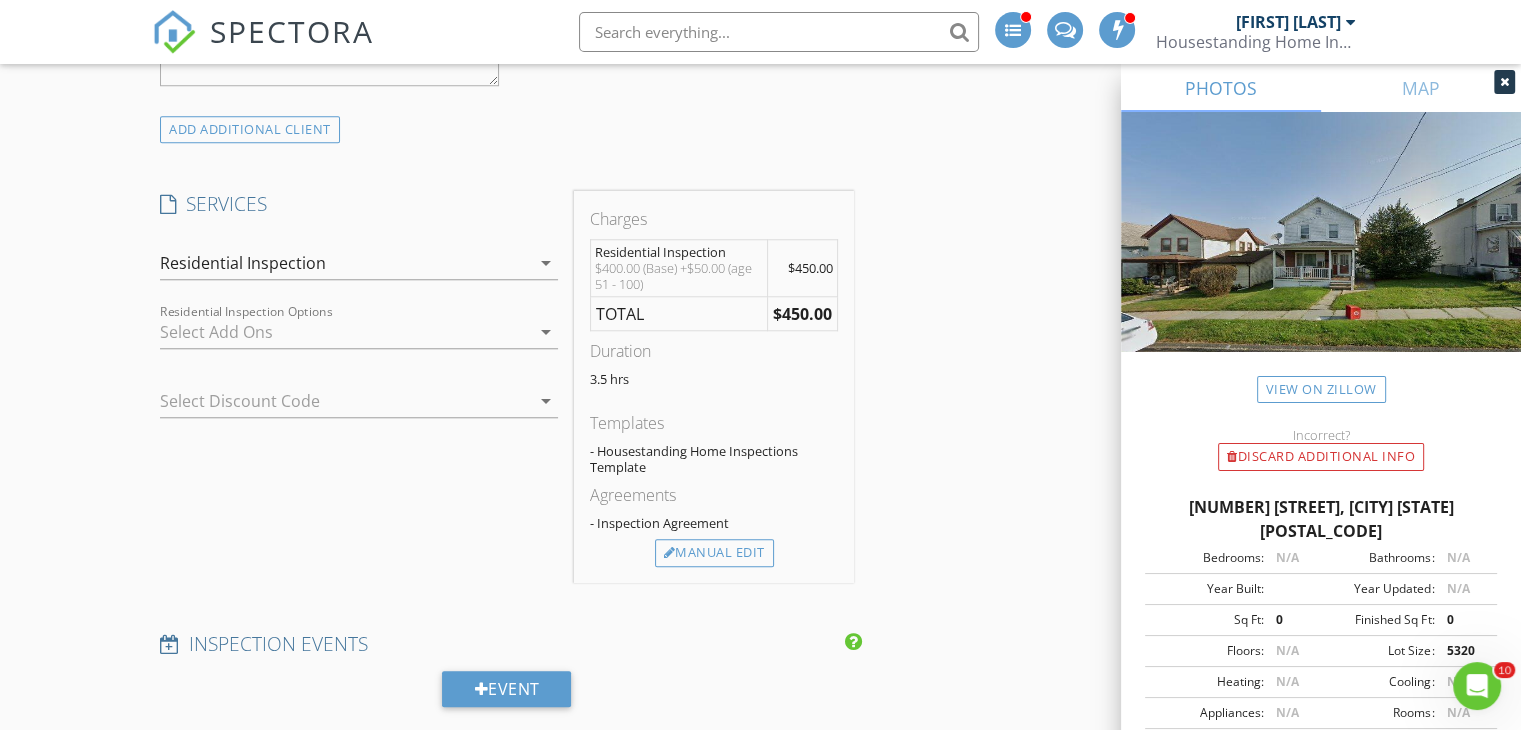 scroll, scrollTop: 0, scrollLeft: 0, axis: both 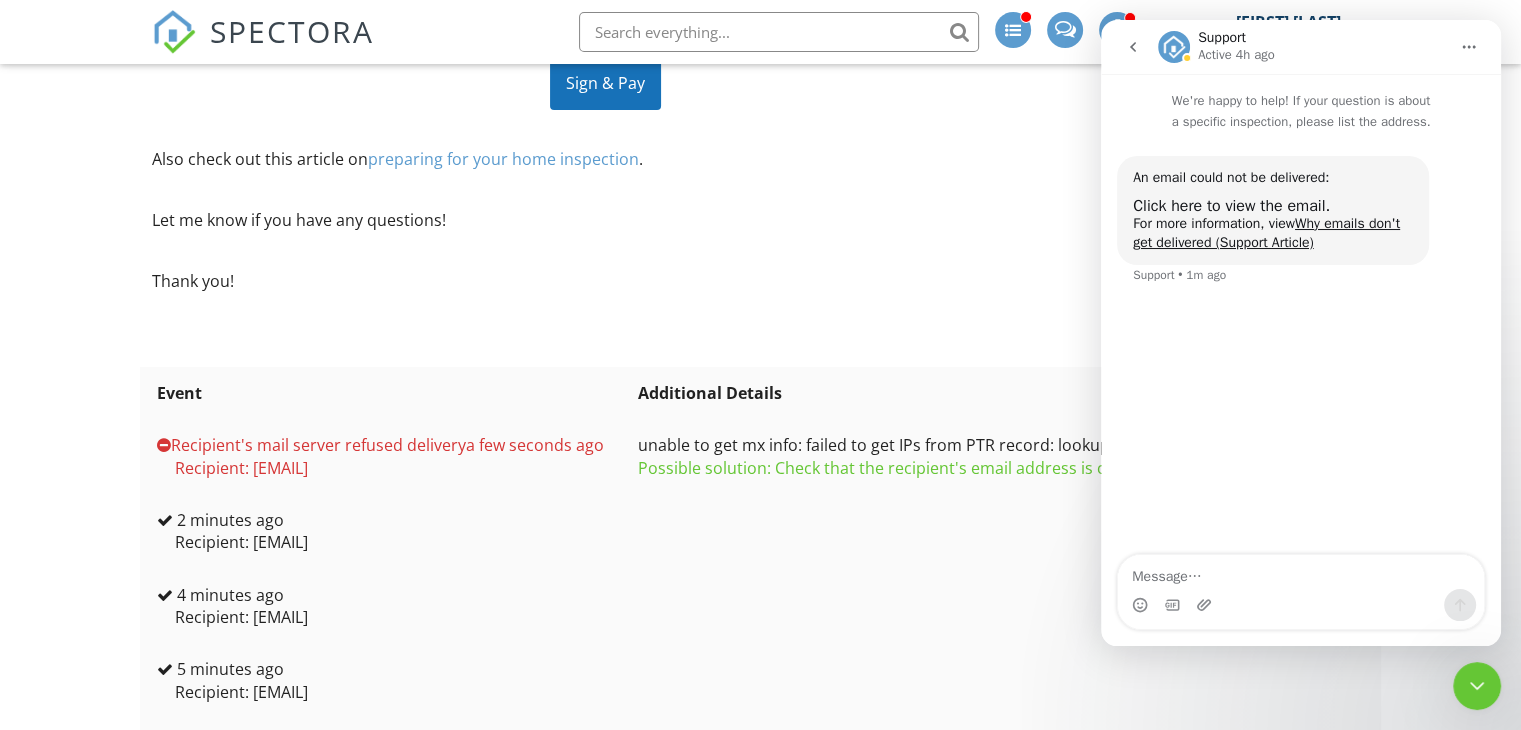 click 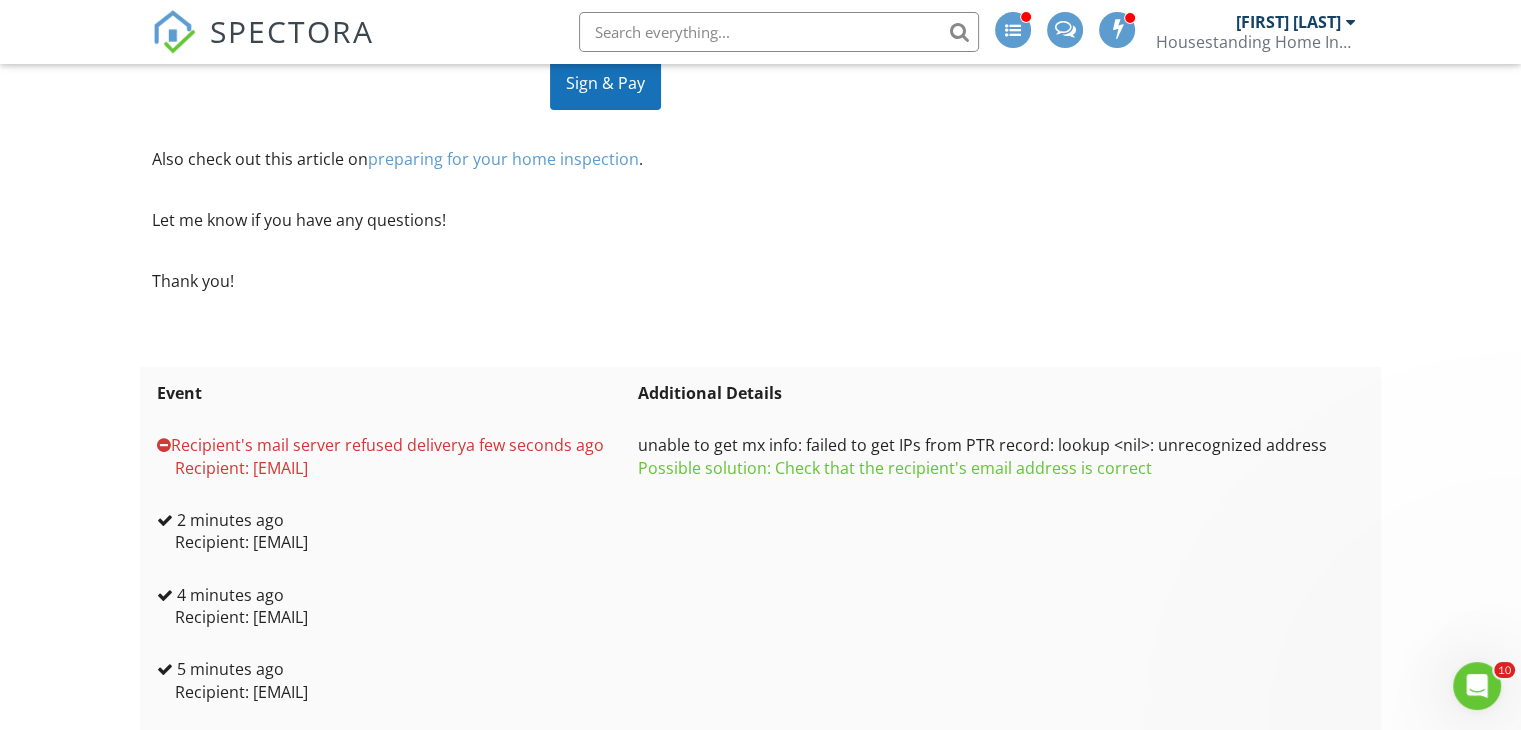 scroll, scrollTop: 0, scrollLeft: 0, axis: both 